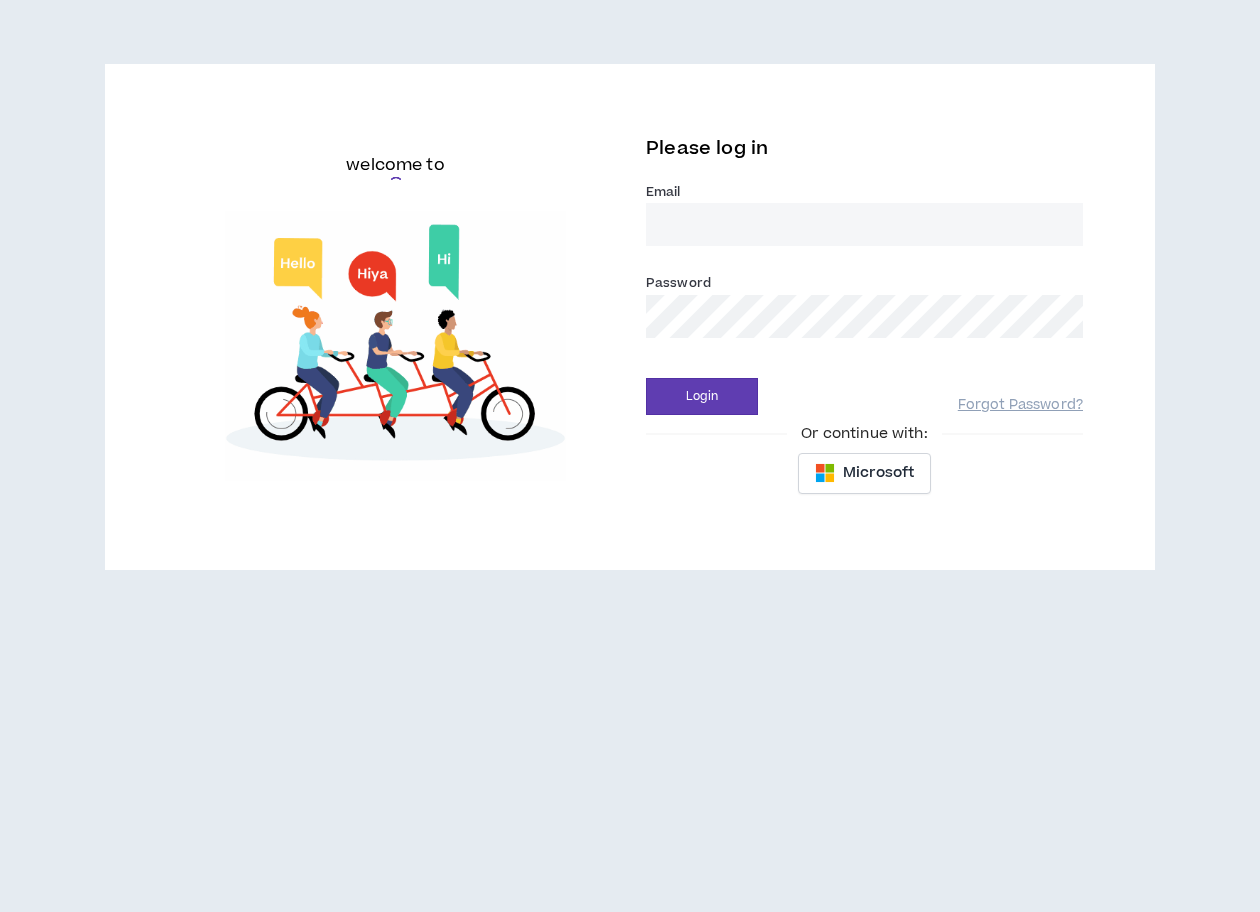 scroll, scrollTop: 0, scrollLeft: 0, axis: both 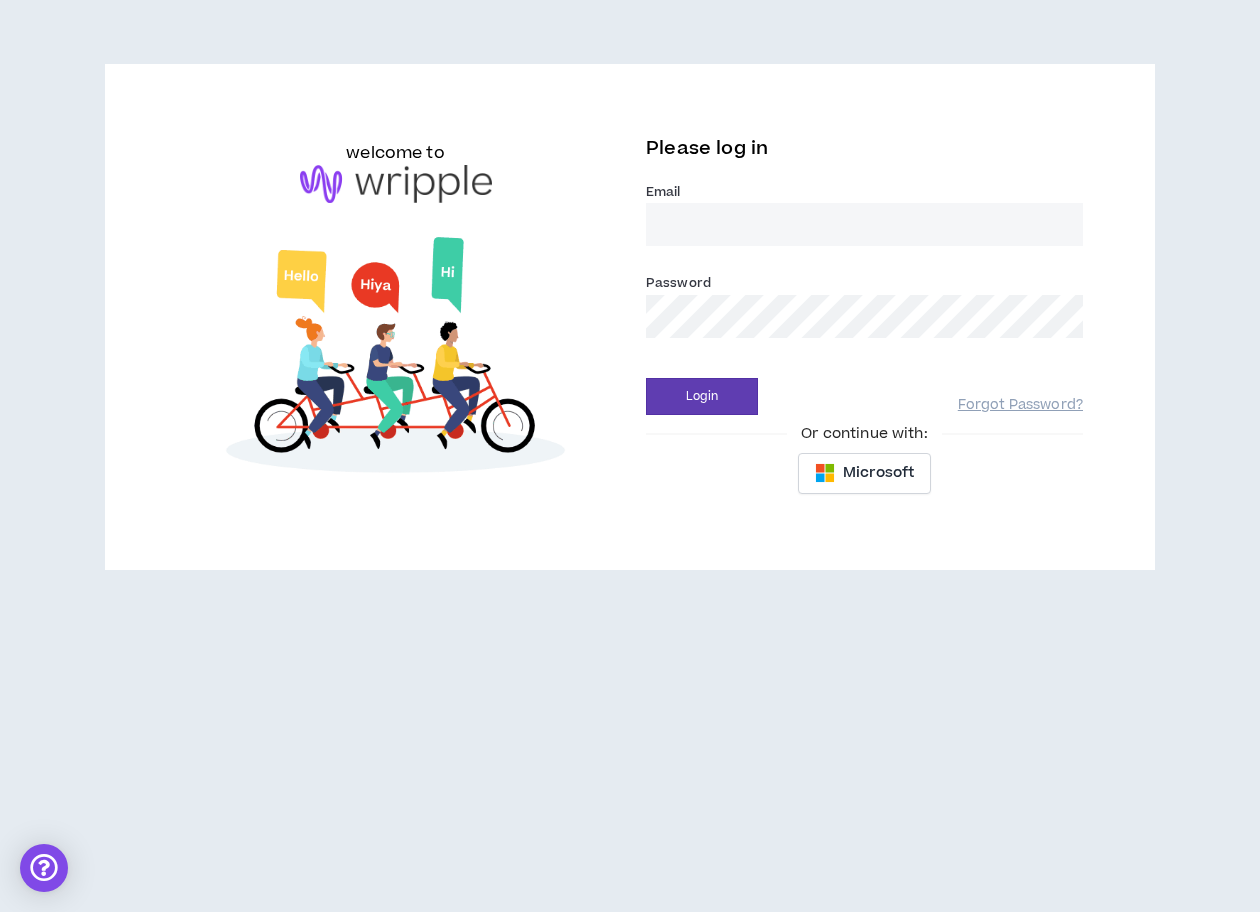 click on "Email  *" at bounding box center [864, 224] 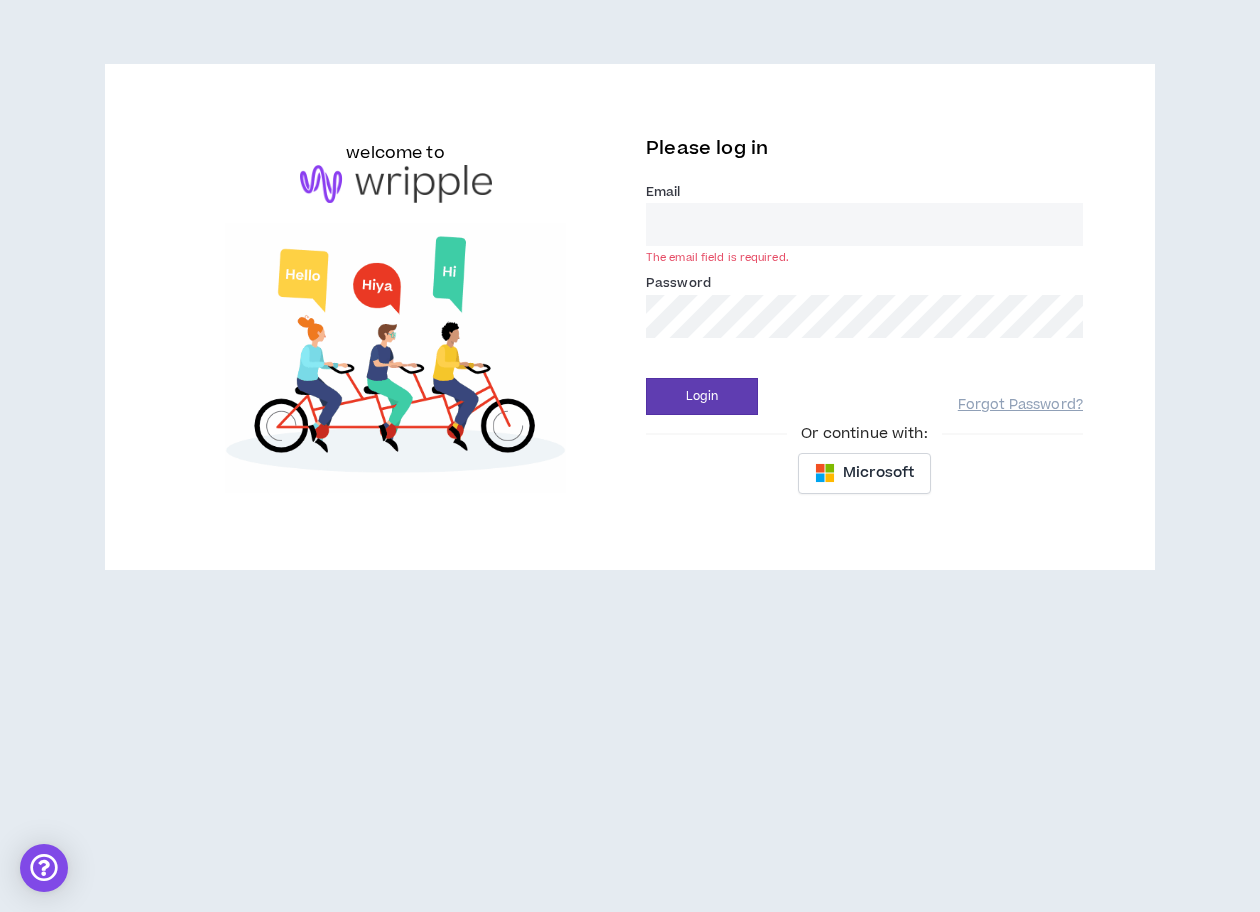 type on "[PERSON_NAME][EMAIL_ADDRESS][PERSON_NAME][DOMAIN_NAME]" 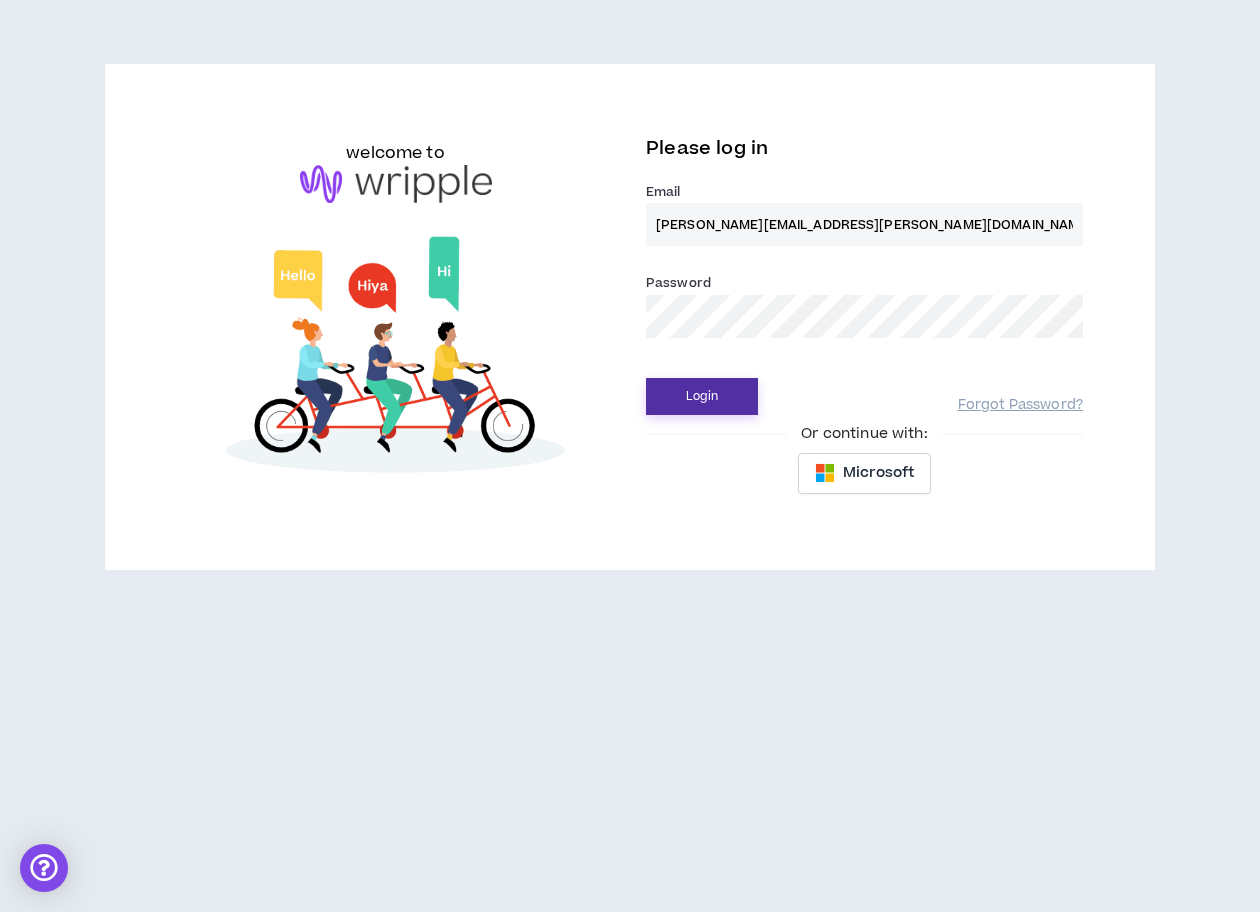 click on "Login" at bounding box center [702, 396] 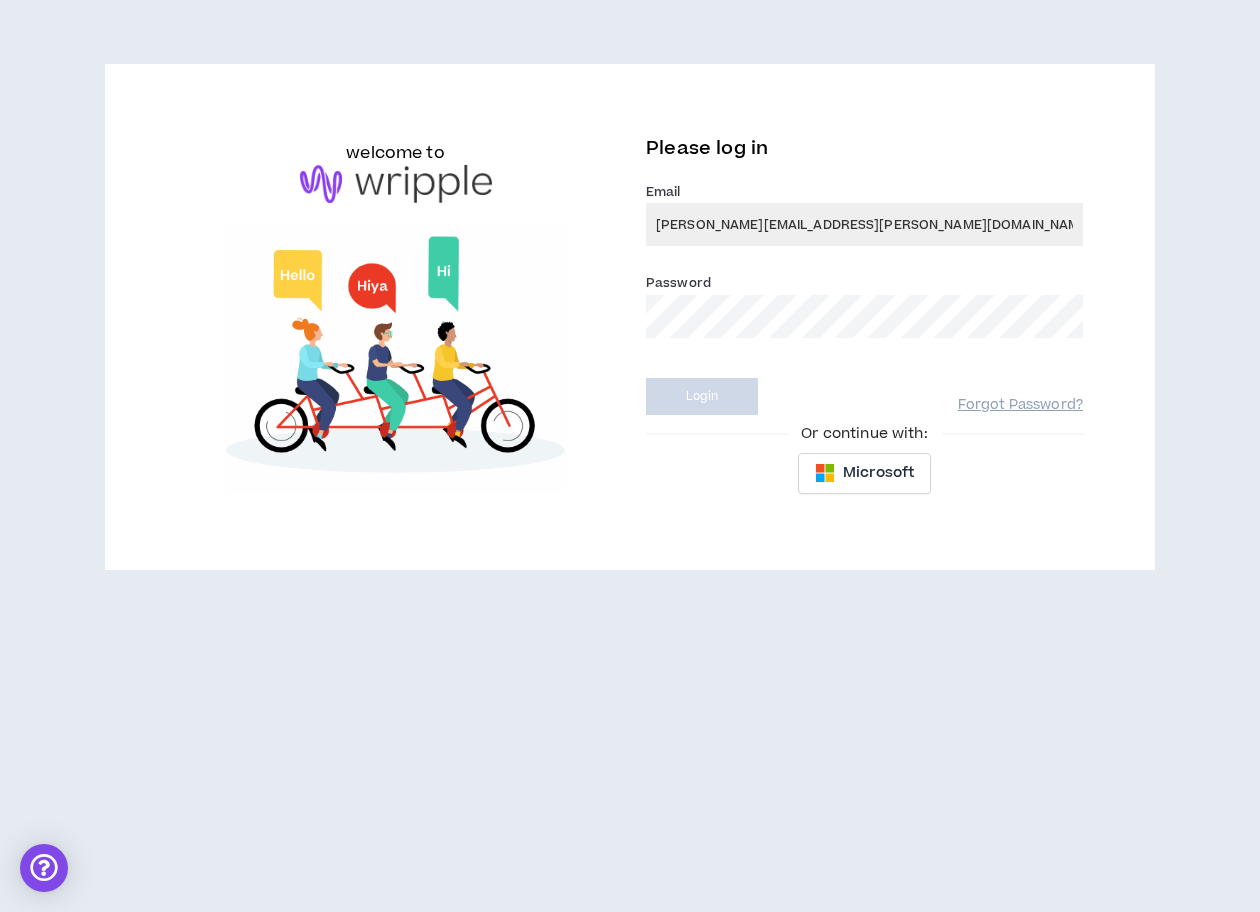 select on "**" 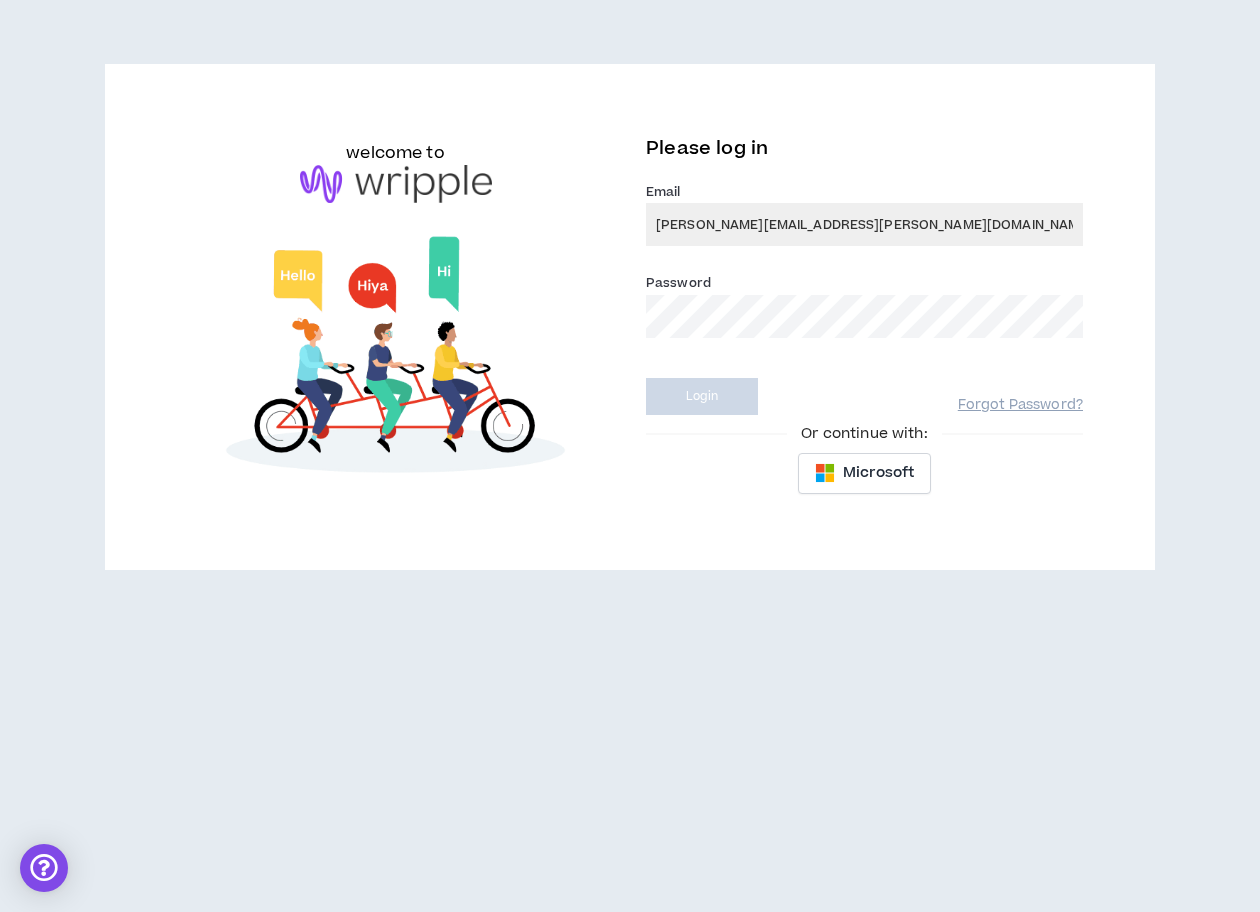 select on "**" 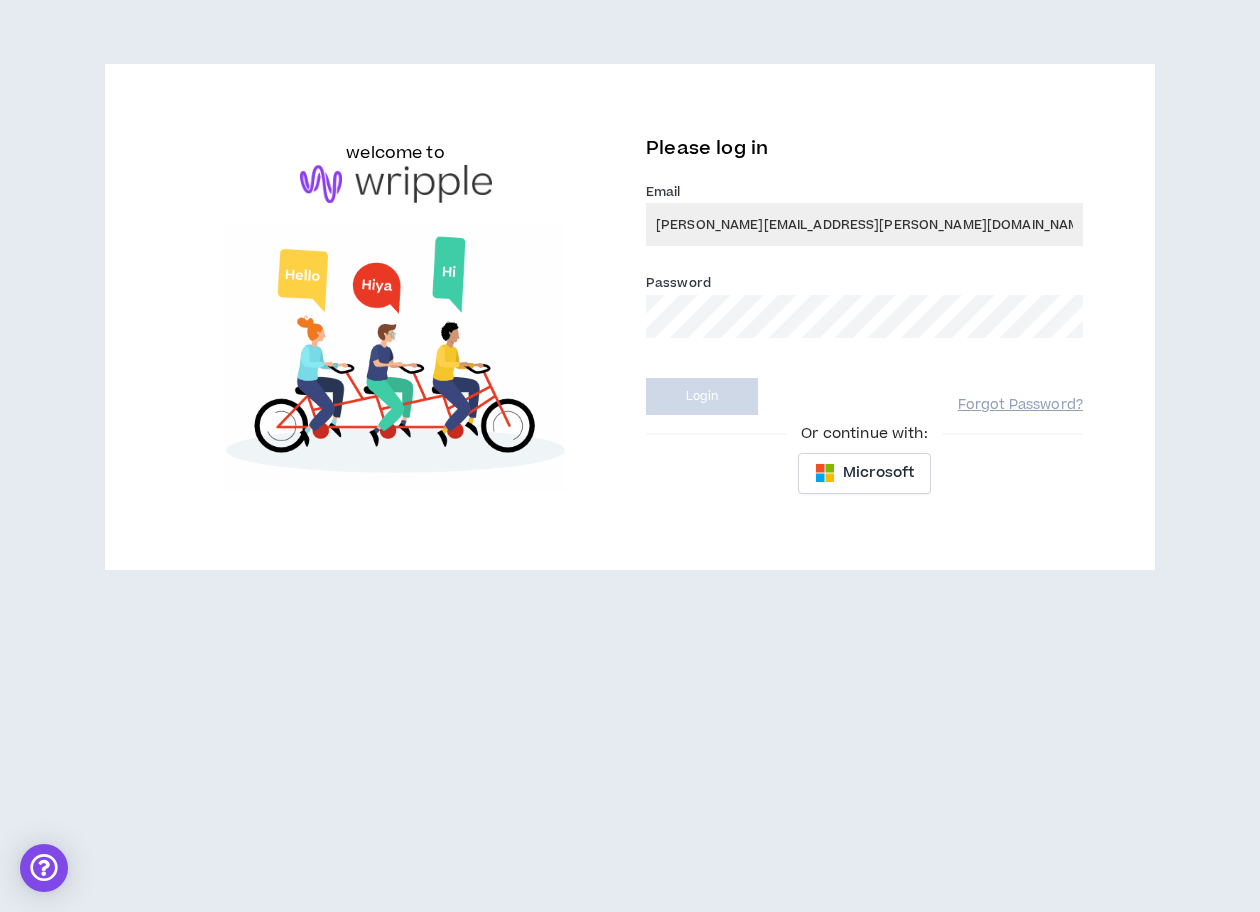 select on "***" 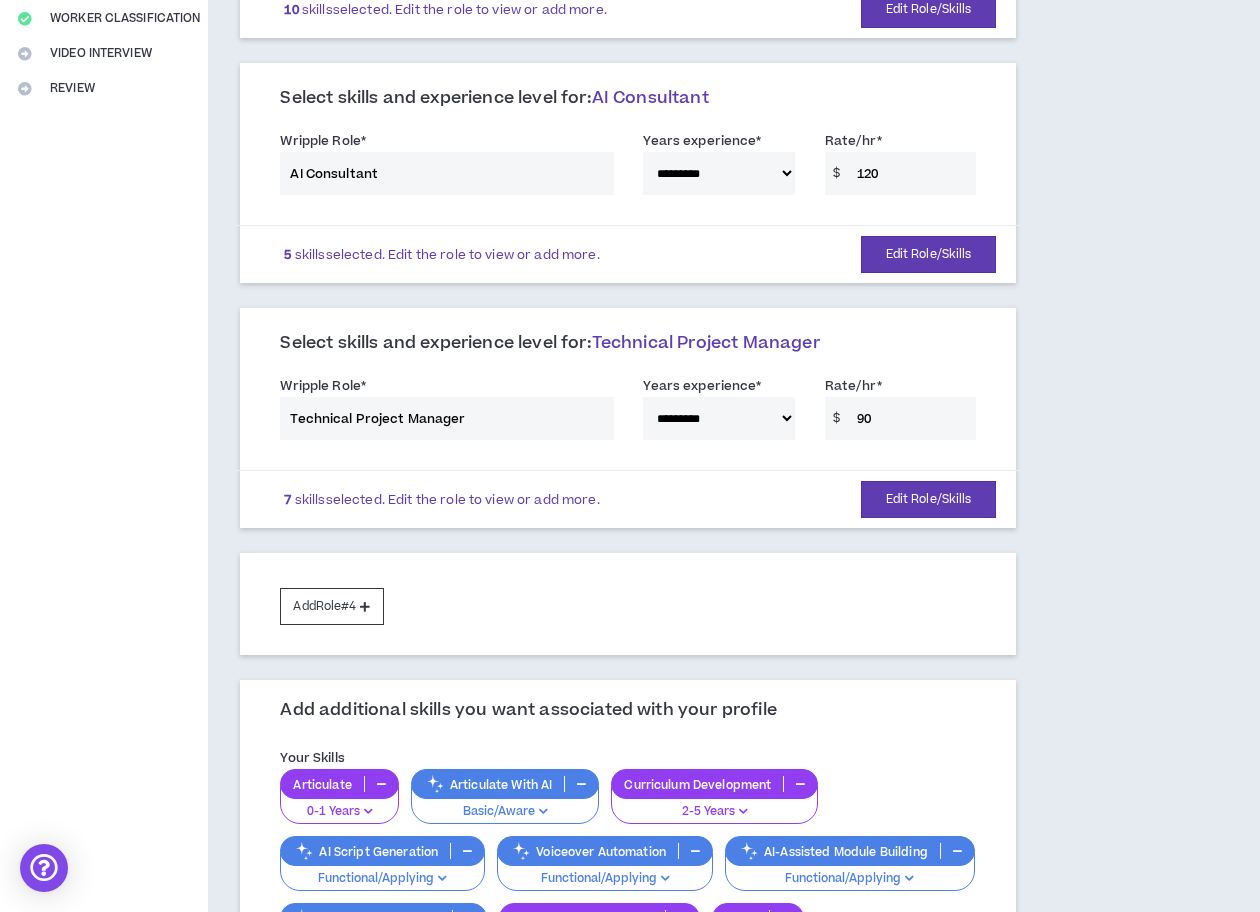 scroll, scrollTop: 453, scrollLeft: 0, axis: vertical 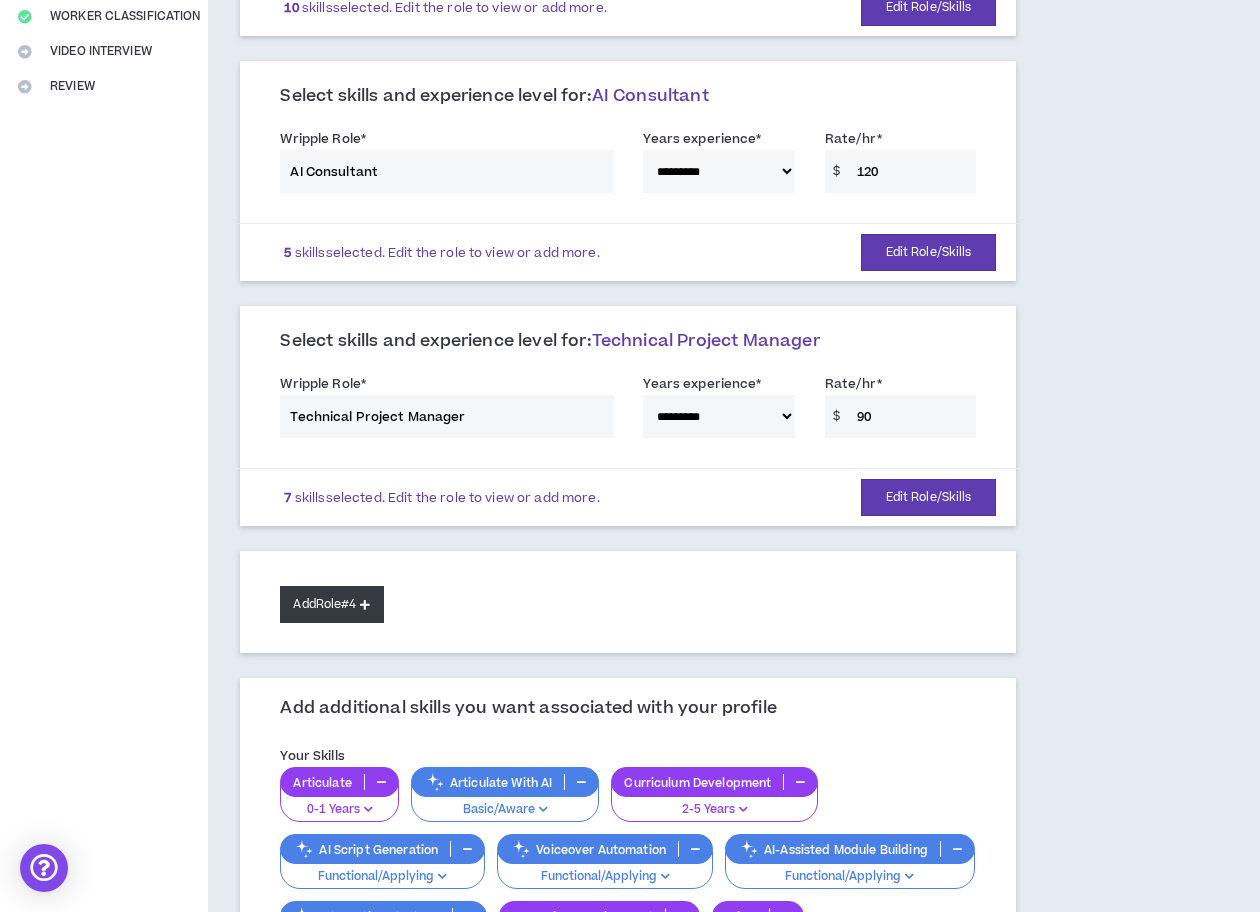 click on "Add  Role  #4" at bounding box center (331, 604) 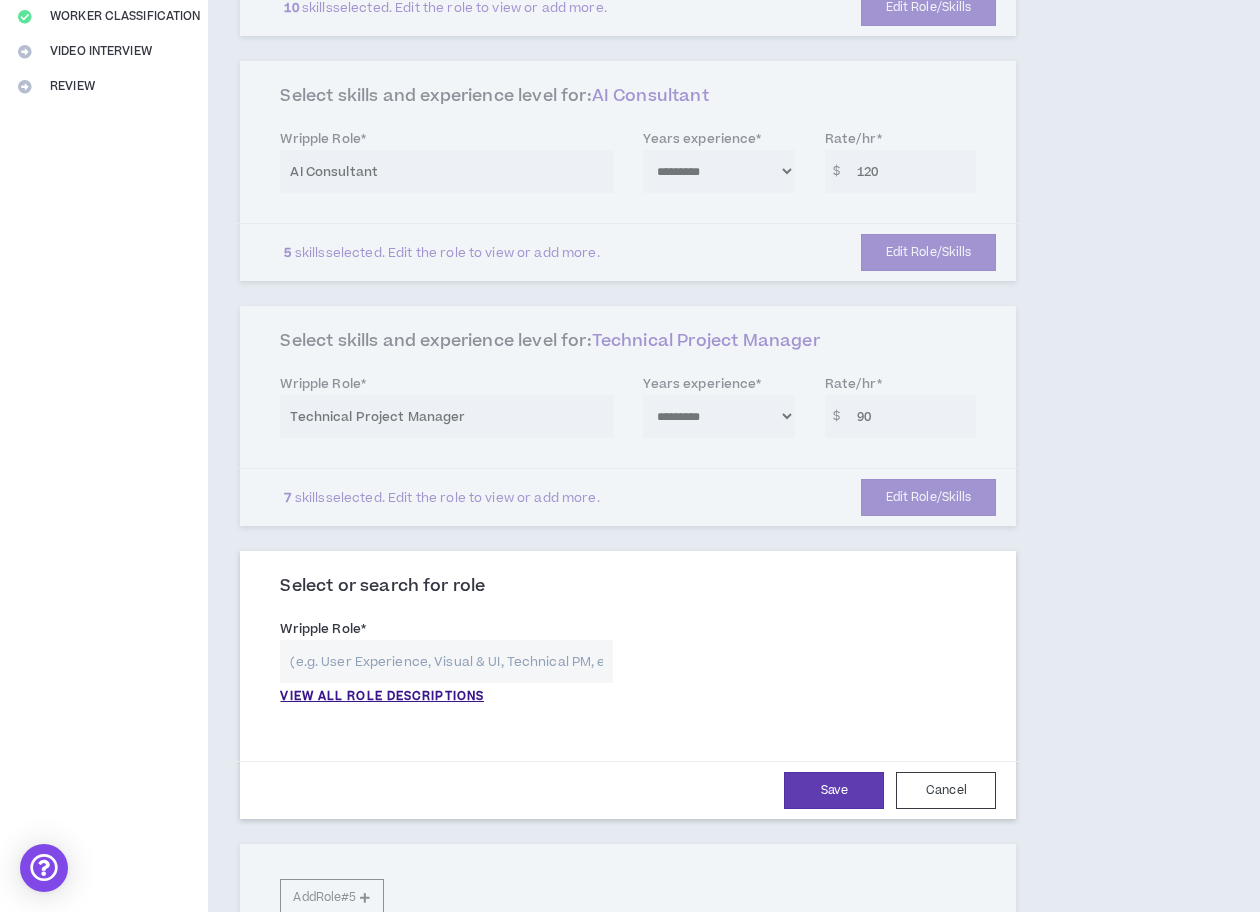 click at bounding box center [446, 661] 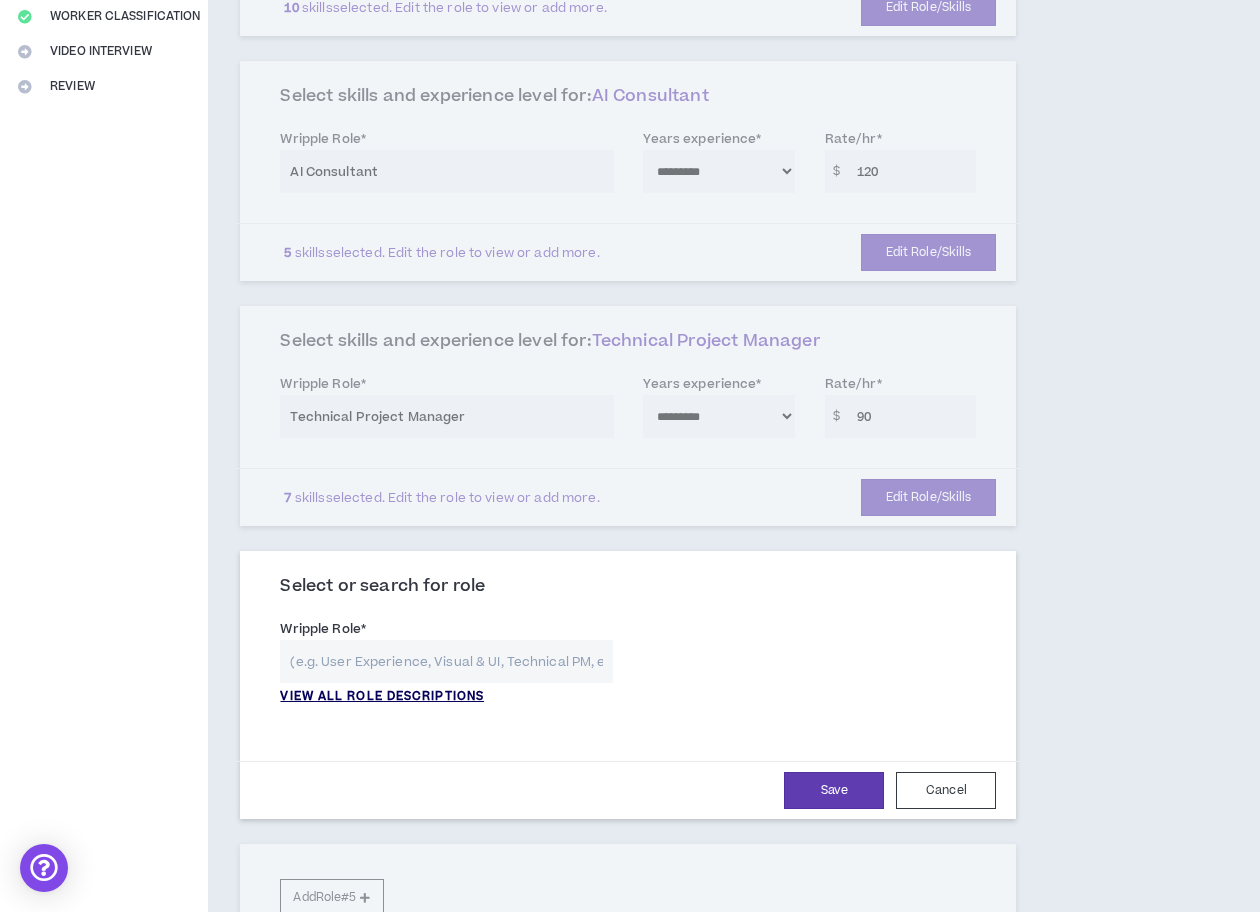 click on "VIEW ALL ROLE DESCRIPTIONS" at bounding box center (382, 697) 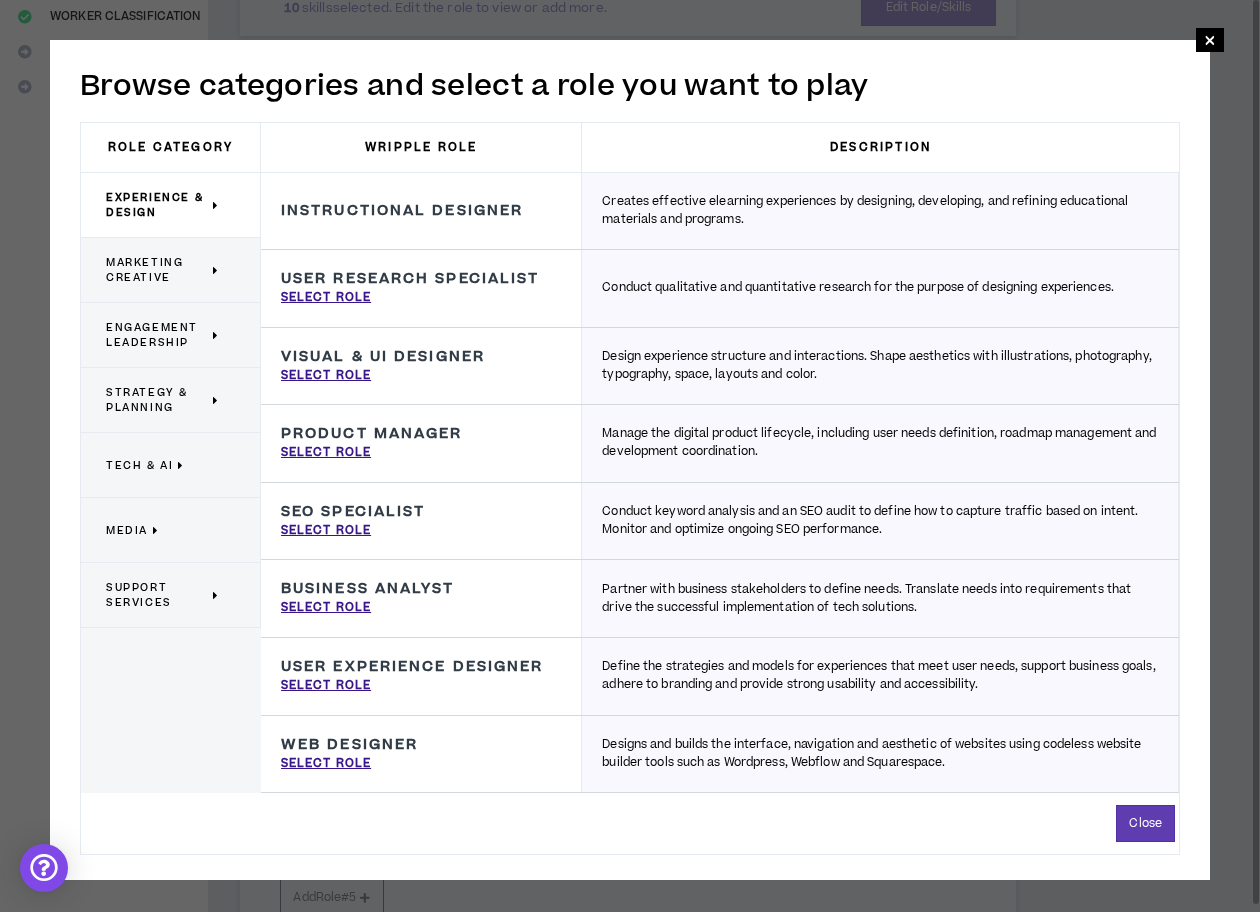click on "Marketing Creative" at bounding box center [163, 270] 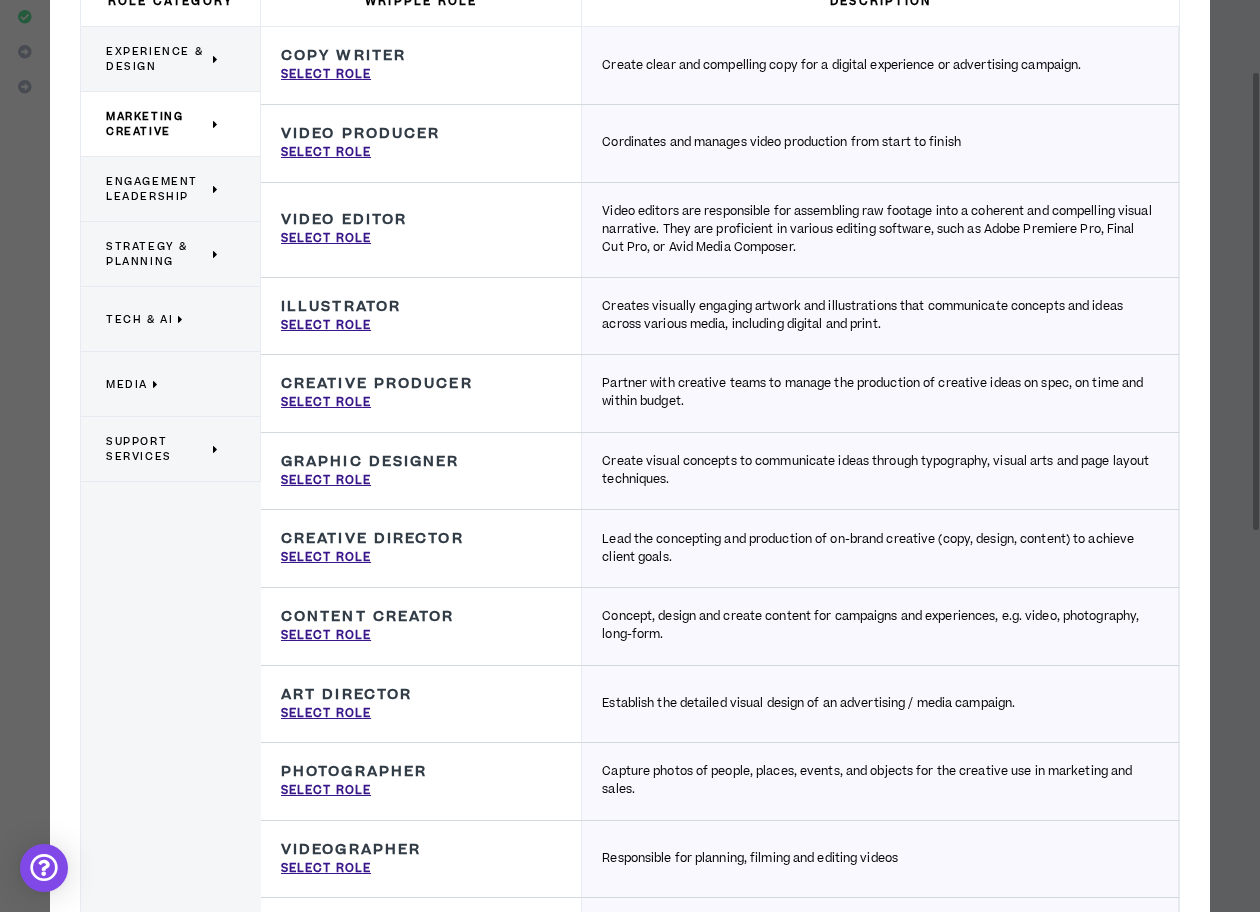 click on "Experience & Design" at bounding box center (157, 59) 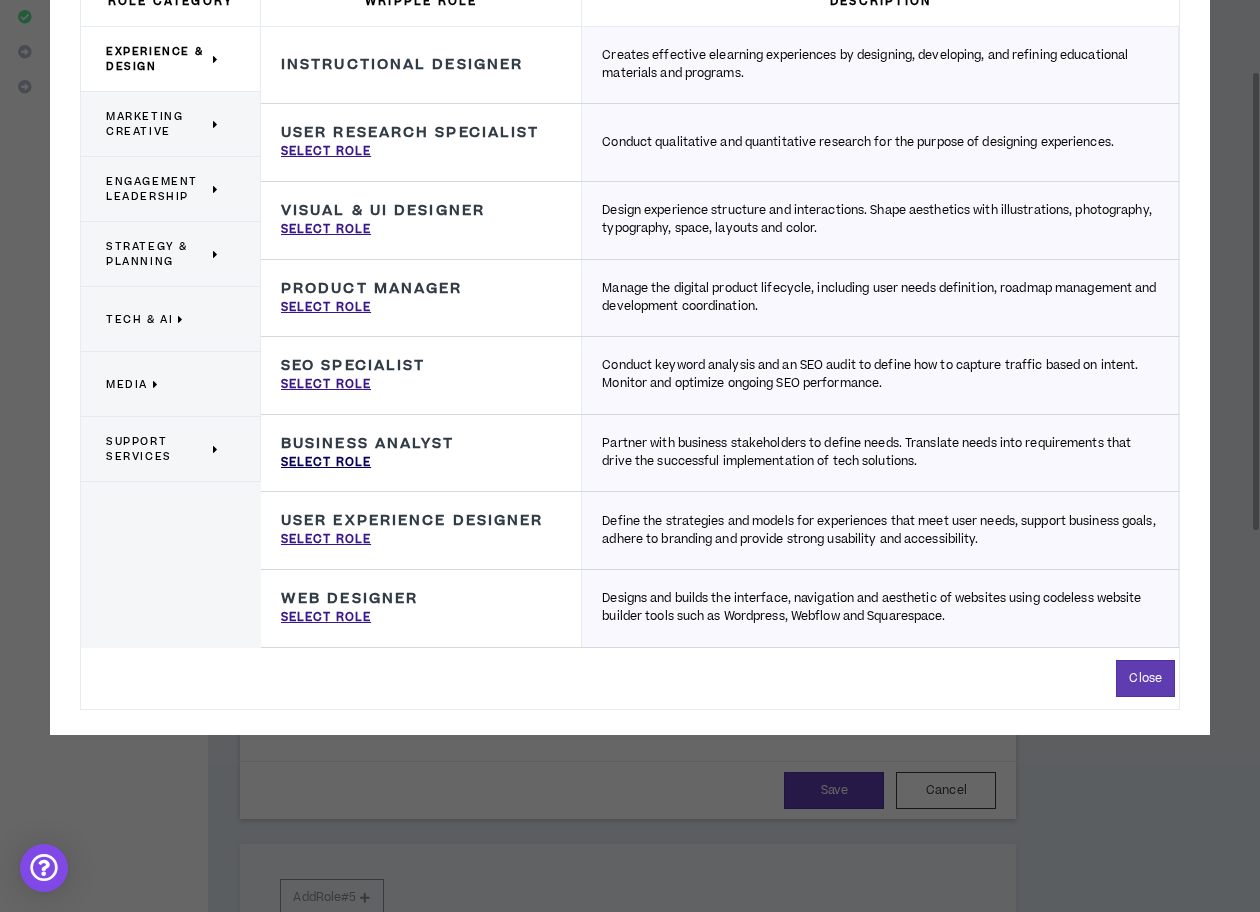 click on "Select Role" at bounding box center (326, 463) 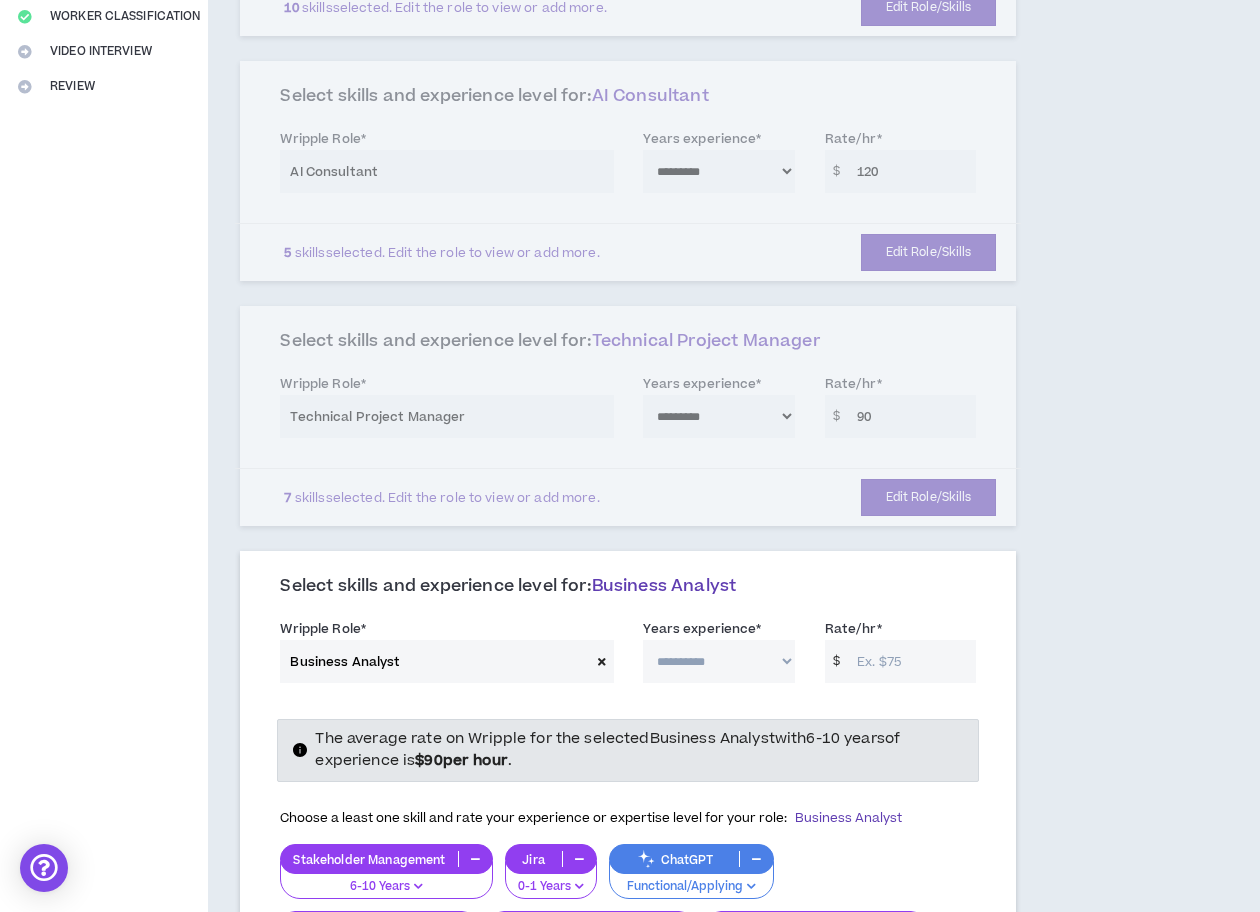 click on "**********" at bounding box center (719, 661) 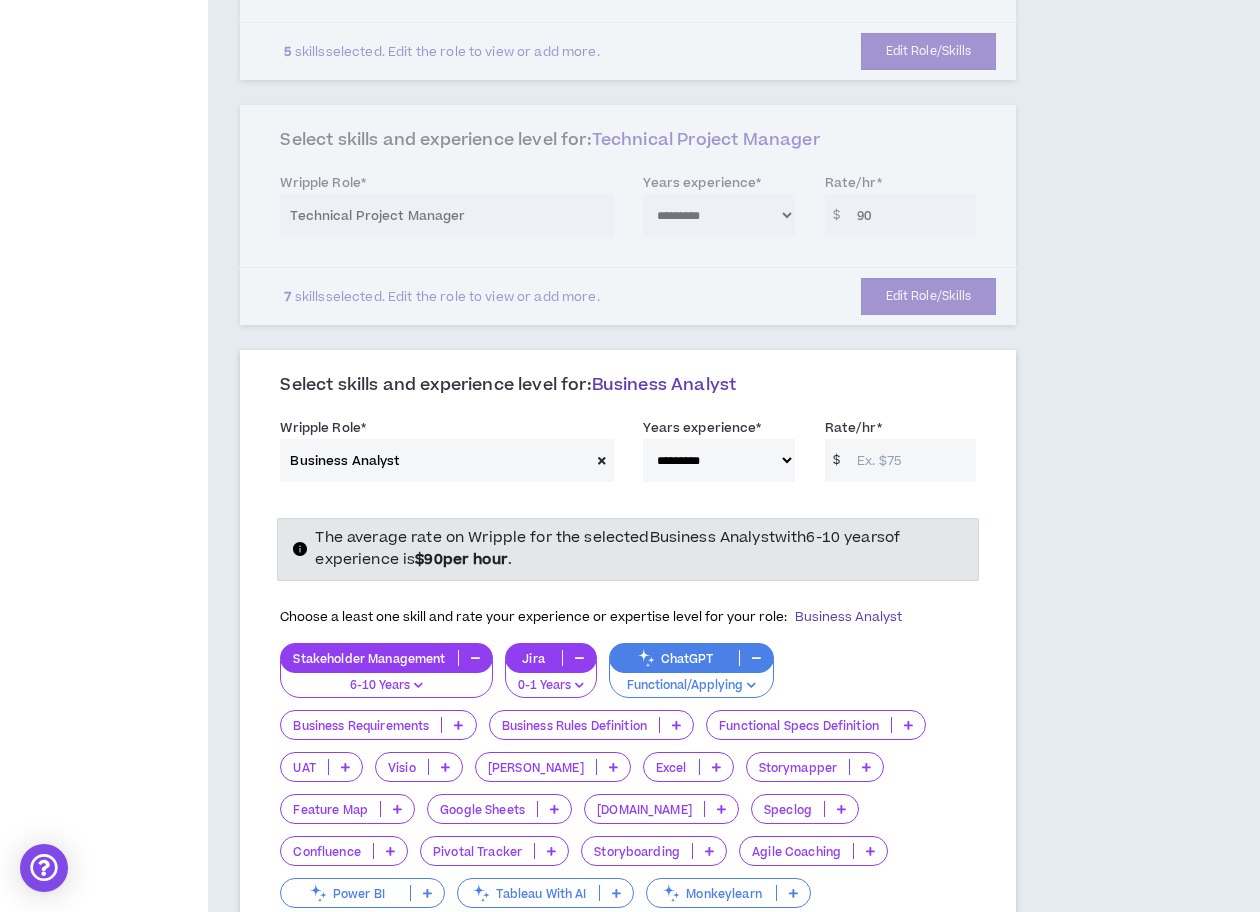 scroll, scrollTop: 659, scrollLeft: 0, axis: vertical 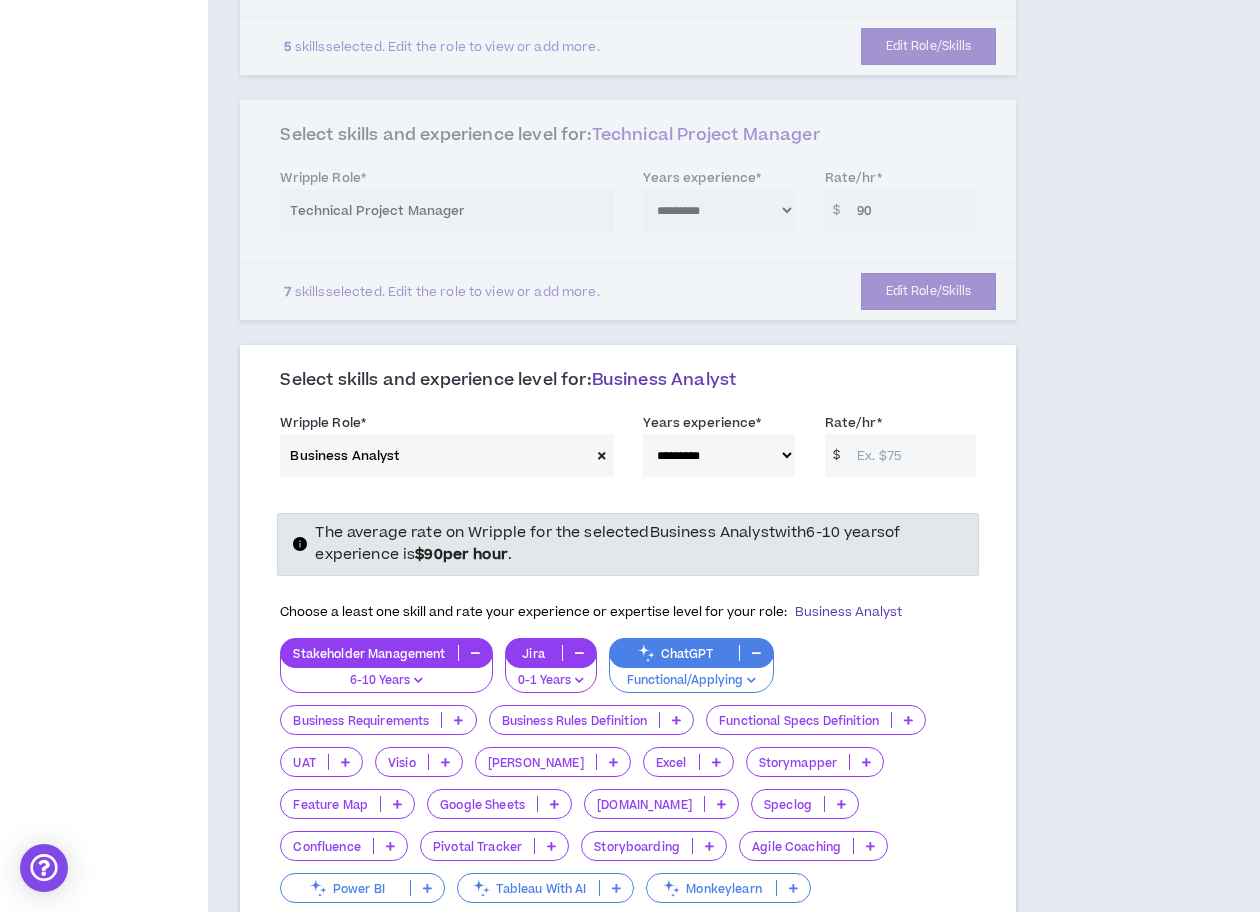 click on "Rate/hr  *" at bounding box center [911, 455] 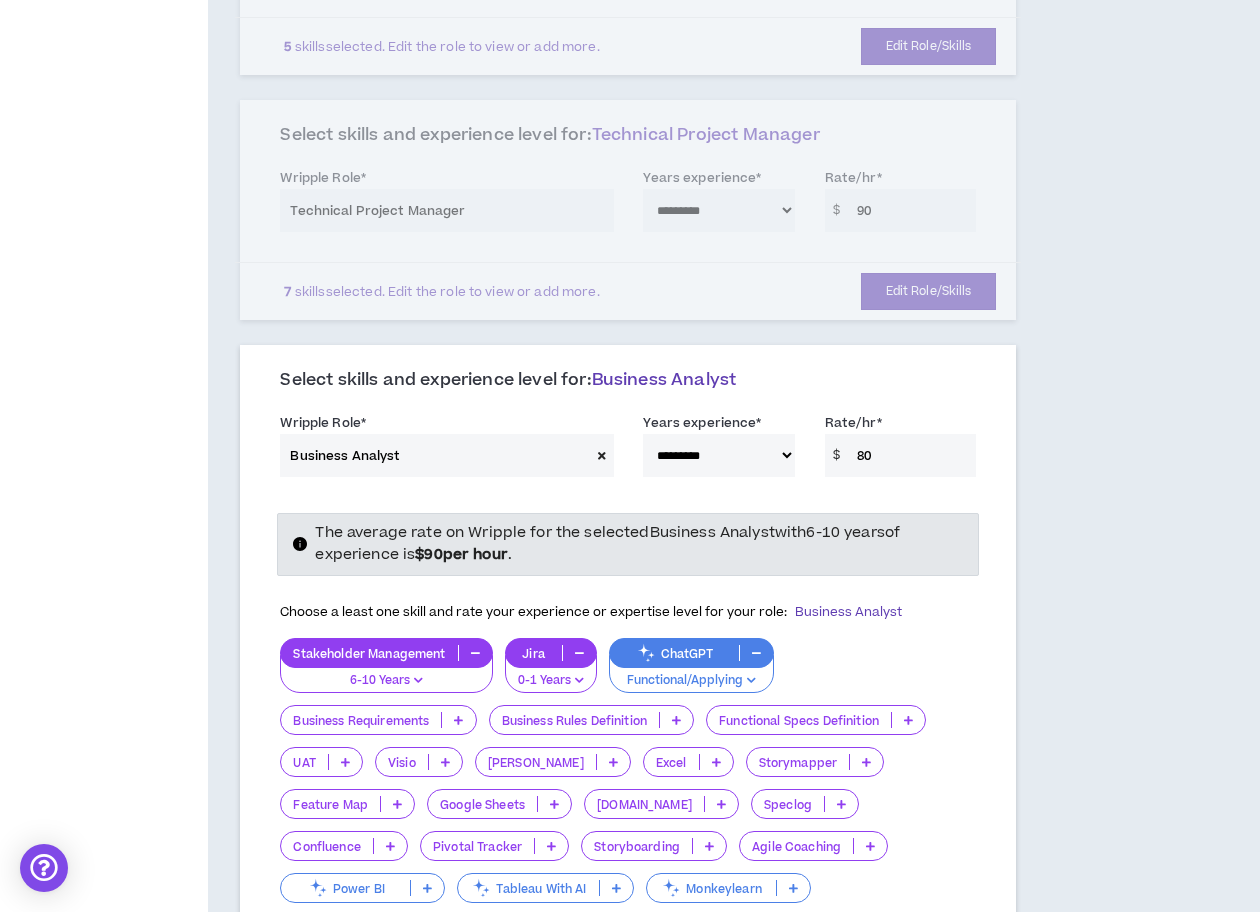 type on "80" 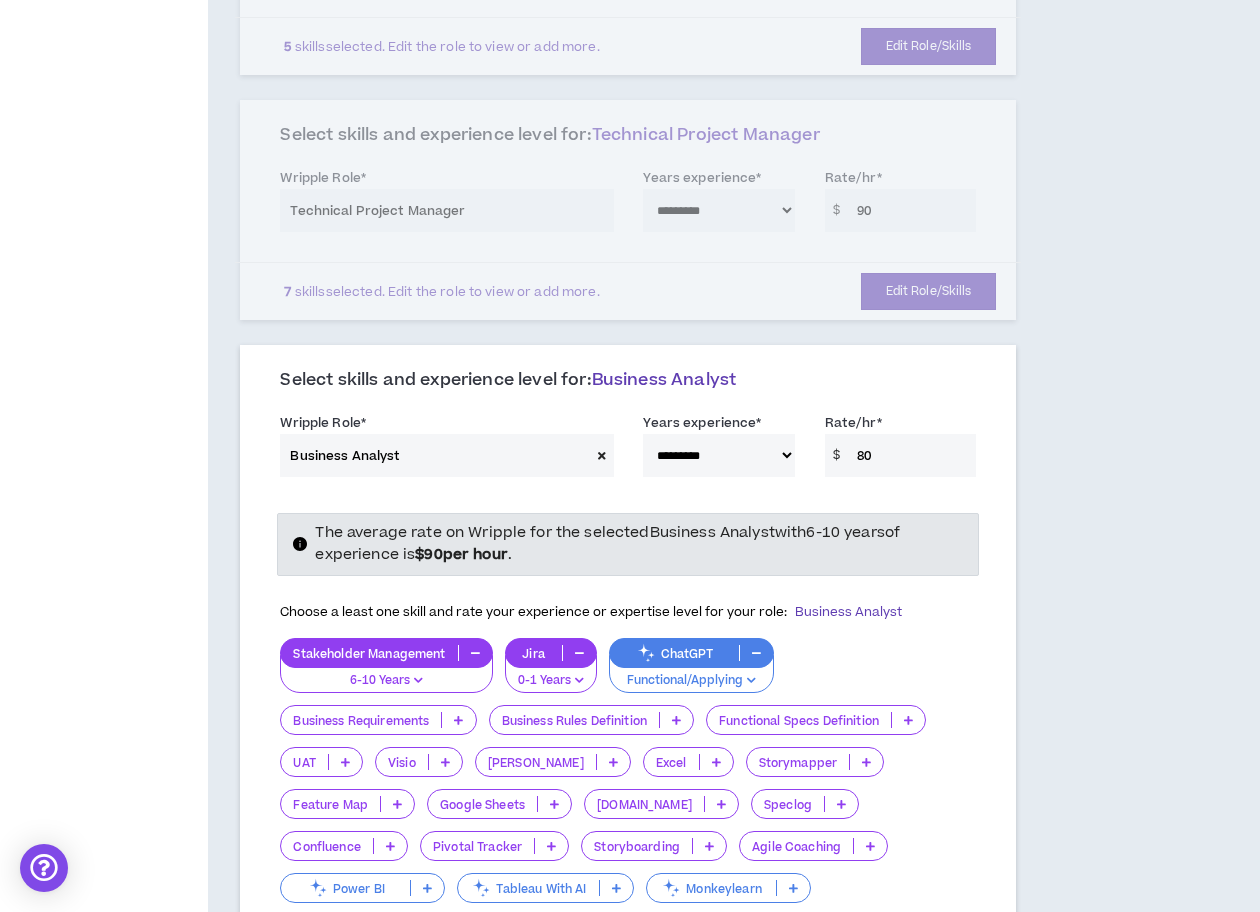 click on "Stakeholder Management 6-10 Years Jira 0-1 Years ChatGPT Functional/Applying Business Requirements Business Rules Definition Functional Specs Definition UAT Visio [PERSON_NAME] Excel Storymapper Feature Map Google Sheets [DOMAIN_NAME] Speclog Confluence Pivotal Tracker Storyboarding Agile Coaching Power BI Tableau With AI Monkeylearn AI-Driven Data Analysis NLP For Insights Automated Reporting" at bounding box center (628, 795) 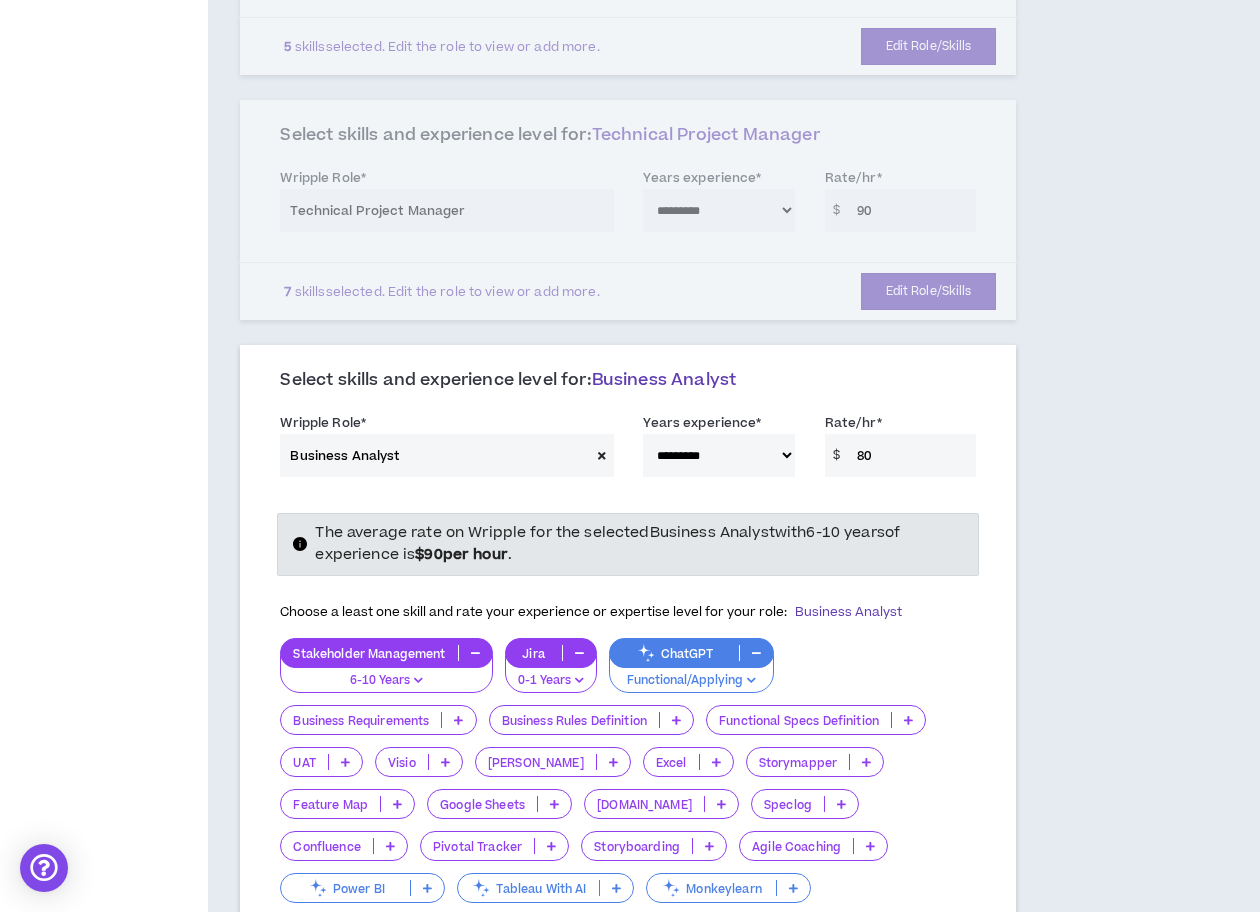 click at bounding box center [716, 762] 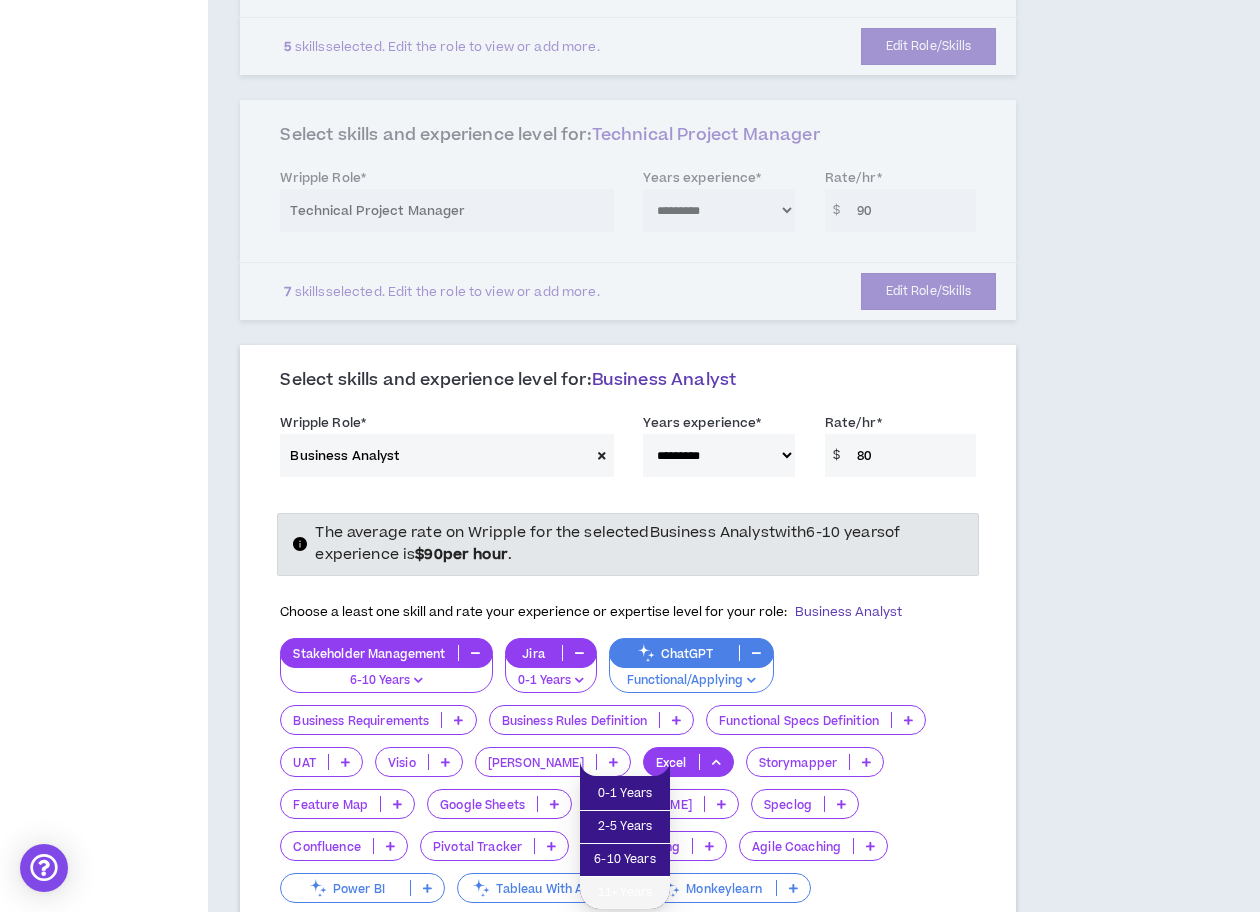 drag, startPoint x: 633, startPoint y: 898, endPoint x: 697, endPoint y: 873, distance: 68.70953 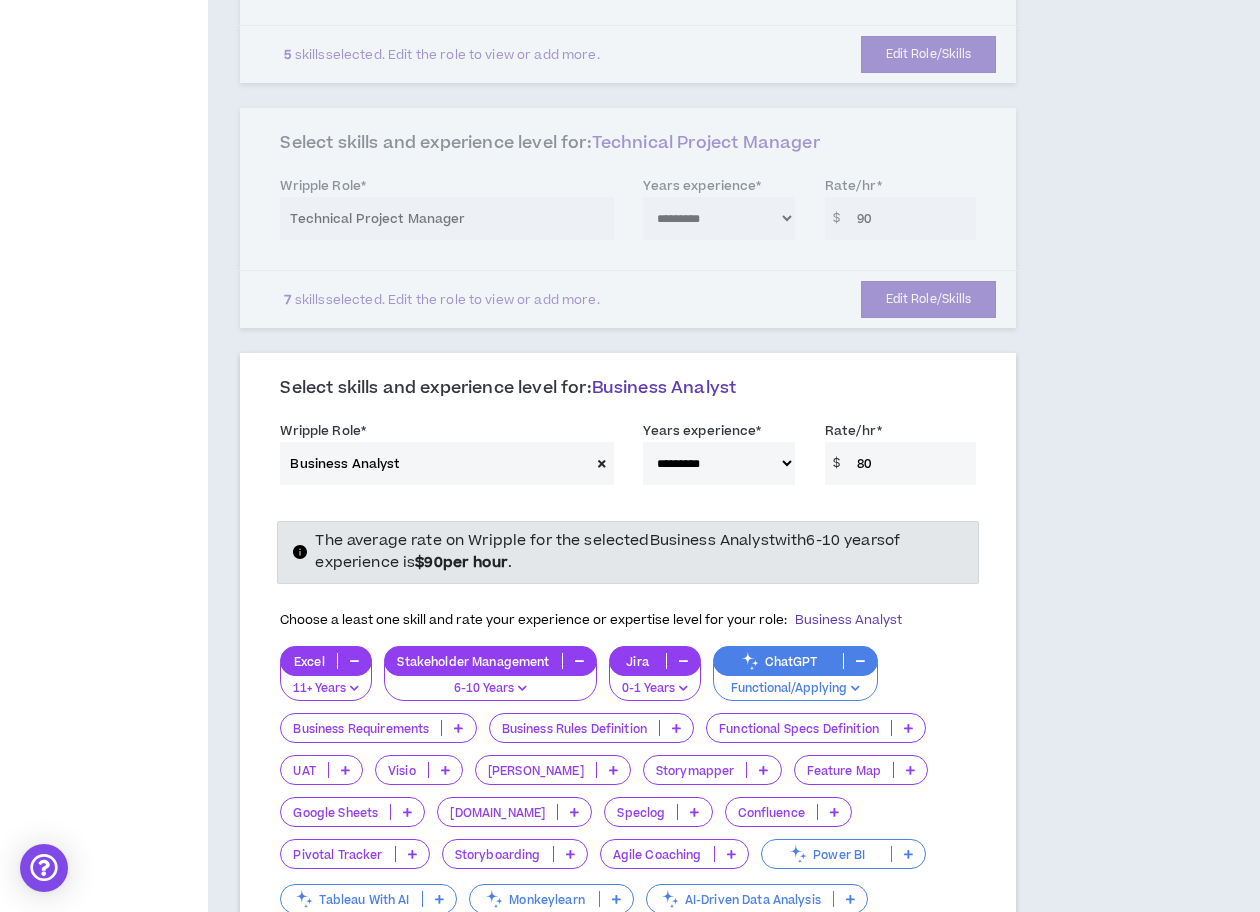 scroll, scrollTop: 650, scrollLeft: 0, axis: vertical 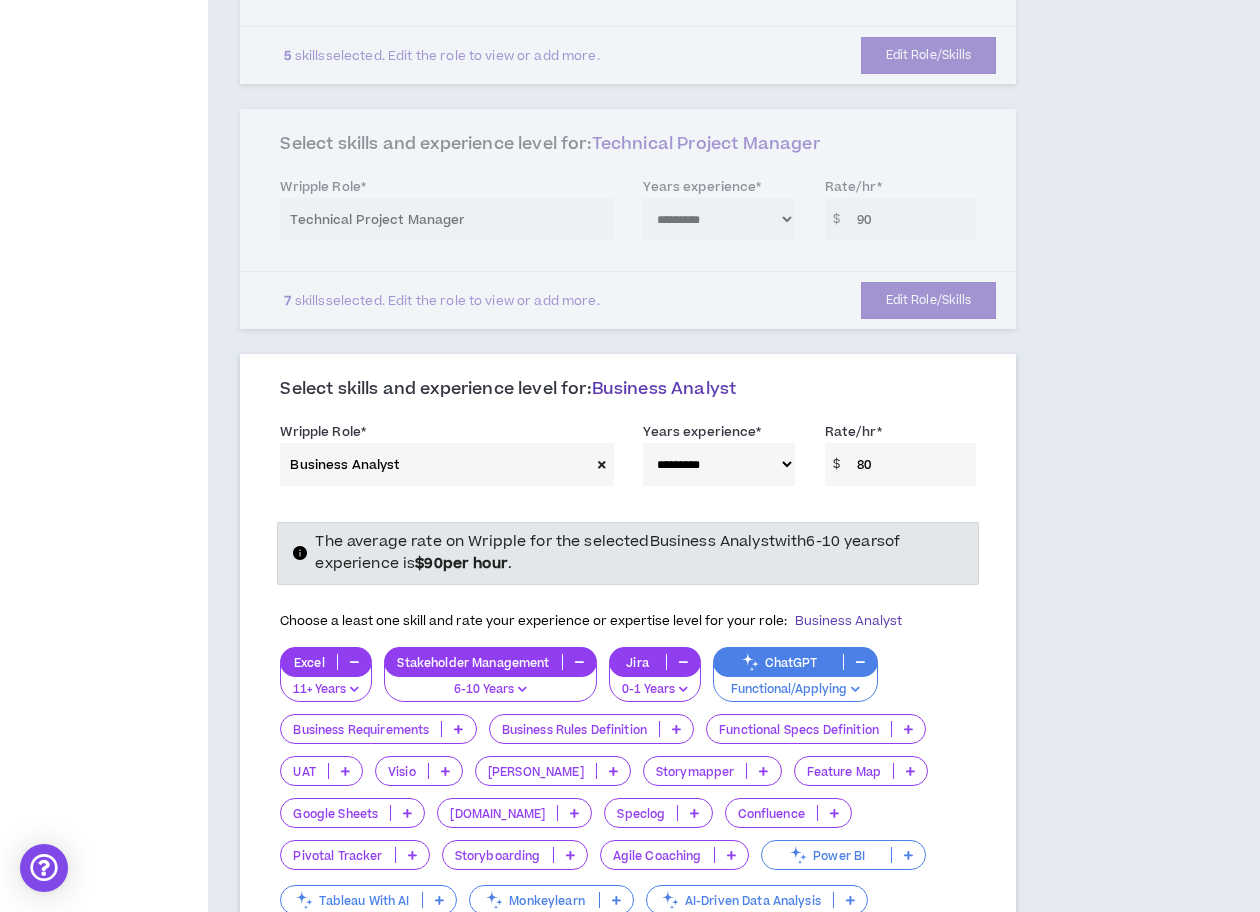 click at bounding box center [458, 729] 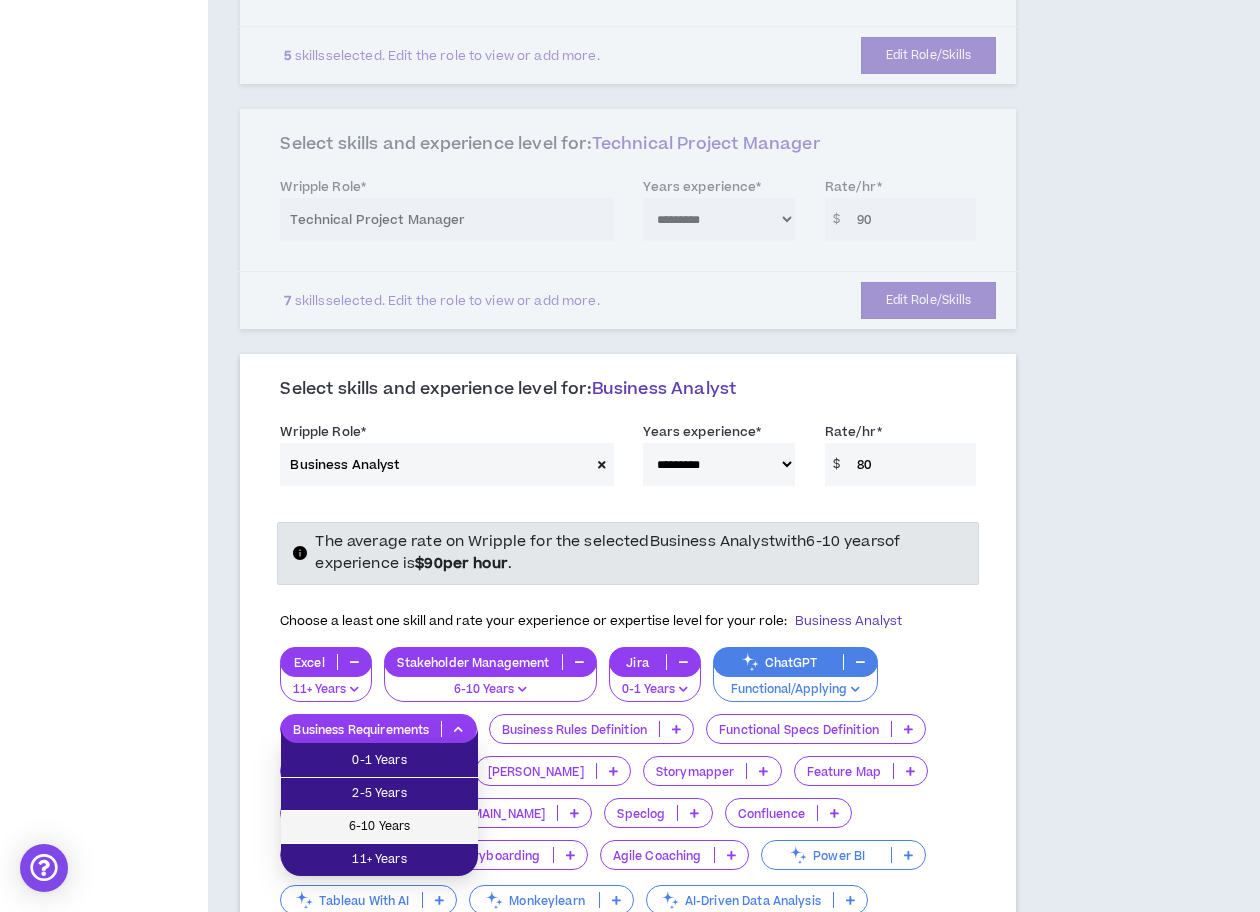 click on "6-10 Years" at bounding box center [379, 827] 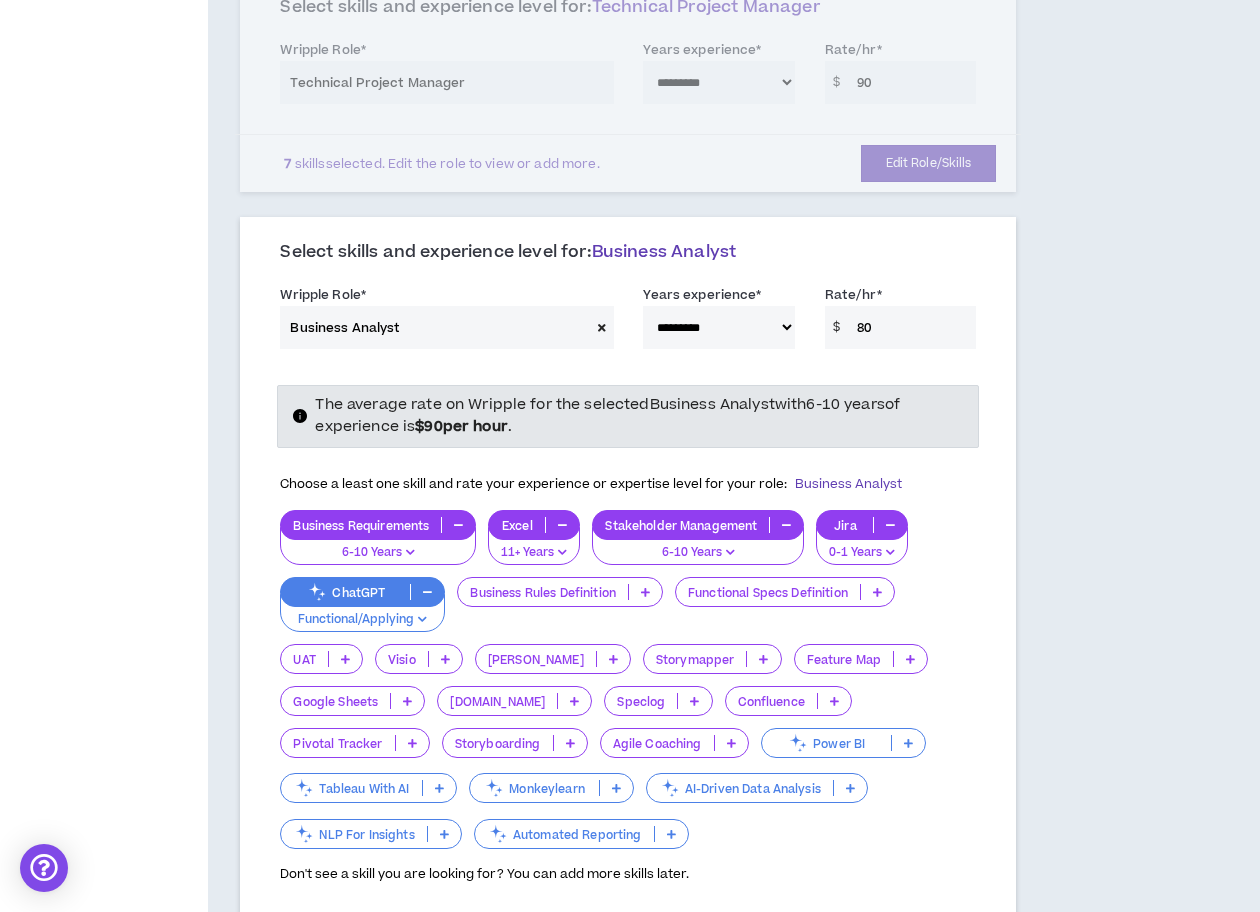 scroll, scrollTop: 788, scrollLeft: 0, axis: vertical 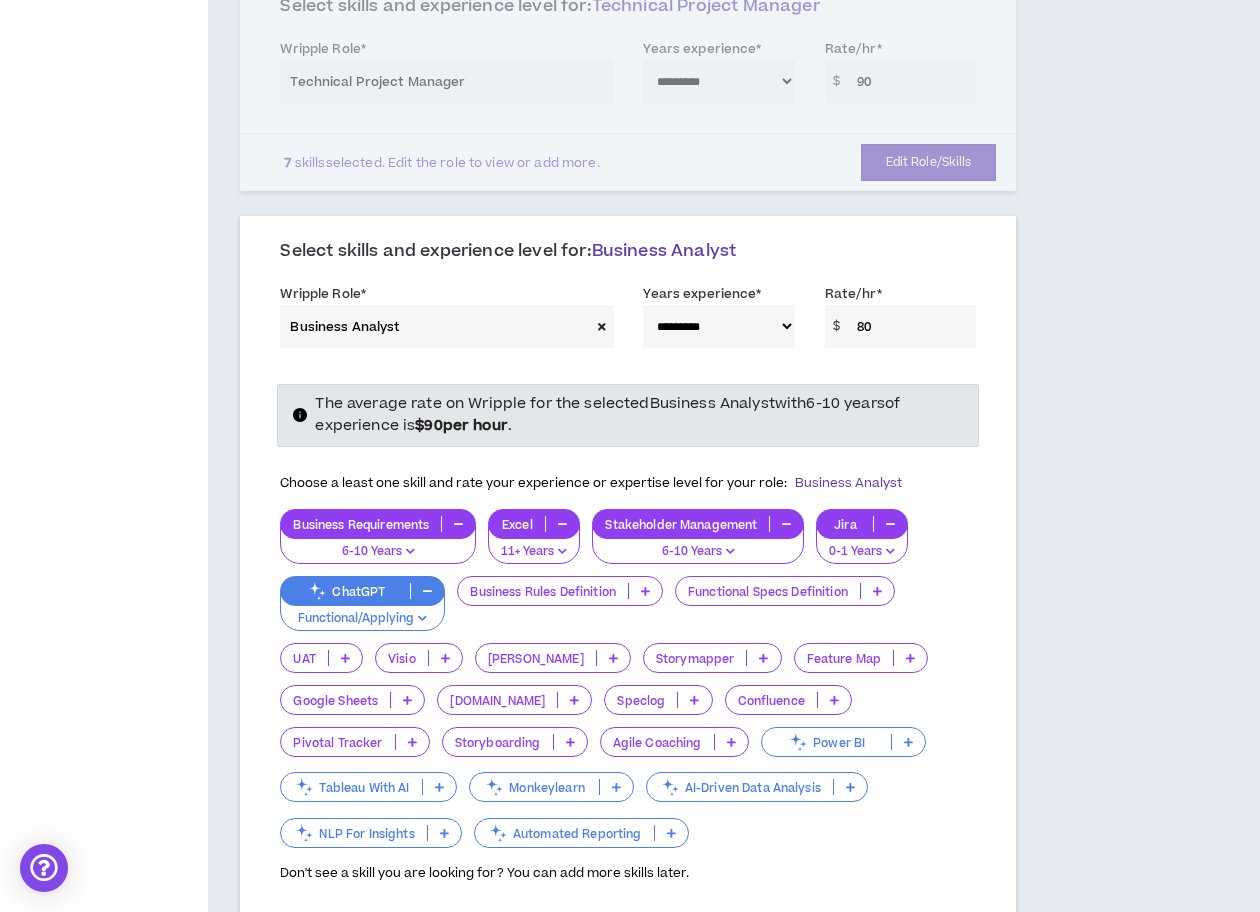 click at bounding box center (345, 658) 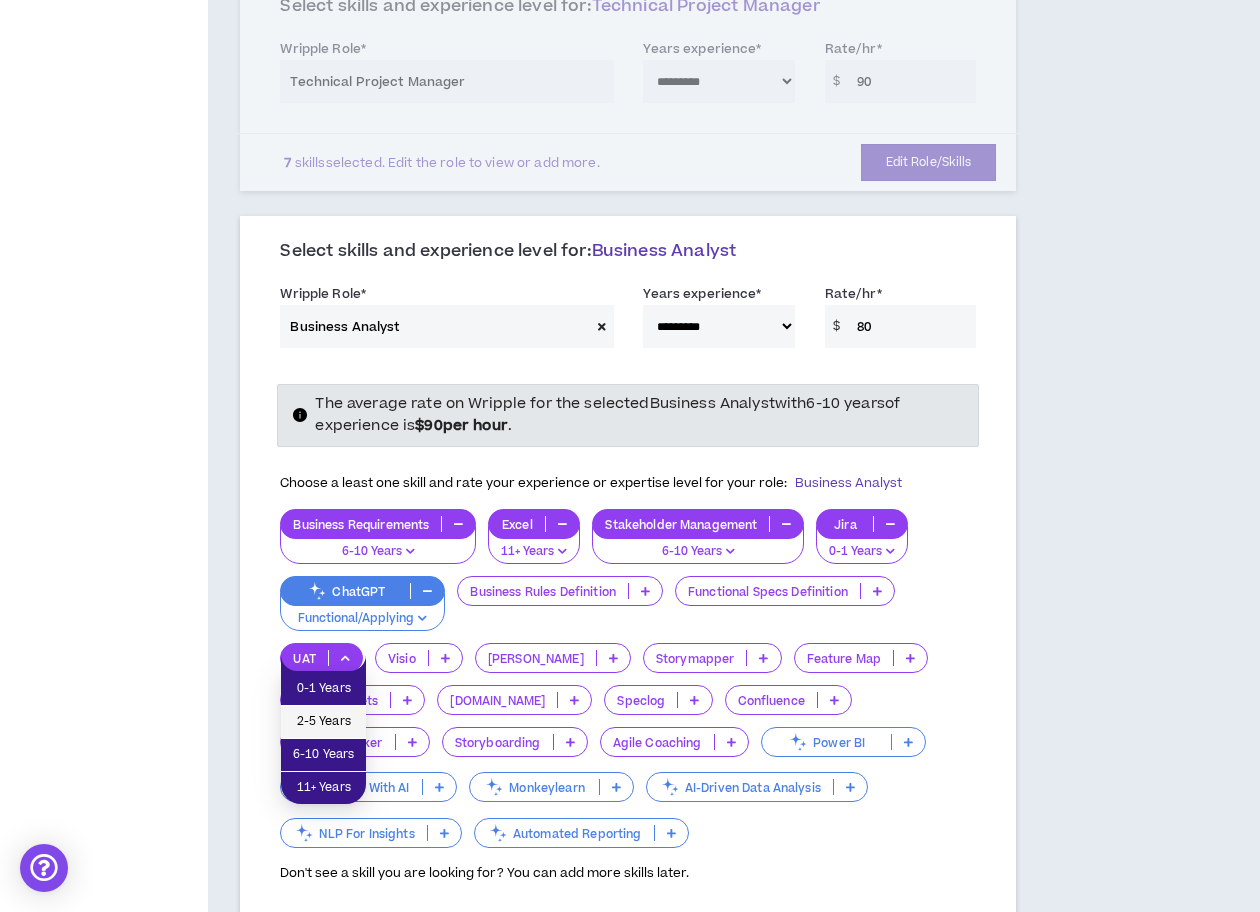 click on "2-5 Years" at bounding box center [323, 722] 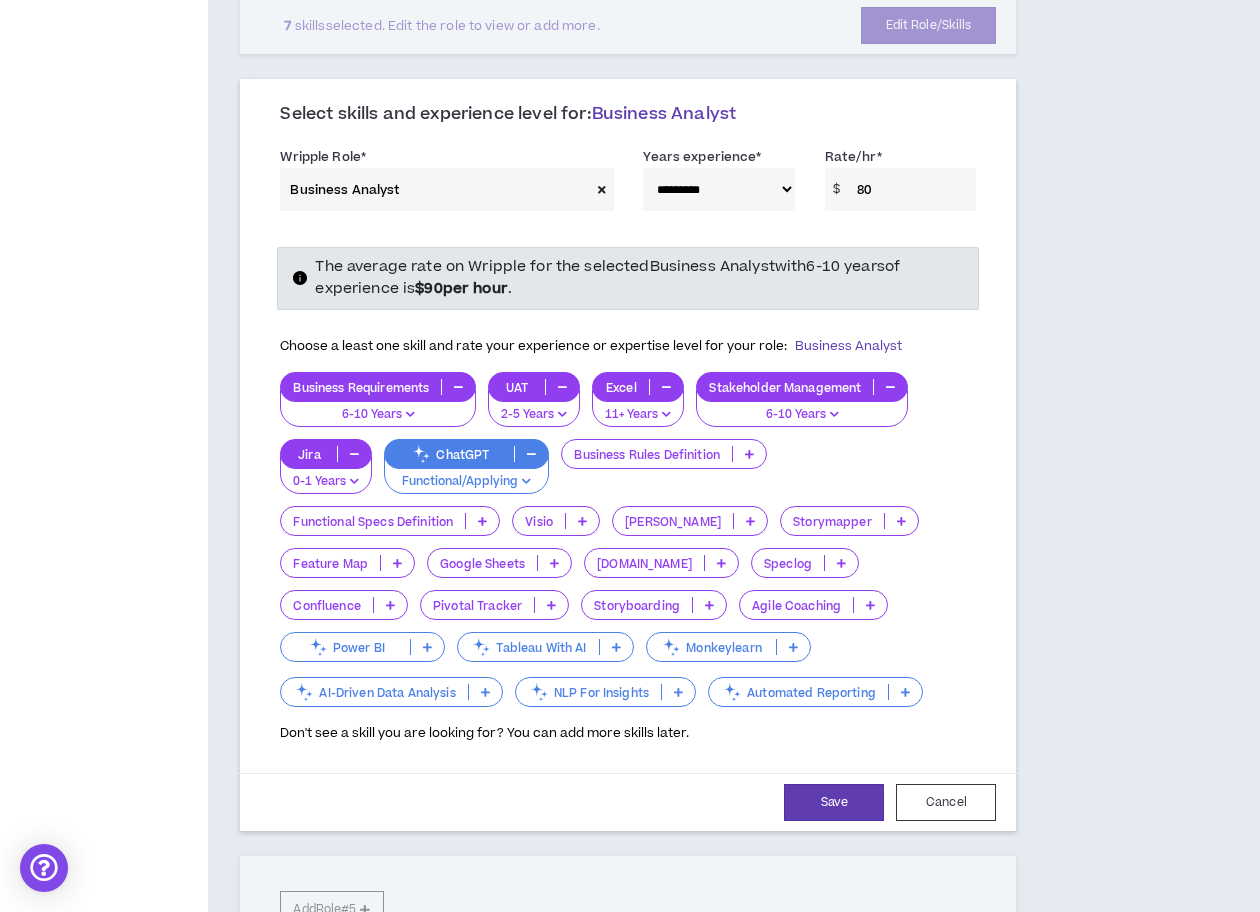 scroll, scrollTop: 926, scrollLeft: 0, axis: vertical 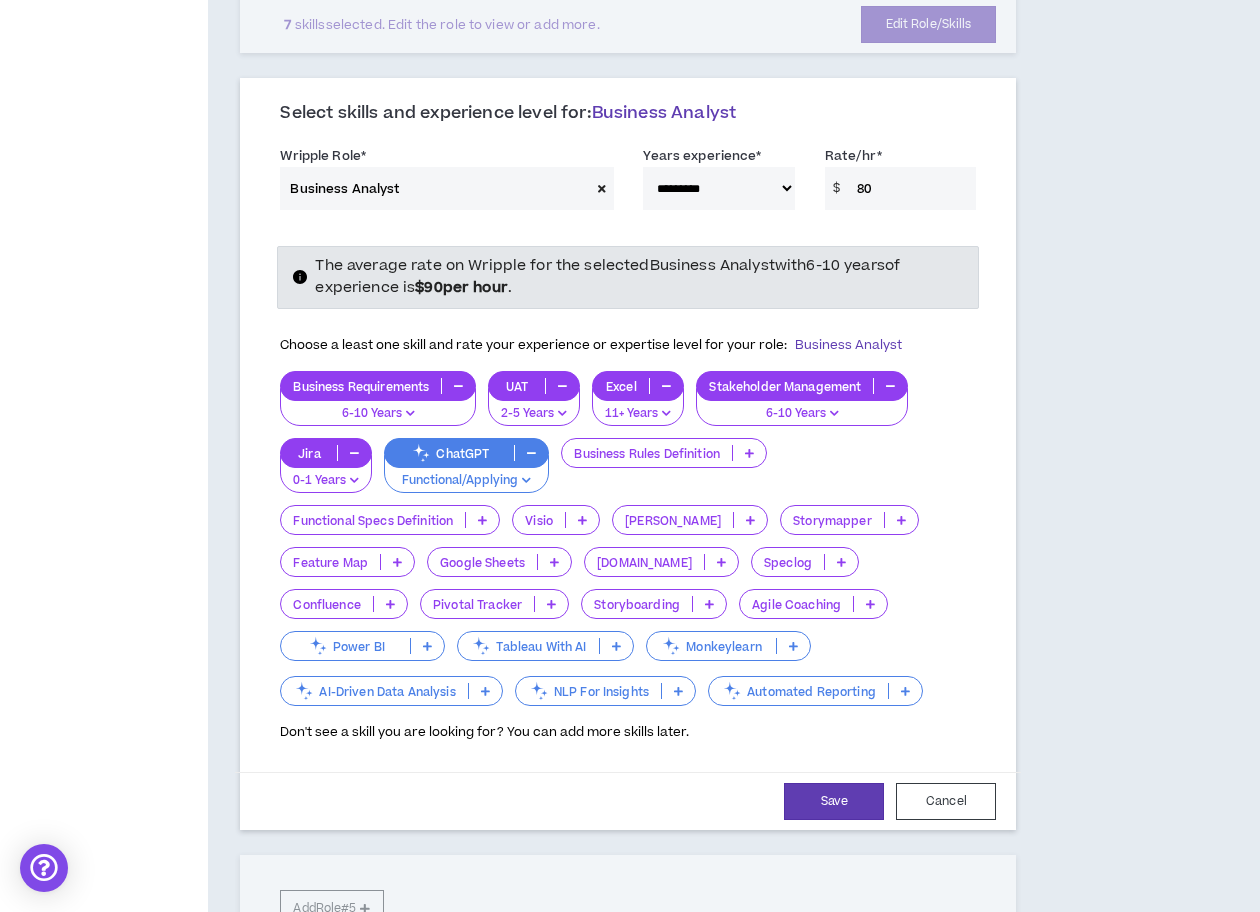 click at bounding box center (554, 562) 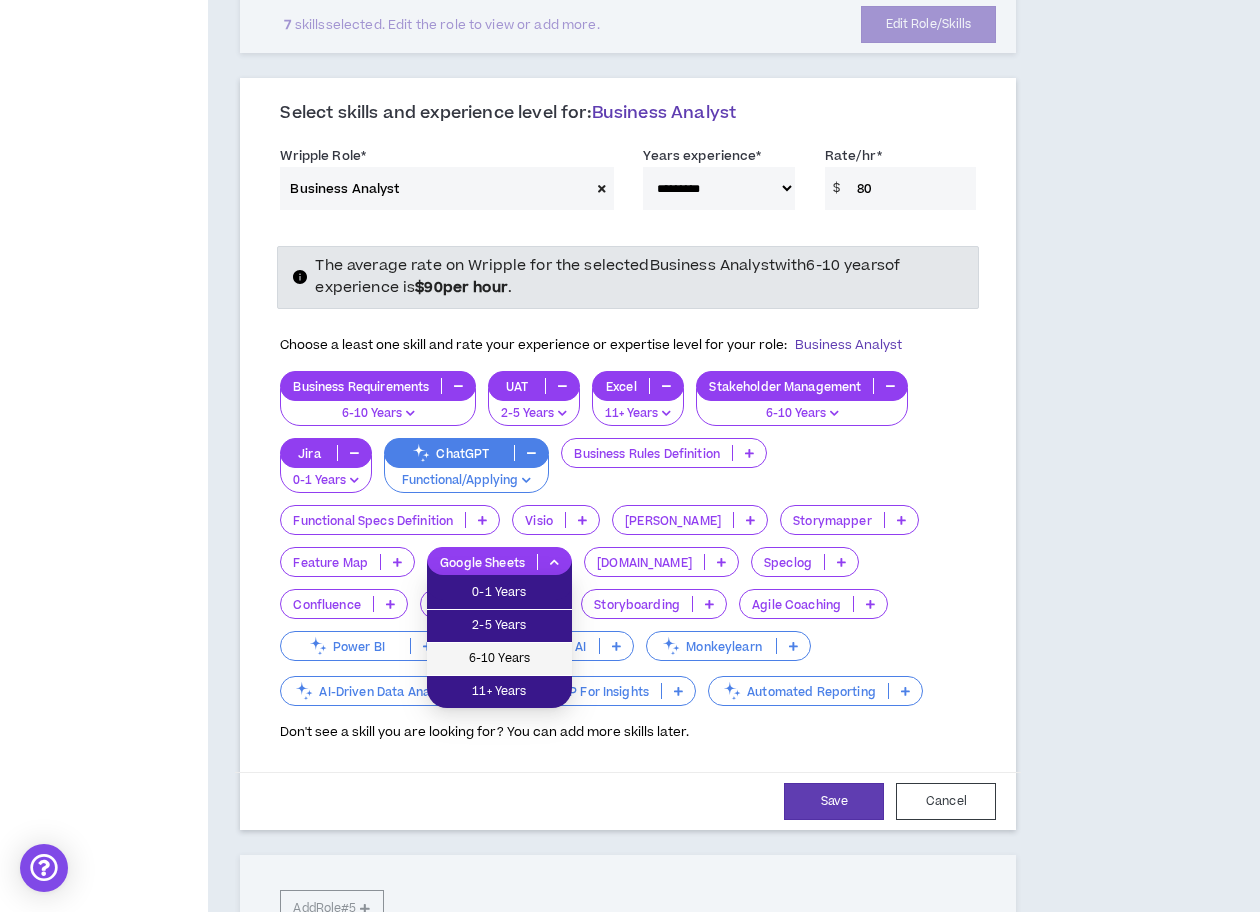 click on "6-10 Years" at bounding box center (499, 659) 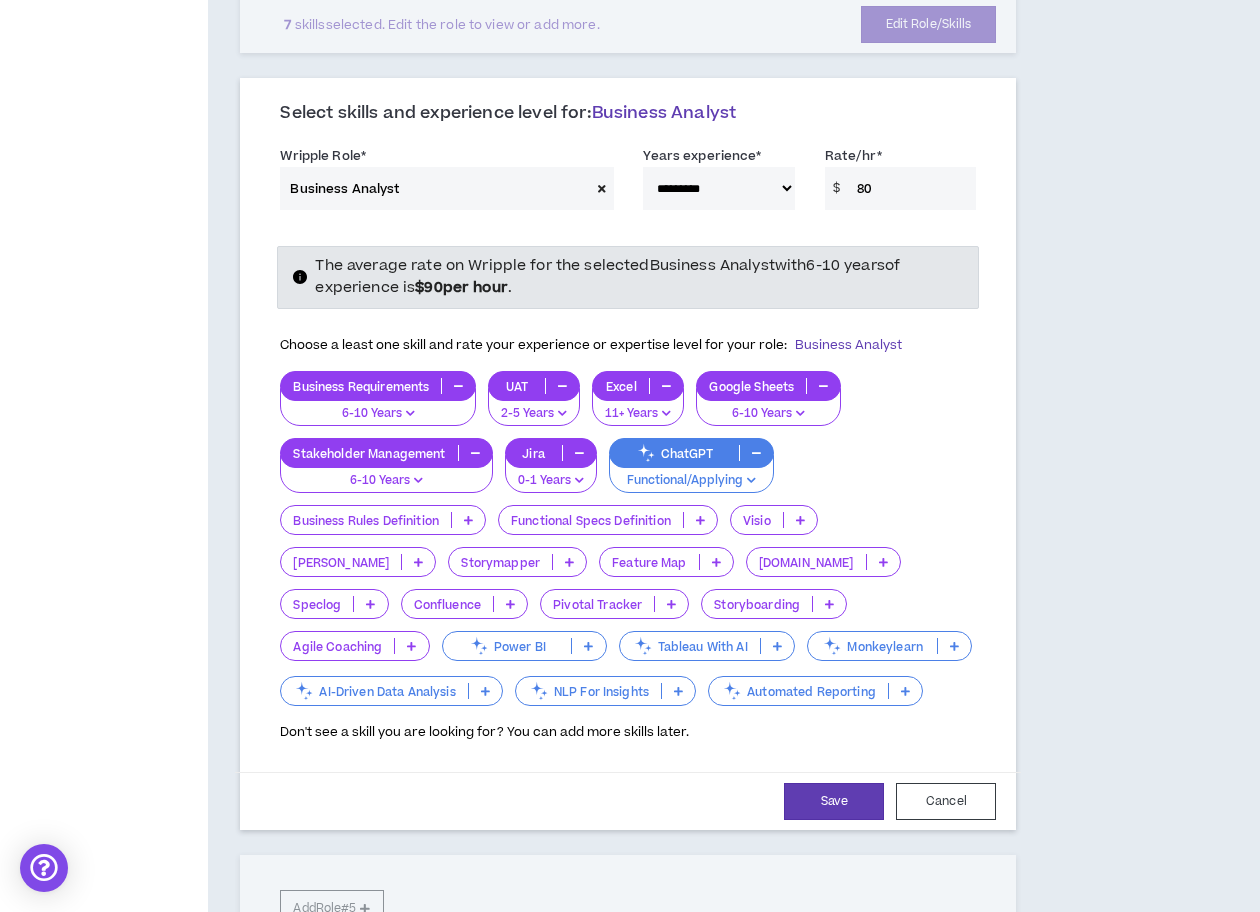click at bounding box center (510, 604) 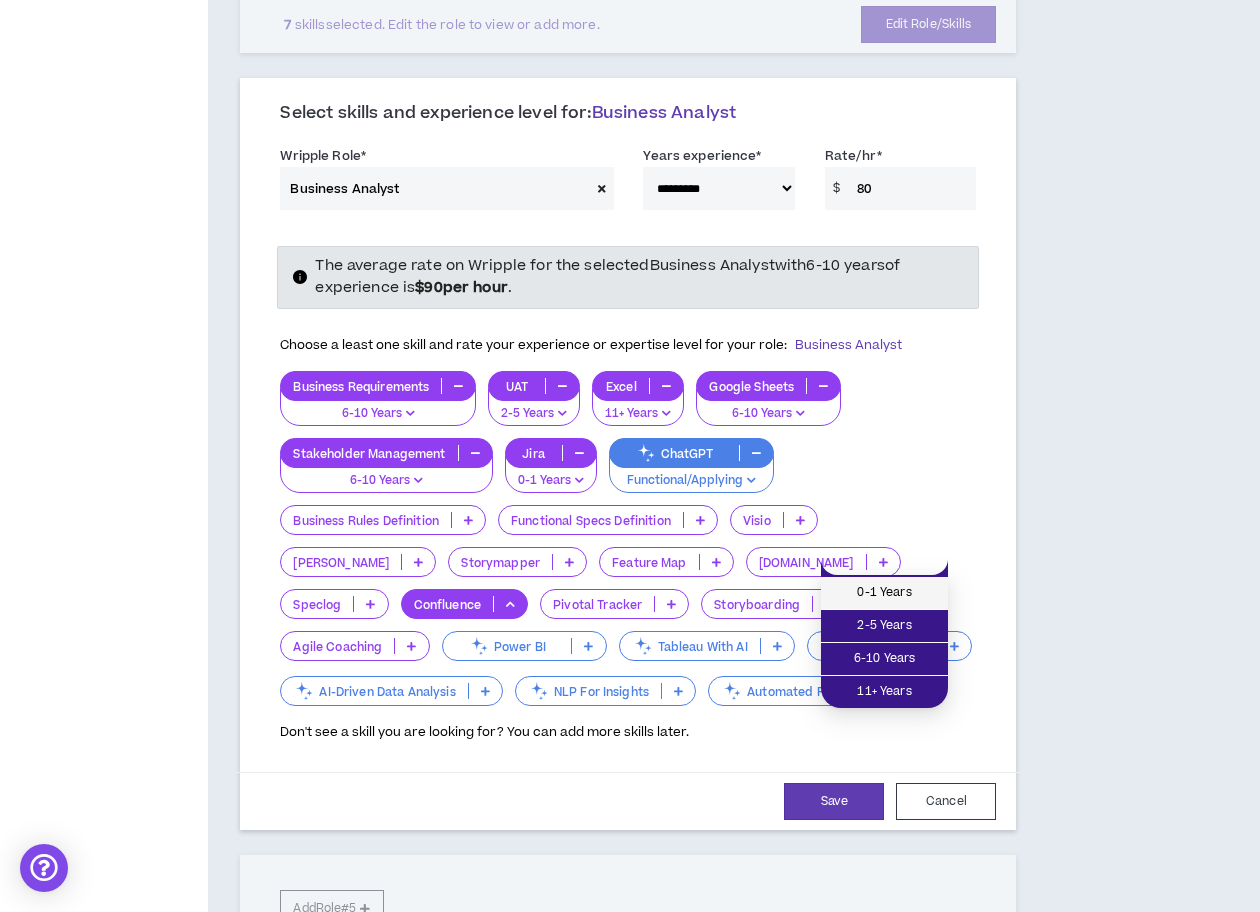click on "0-1 Years" at bounding box center (884, 593) 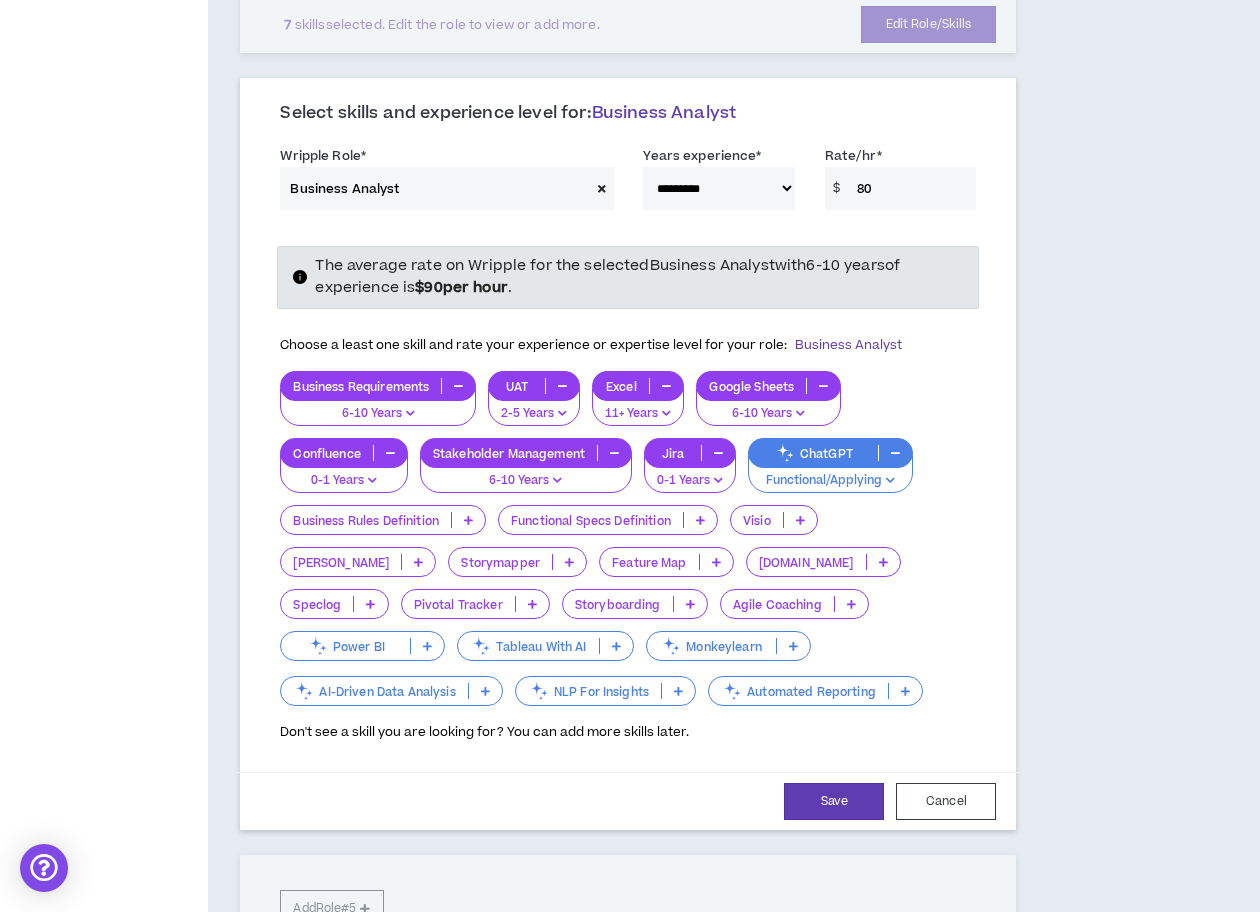 click at bounding box center (690, 604) 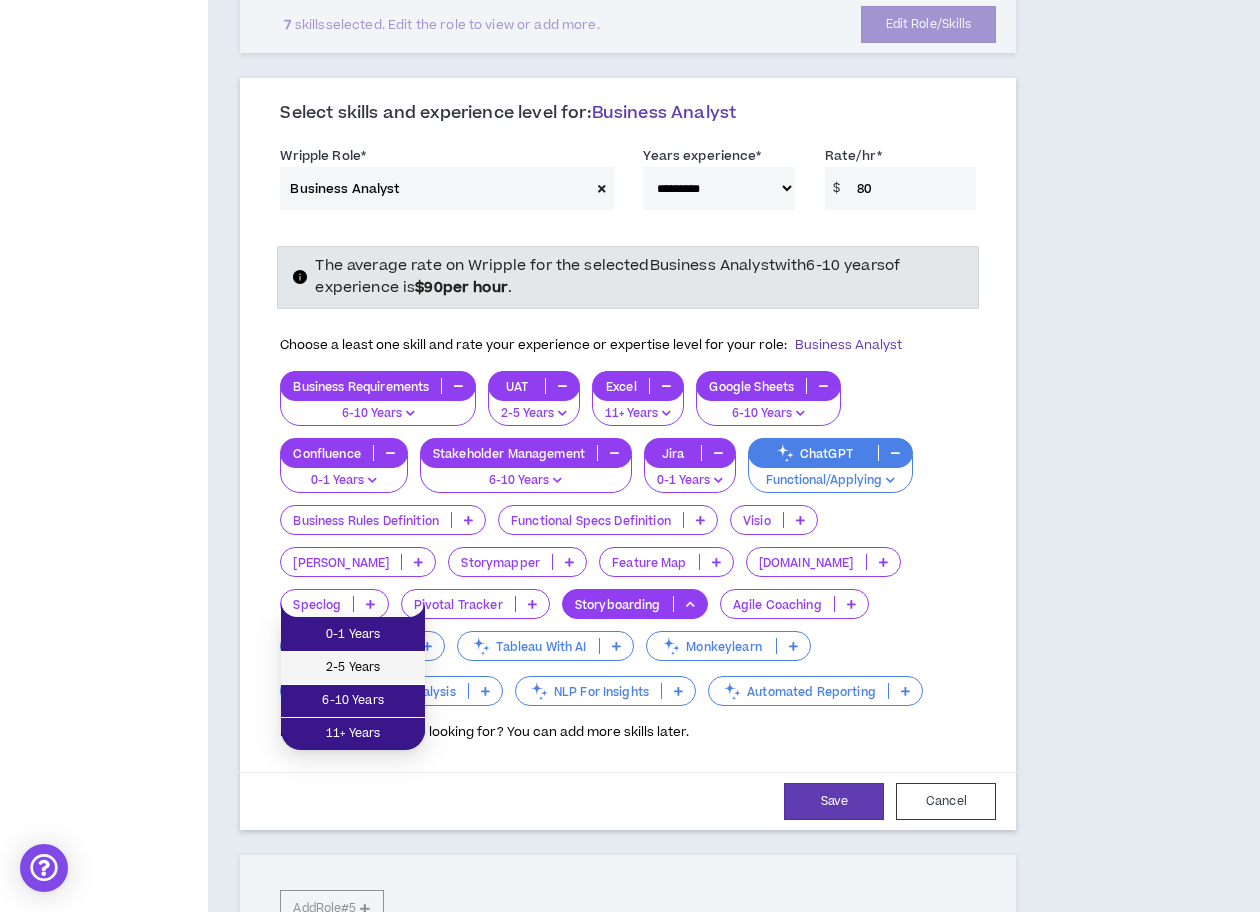 click on "2-5 Years" at bounding box center (353, 668) 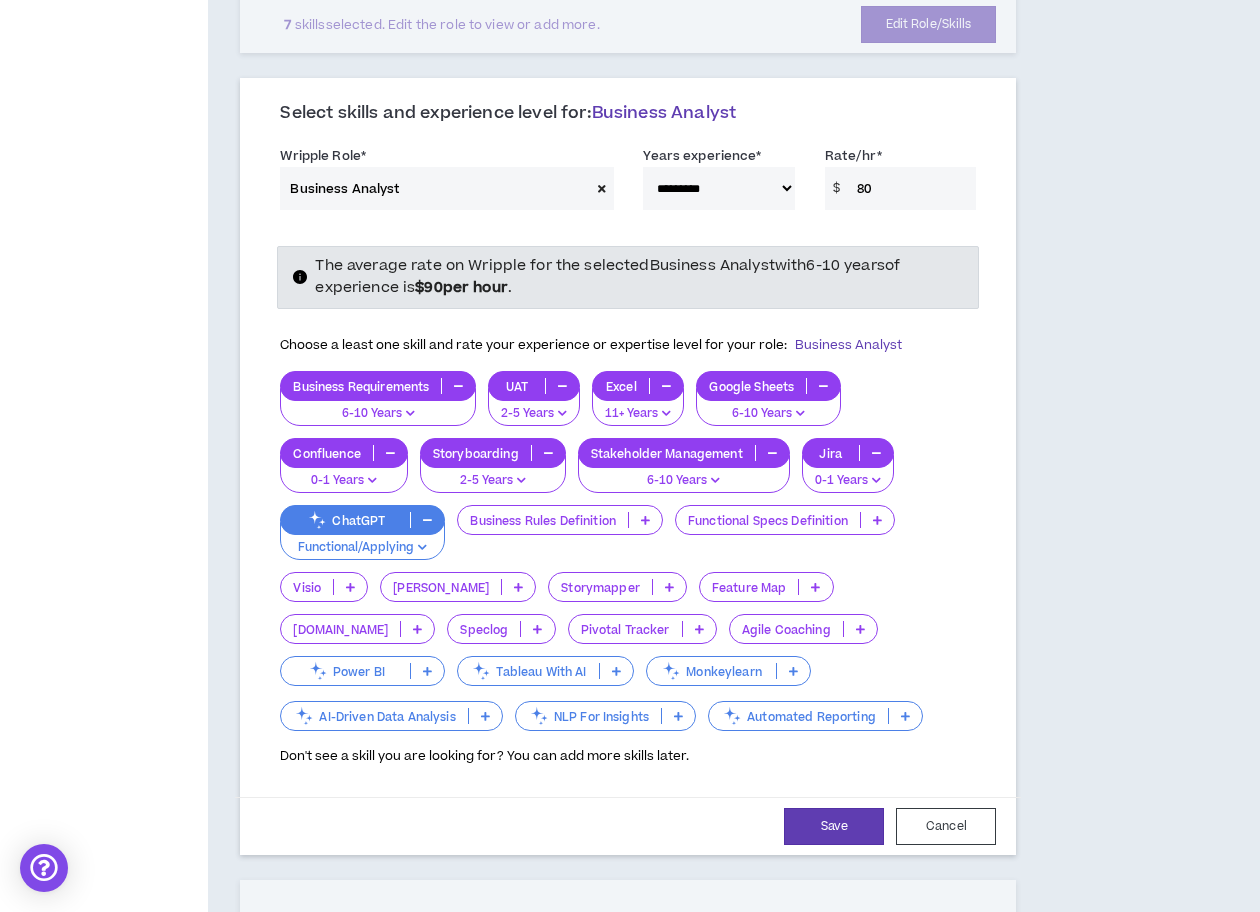 click on "Don't see a skill you are looking for? You can add more skills later." at bounding box center [484, 756] 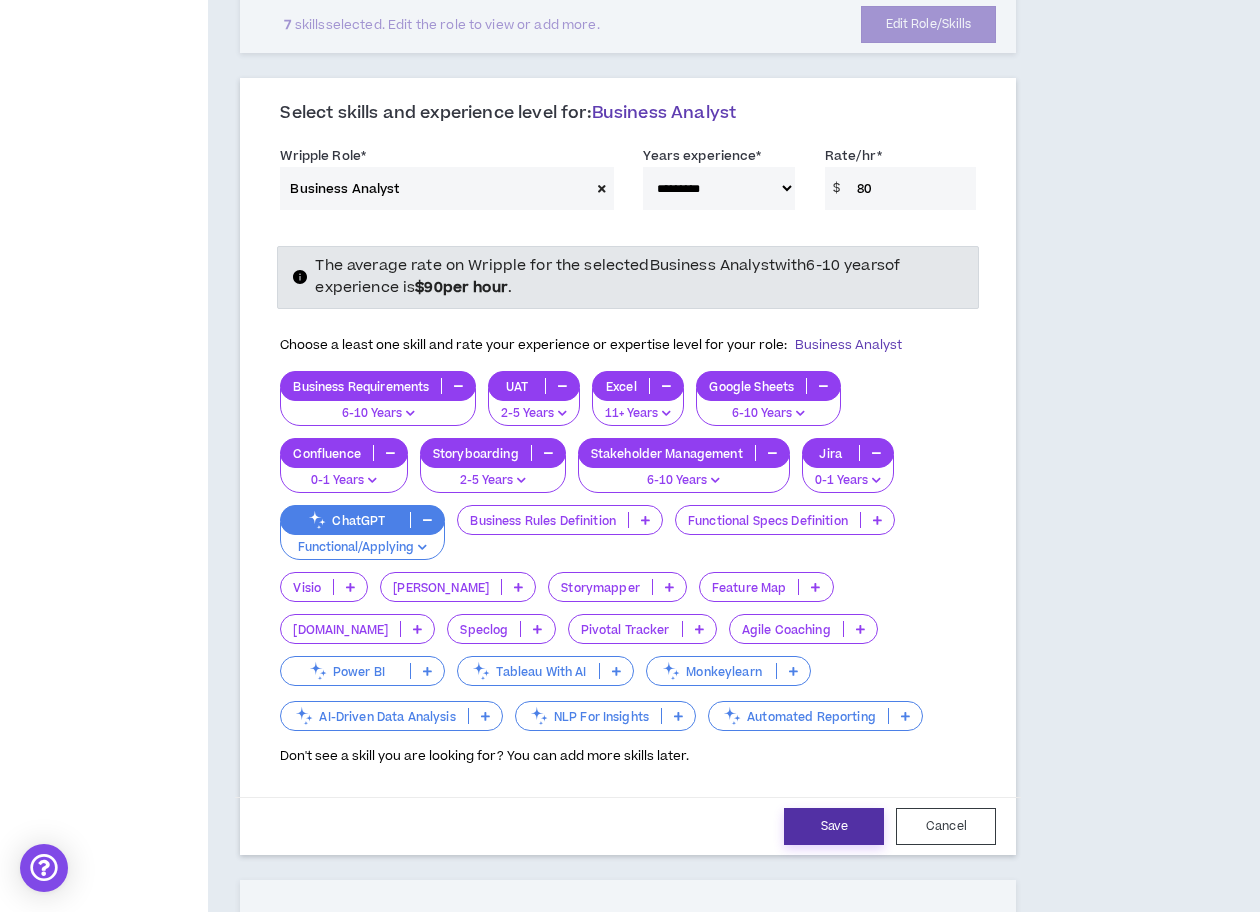 click on "Save" at bounding box center [834, 826] 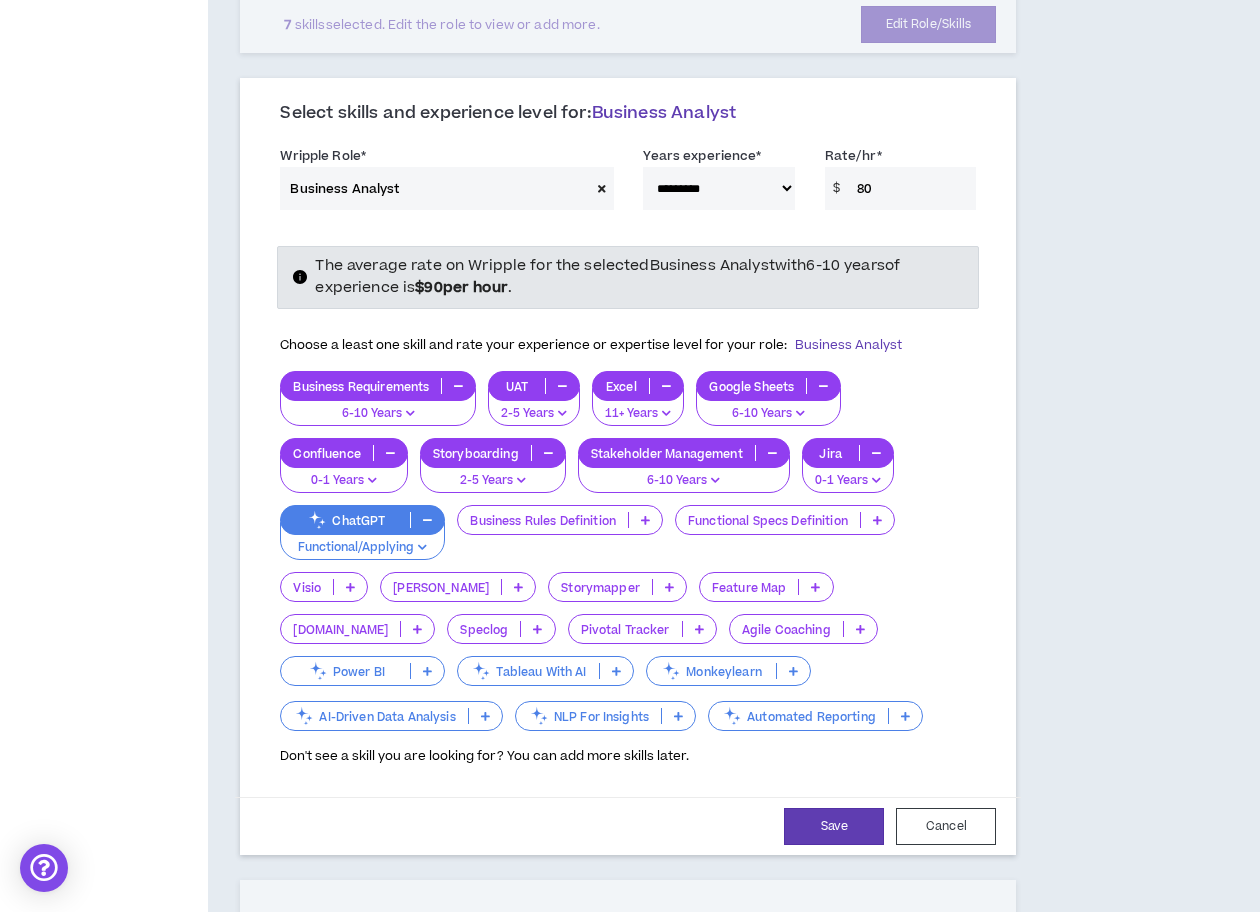 select on "**" 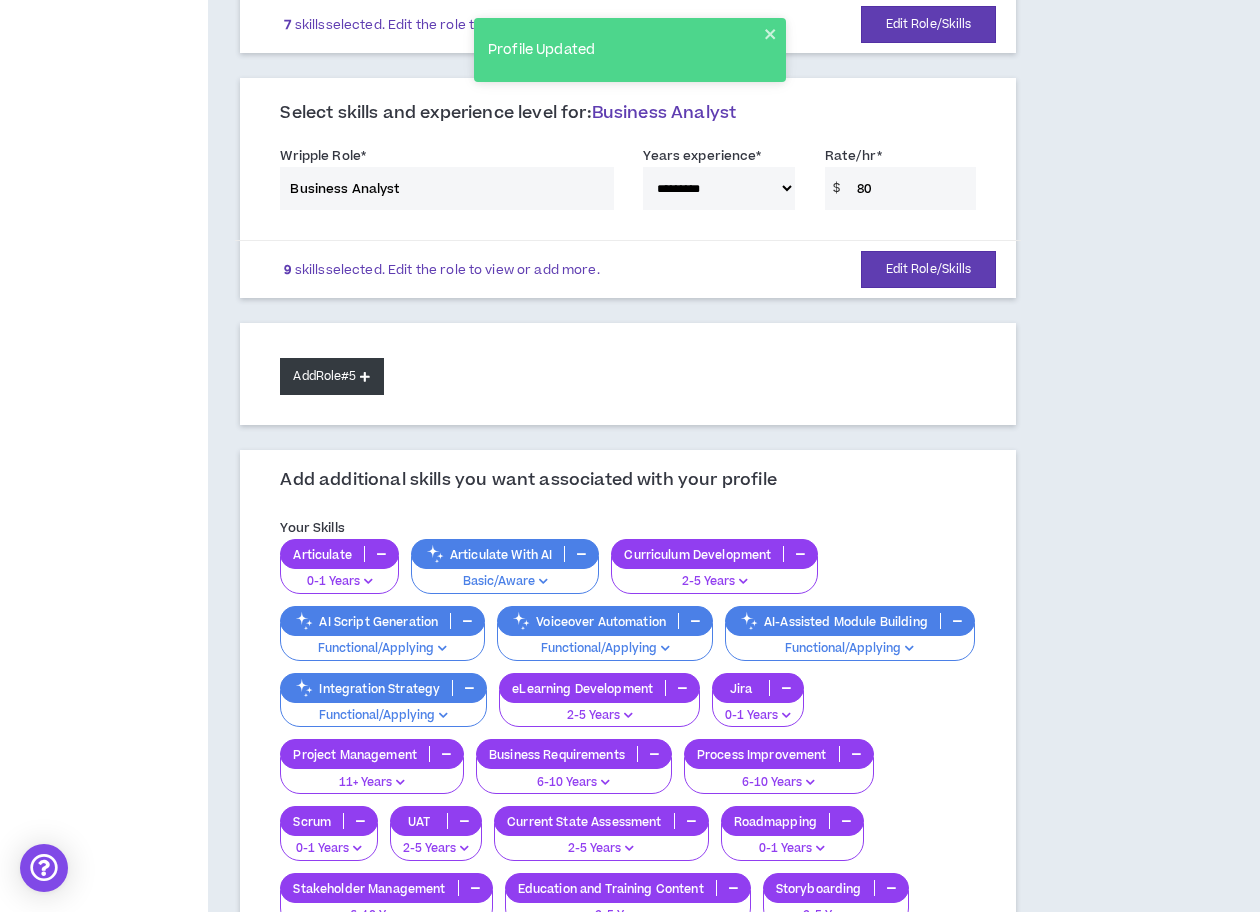 click on "Add  Role  #5" at bounding box center [331, 376] 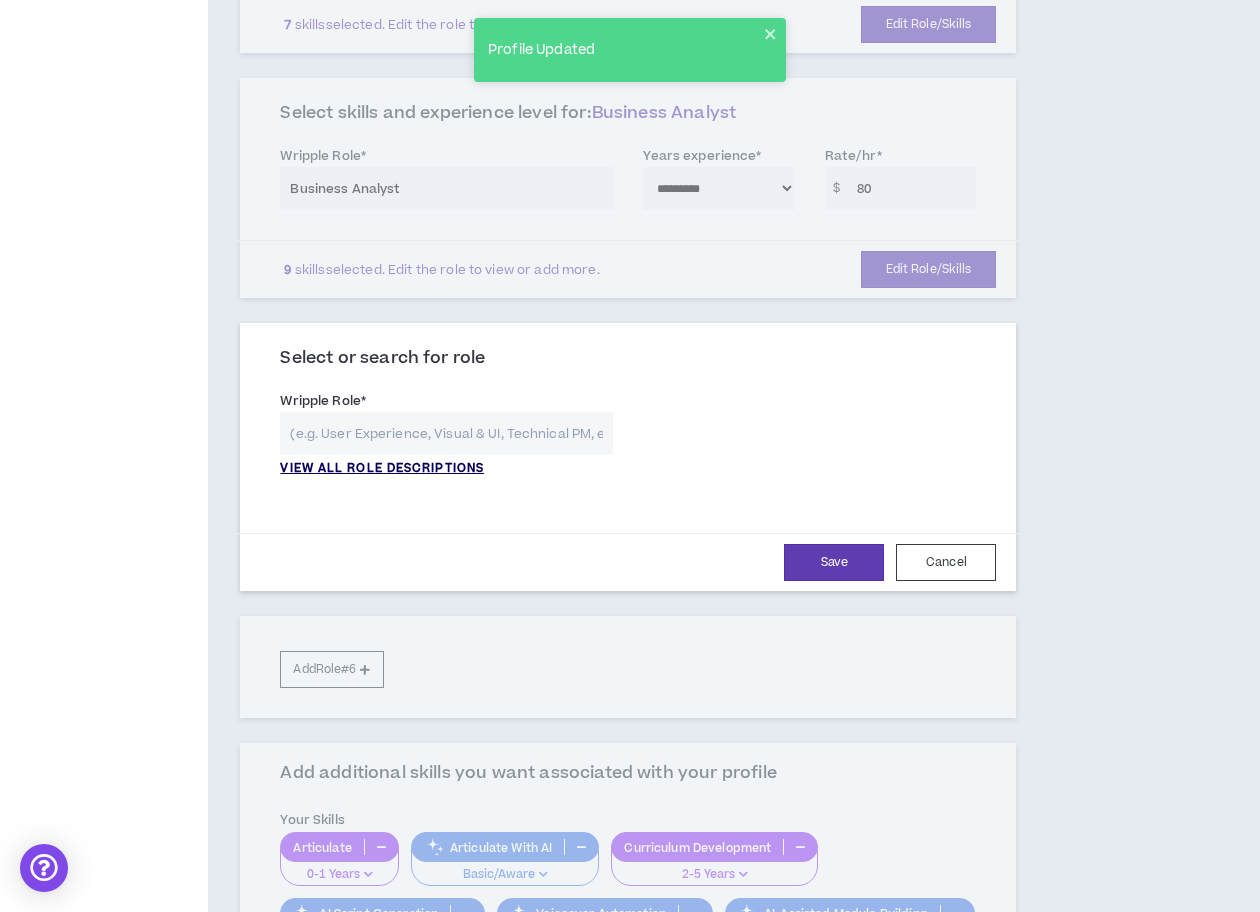 click on "VIEW ALL ROLE DESCRIPTIONS" at bounding box center [382, 469] 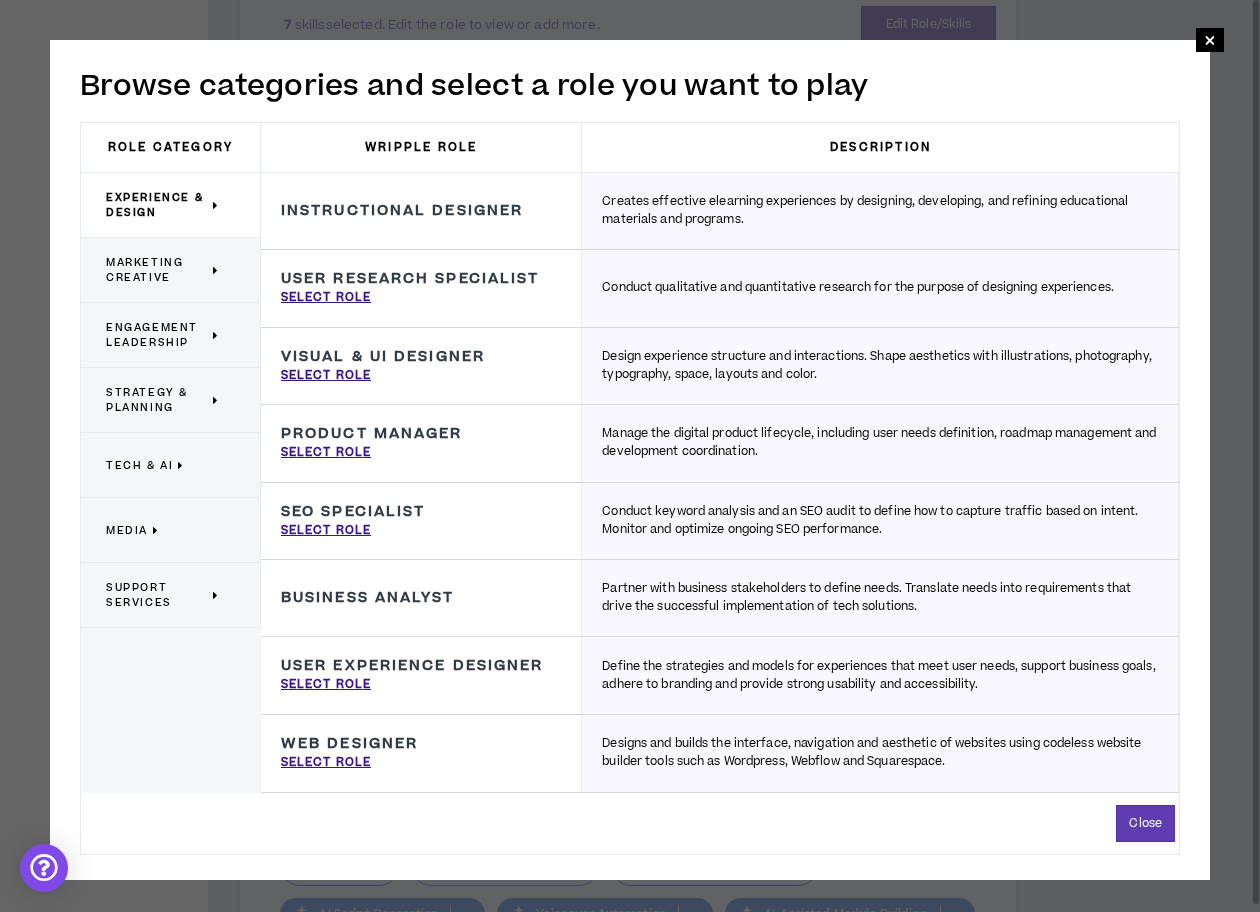 click on "Marketing Creative" at bounding box center [163, 270] 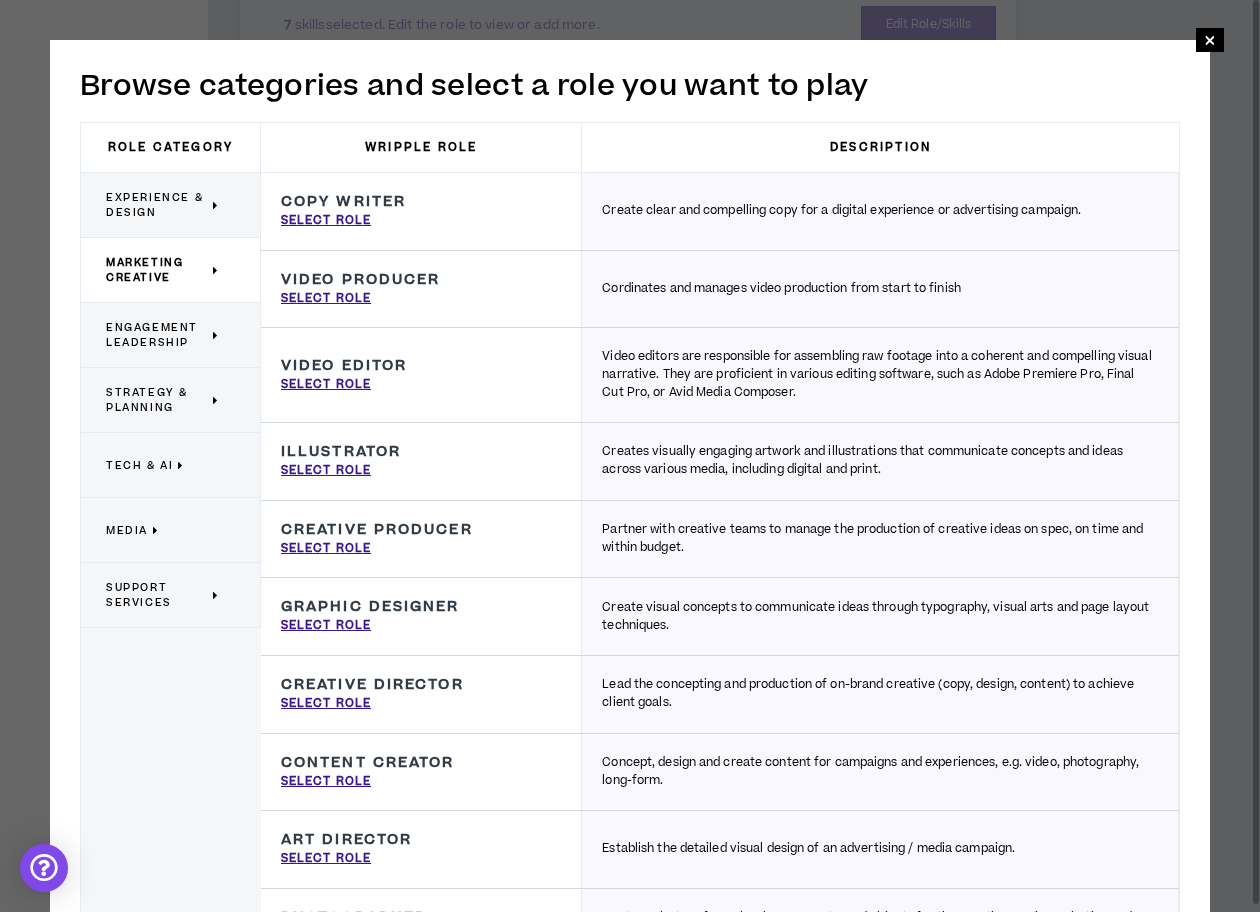 click on "Engagement Leadership" at bounding box center [163, 335] 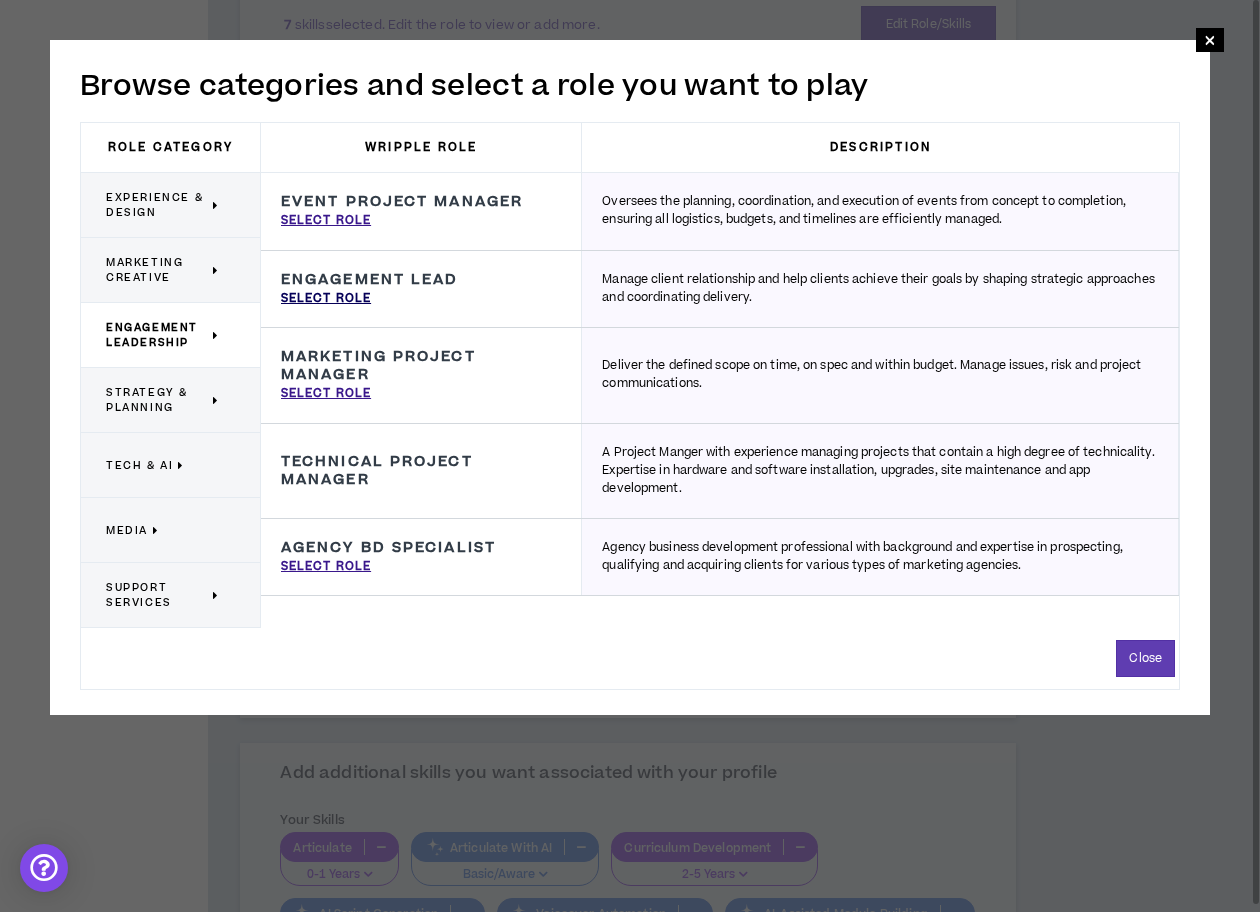 click on "Select Role" at bounding box center (326, 299) 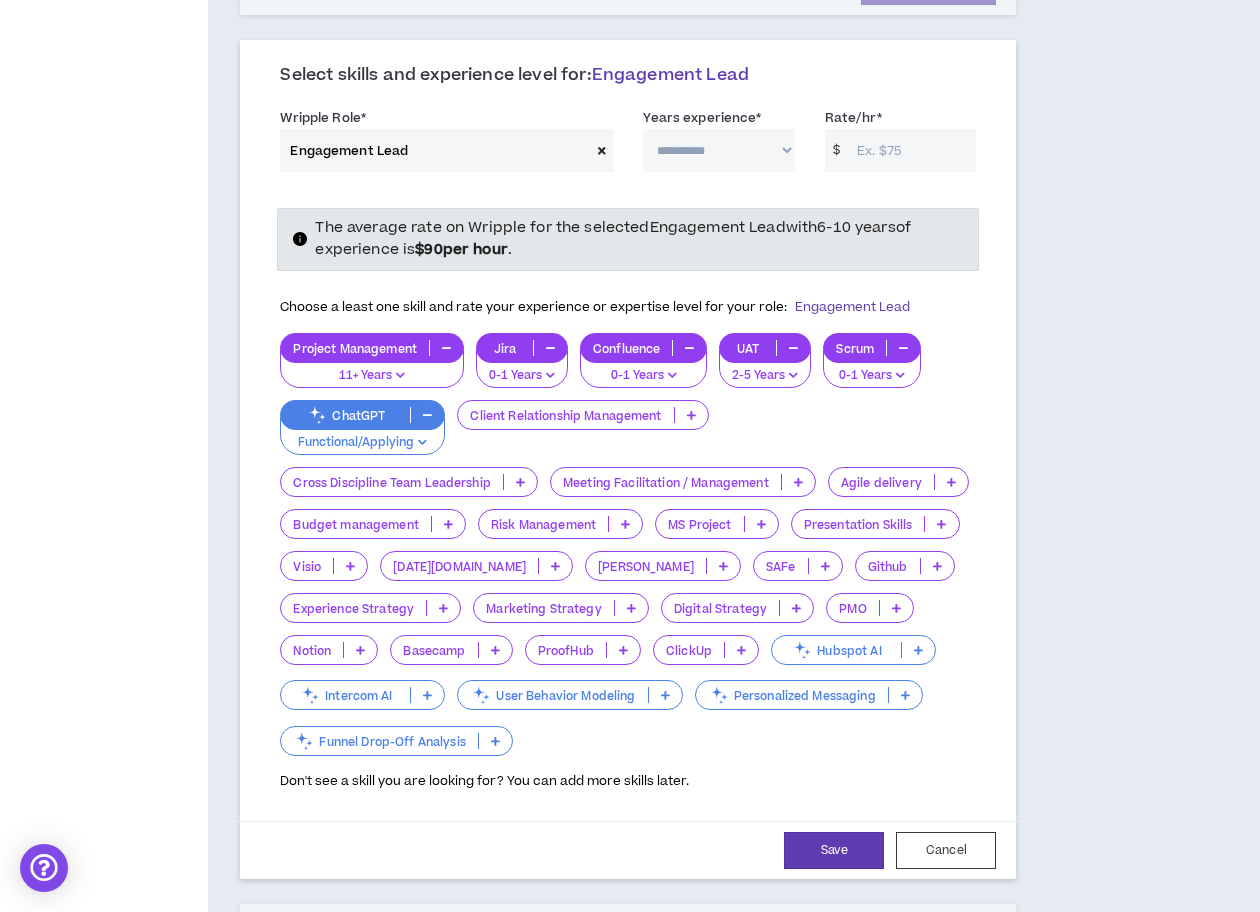 scroll, scrollTop: 1207, scrollLeft: 0, axis: vertical 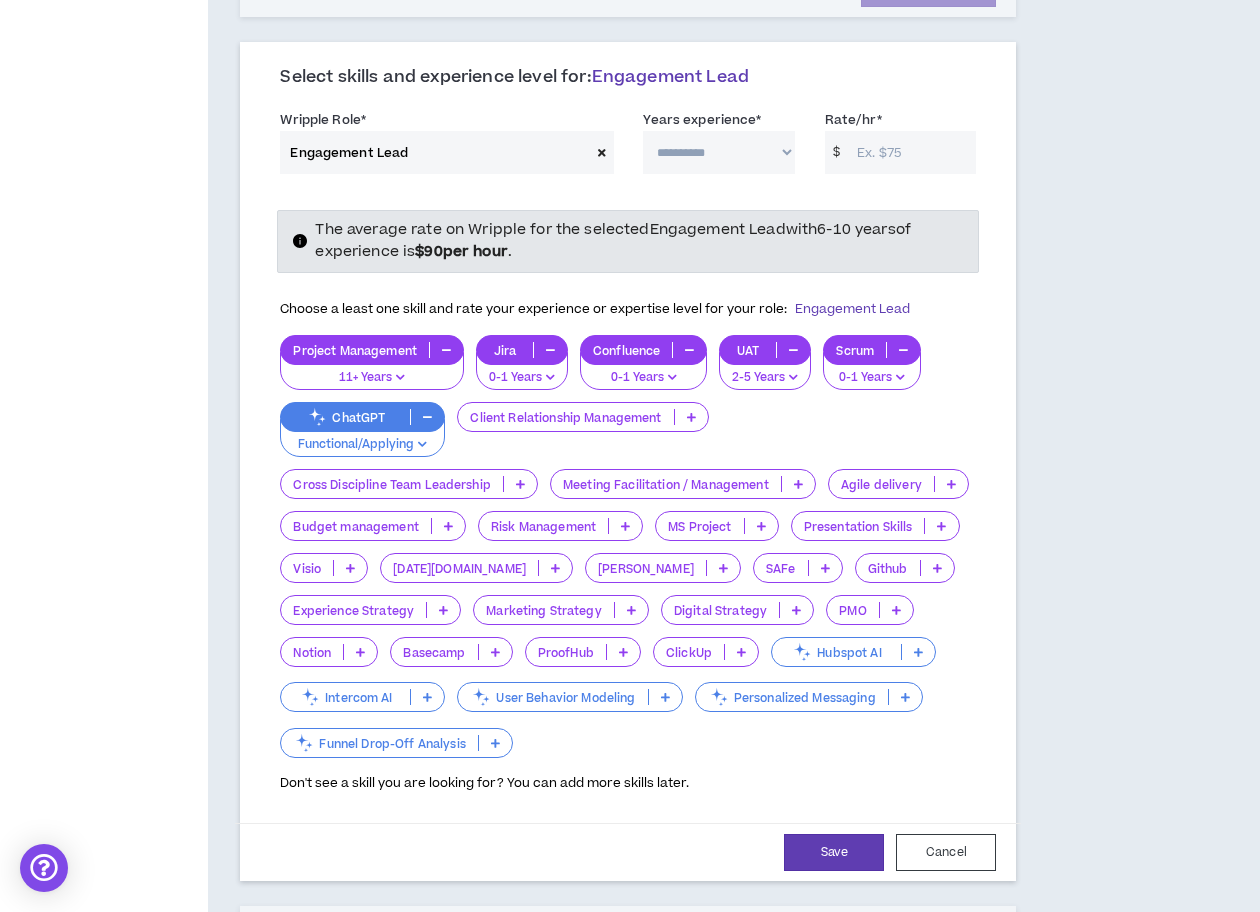 click on "**********" at bounding box center (719, 152) 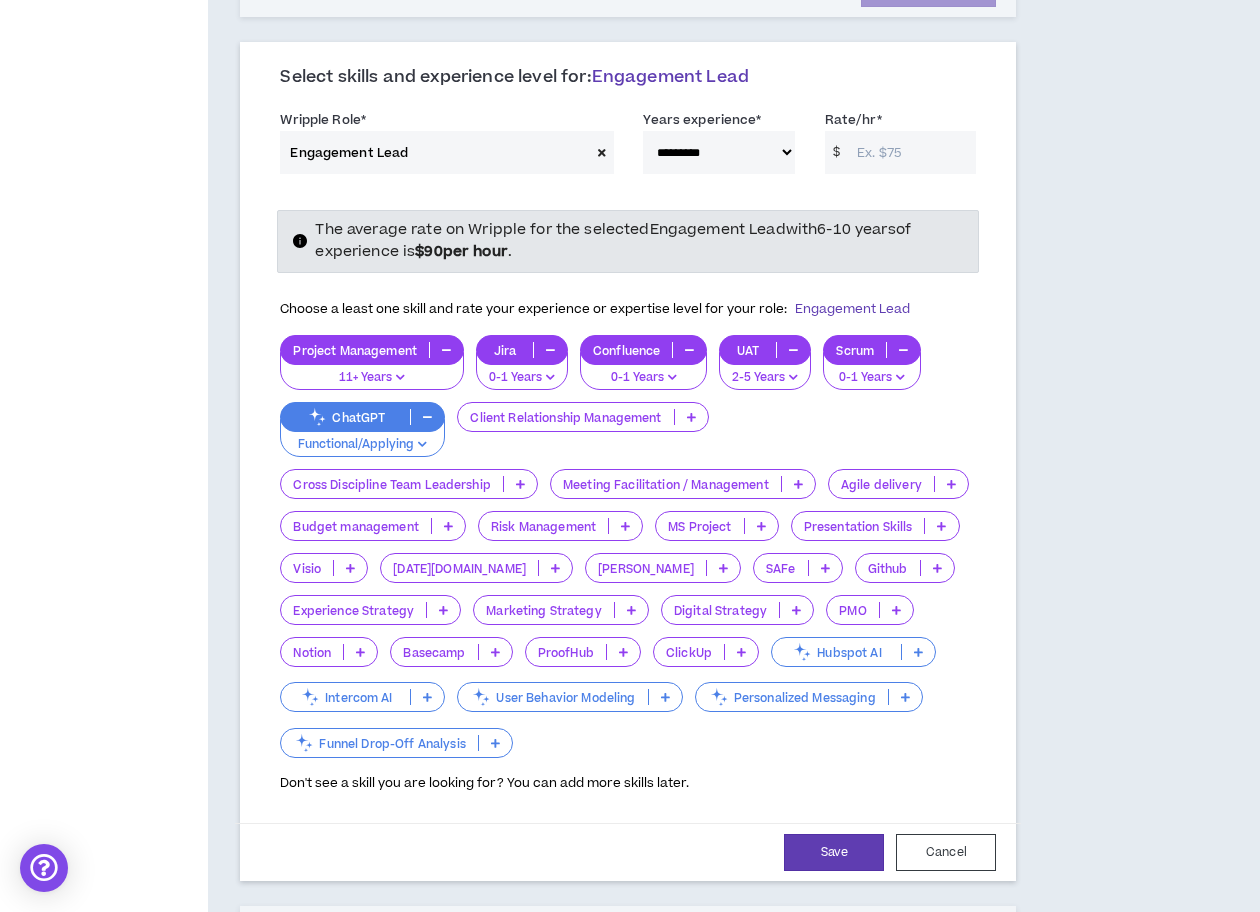 click on "**********" at bounding box center (719, 152) 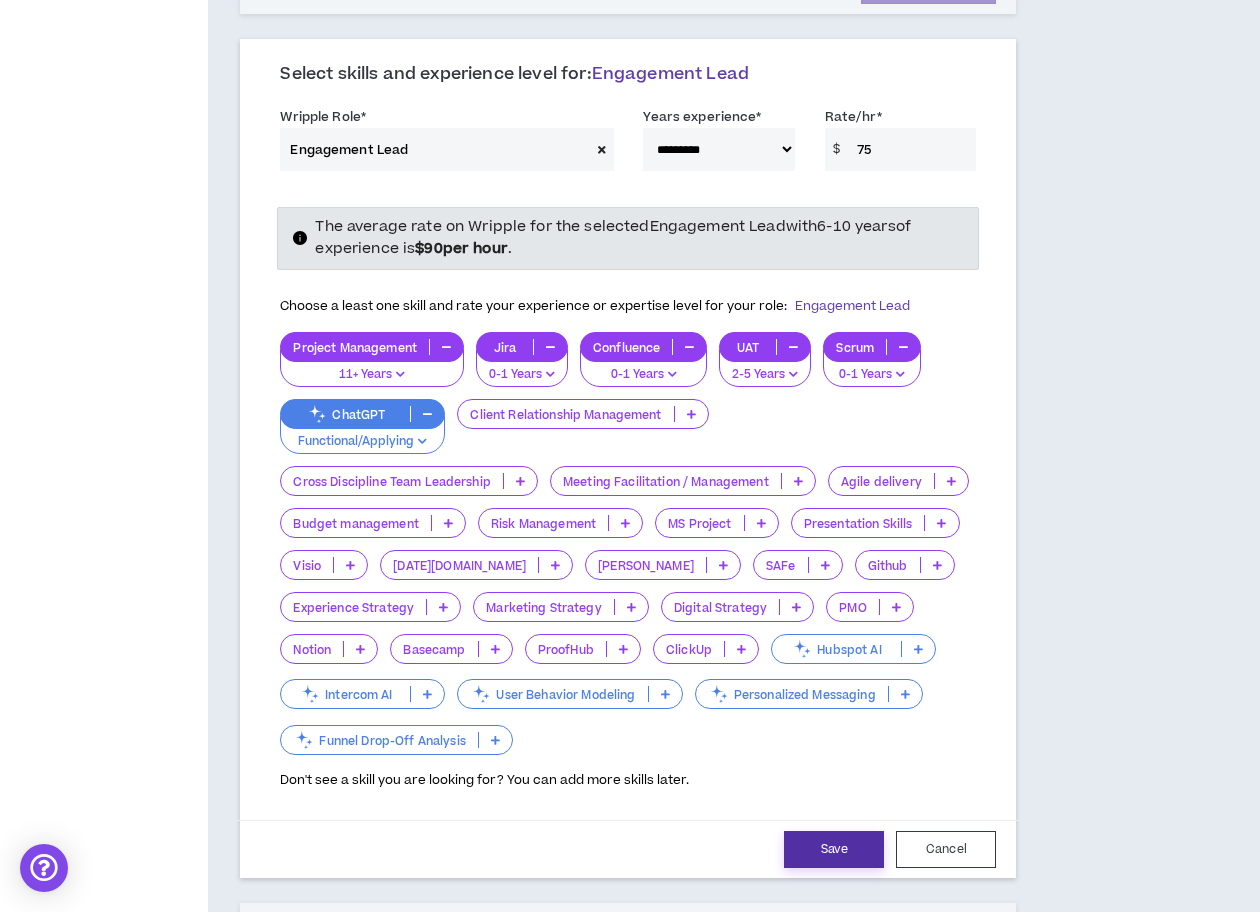 type on "75" 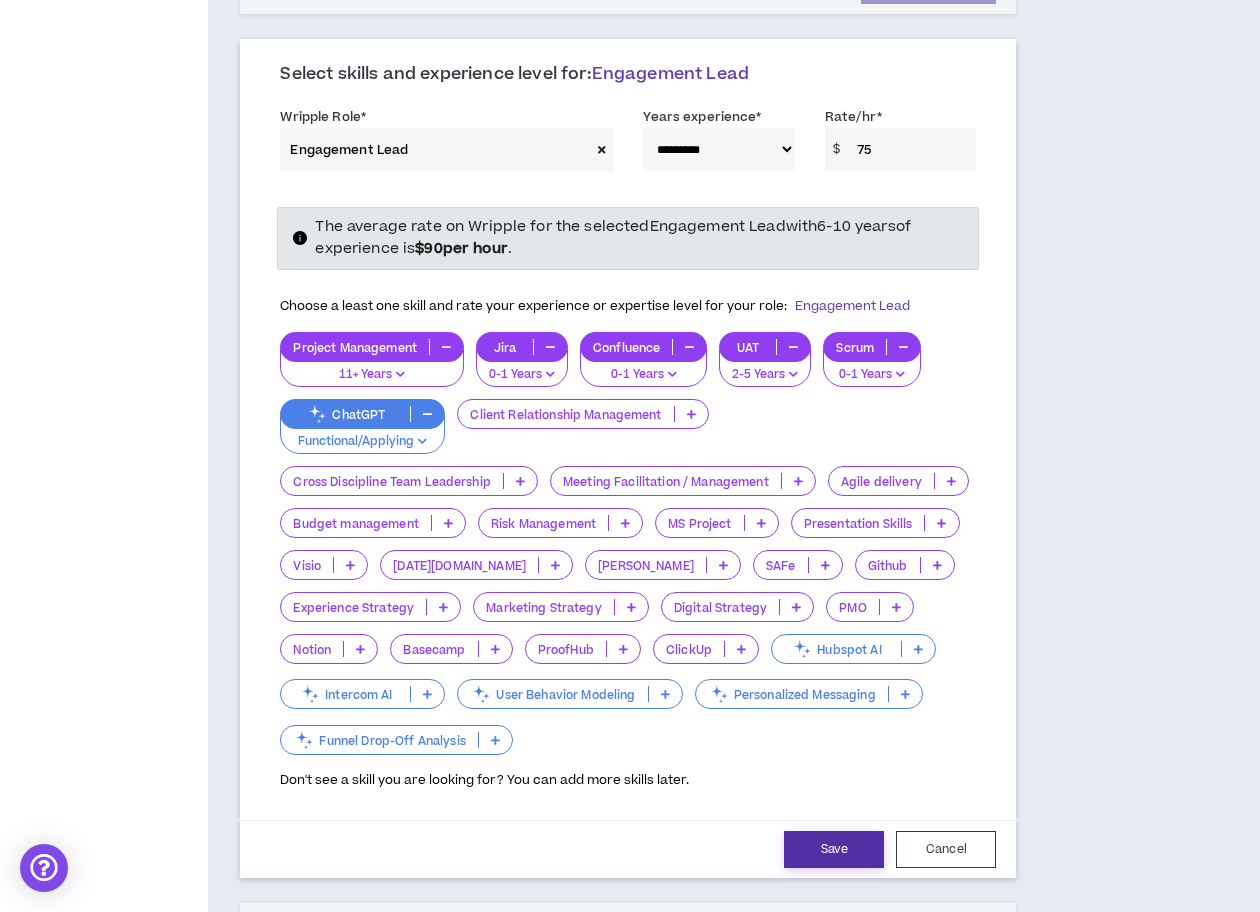 click on "Save" at bounding box center [834, 849] 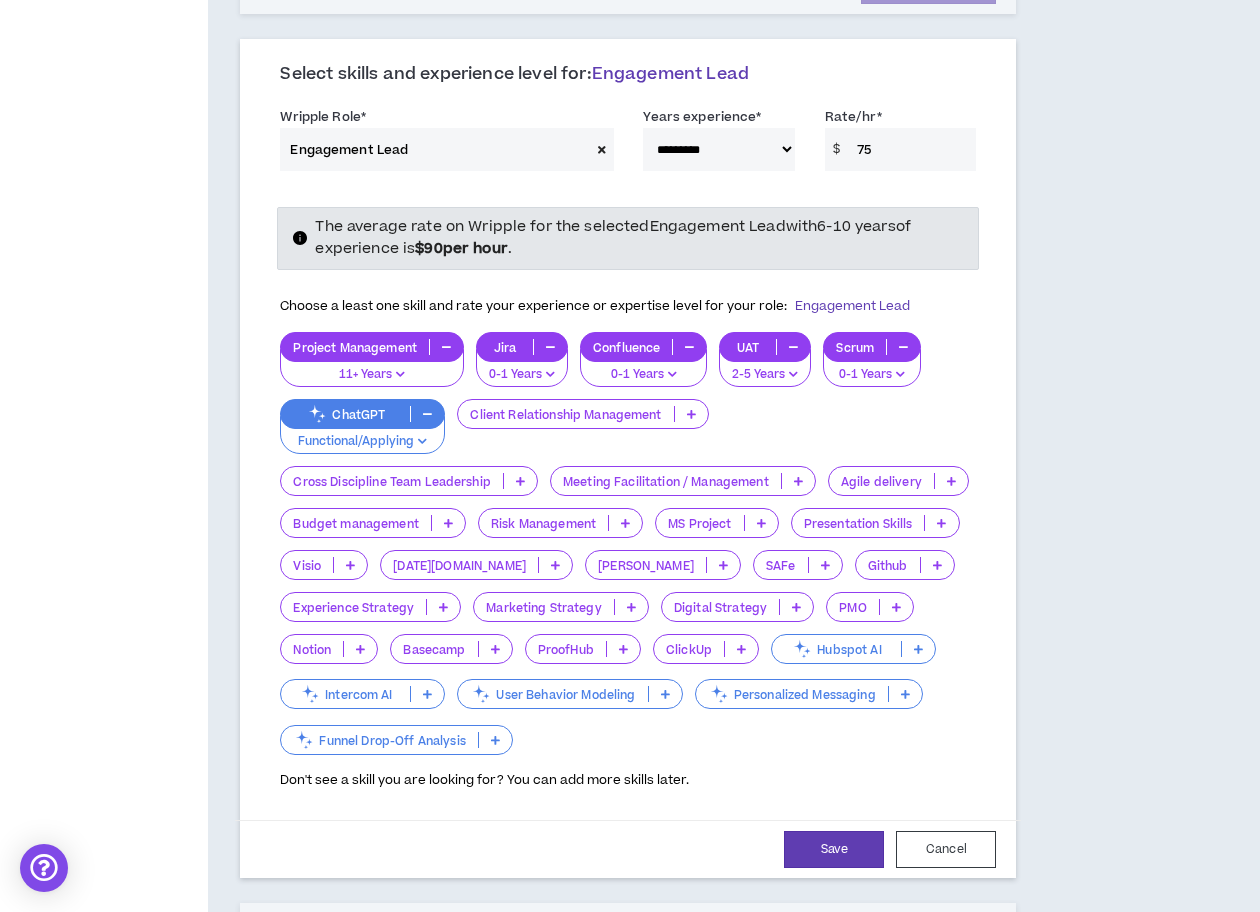 select on "**" 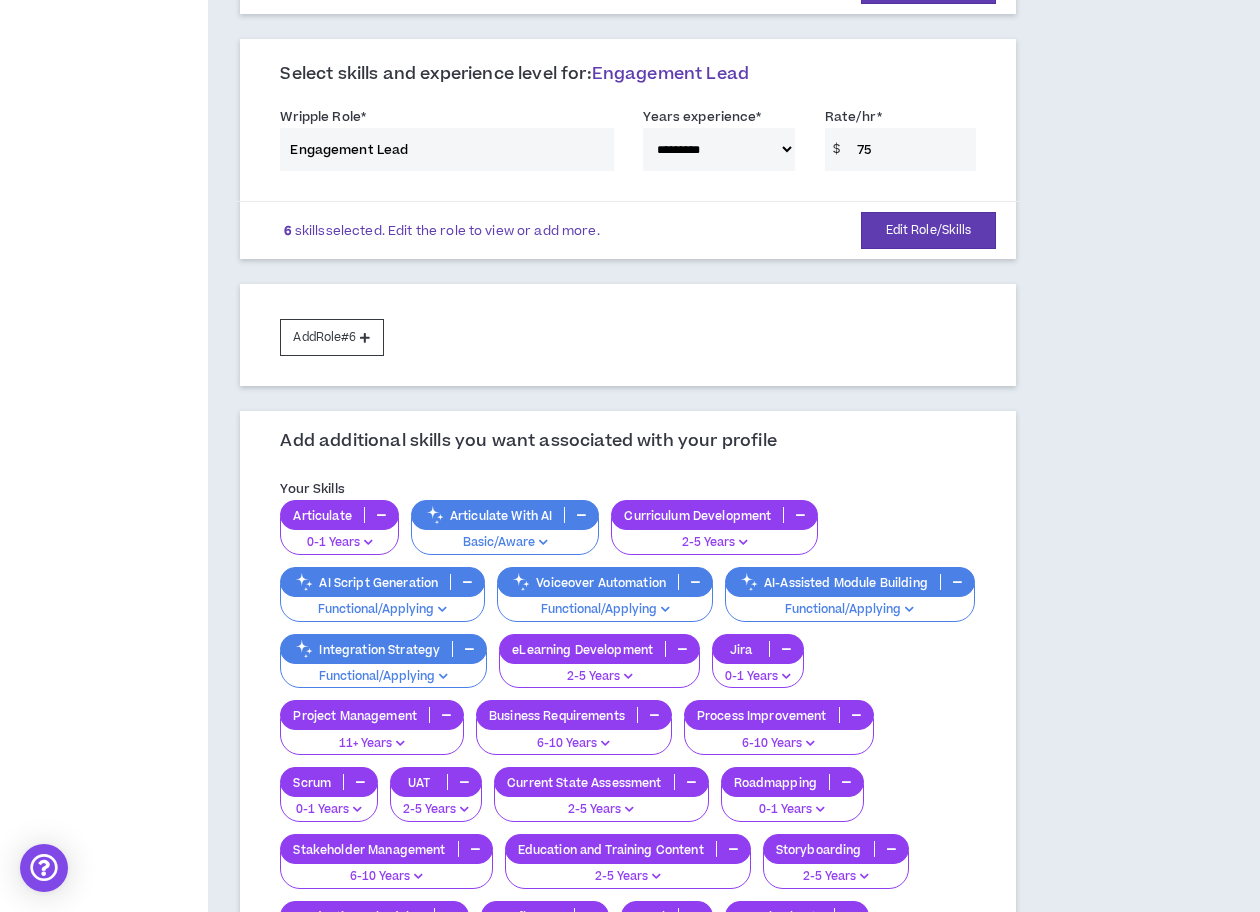 scroll, scrollTop: 1659, scrollLeft: 0, axis: vertical 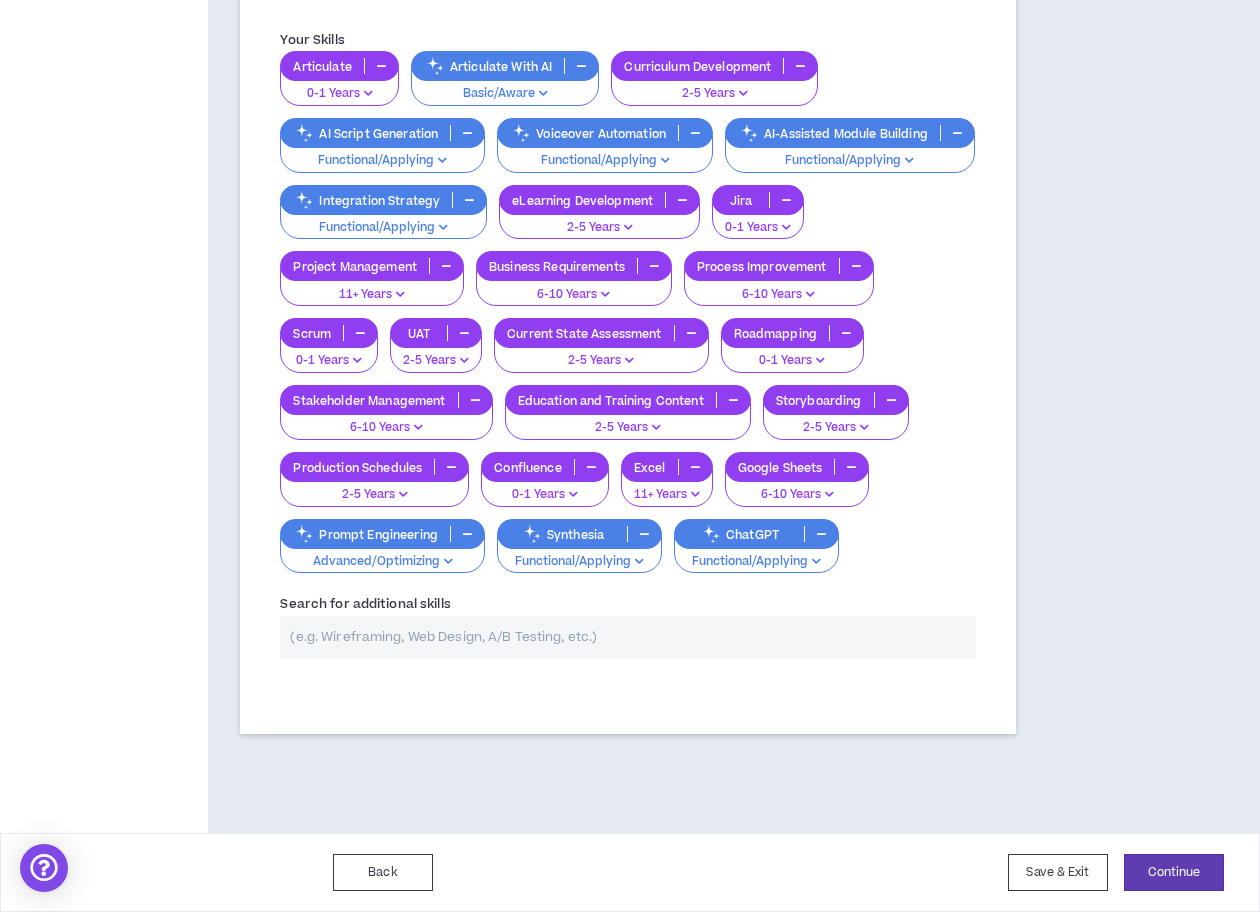click at bounding box center [821, 534] 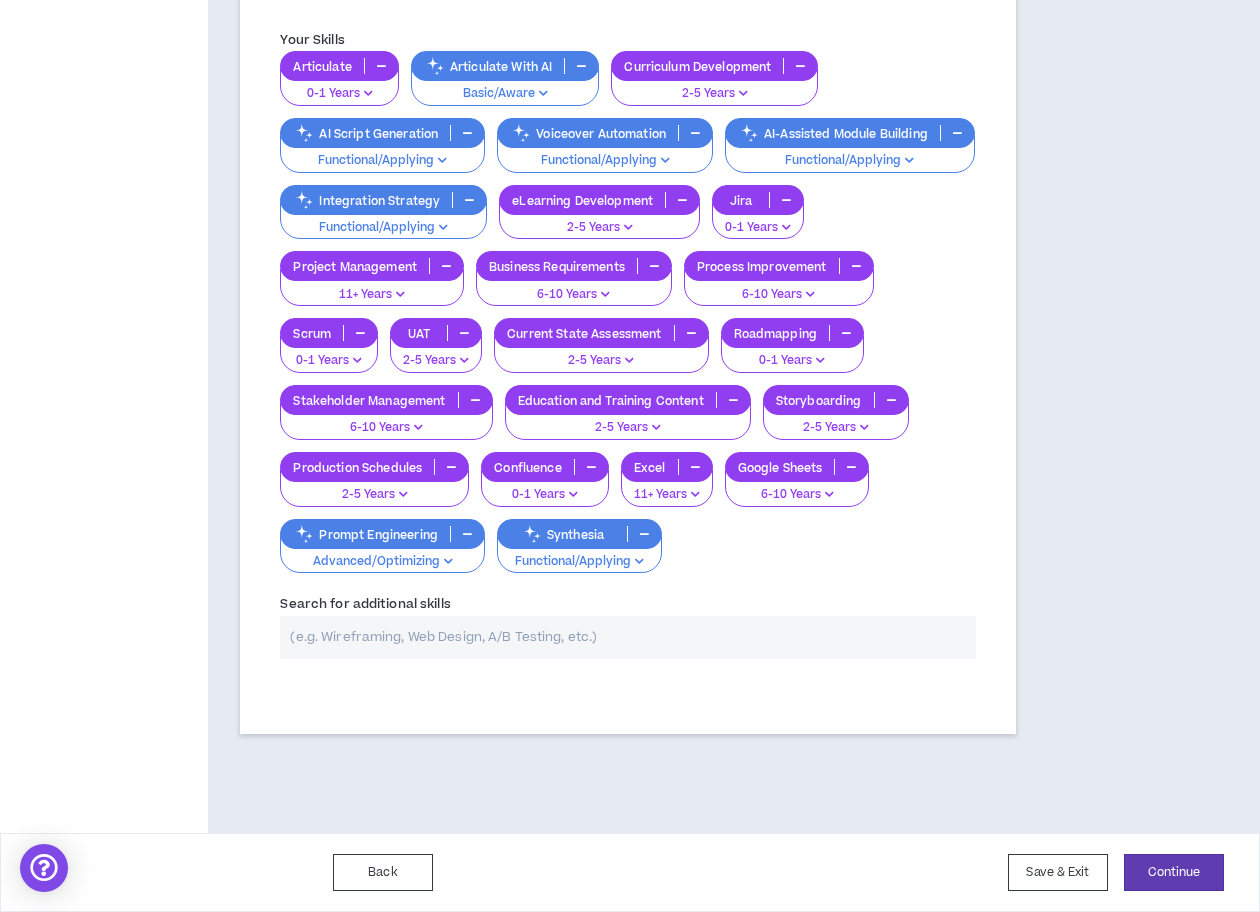click at bounding box center [628, 637] 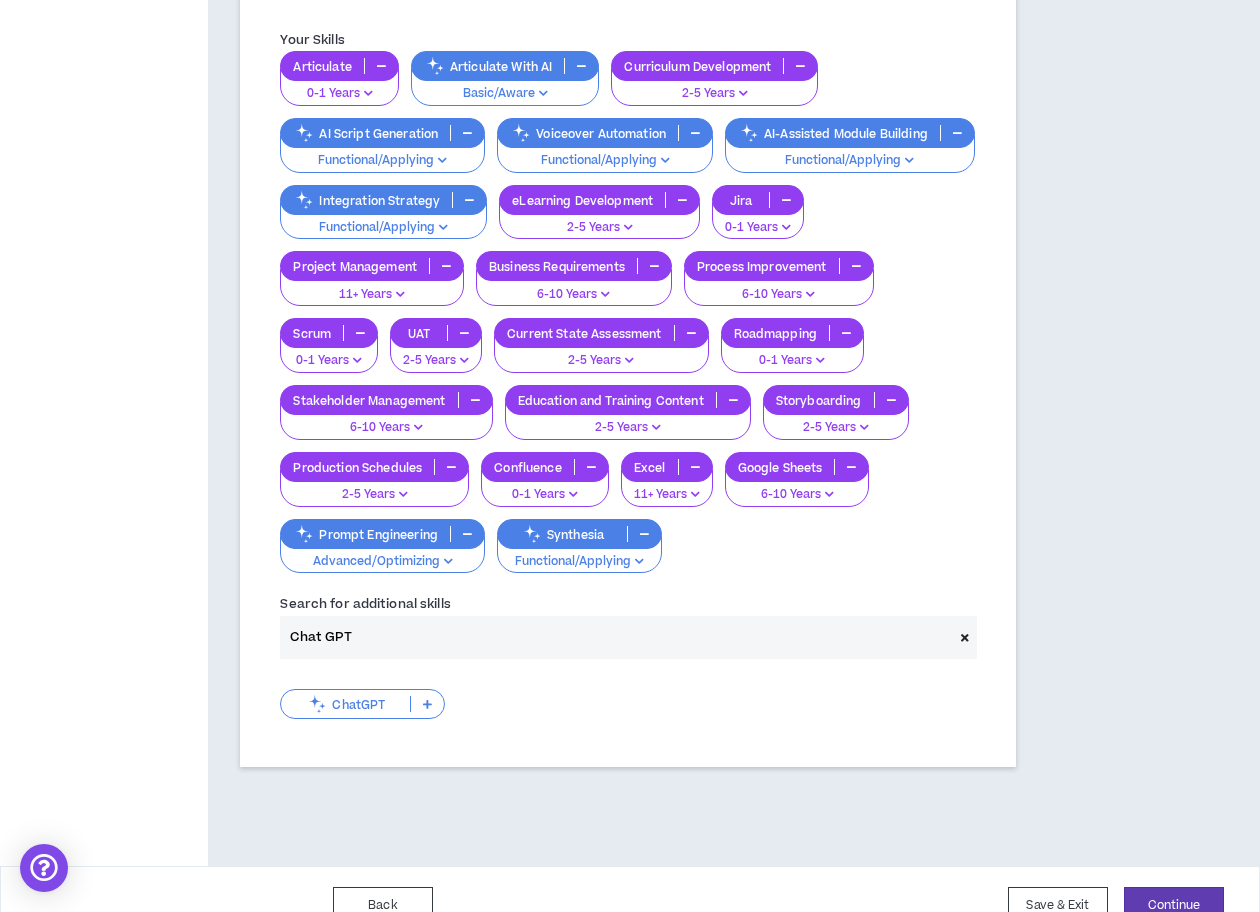 click at bounding box center (427, 704) 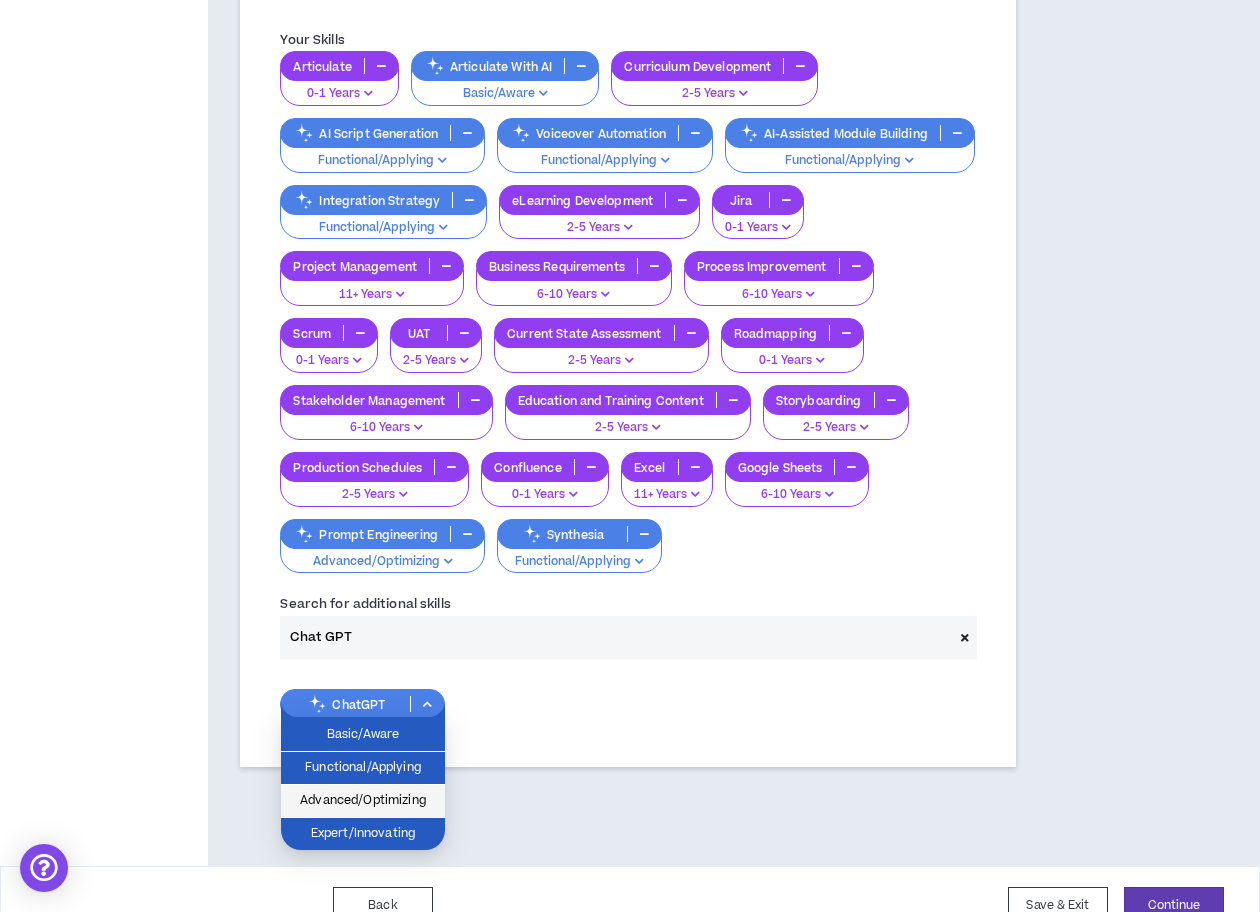 click on "Advanced/Optimizing" at bounding box center (363, 801) 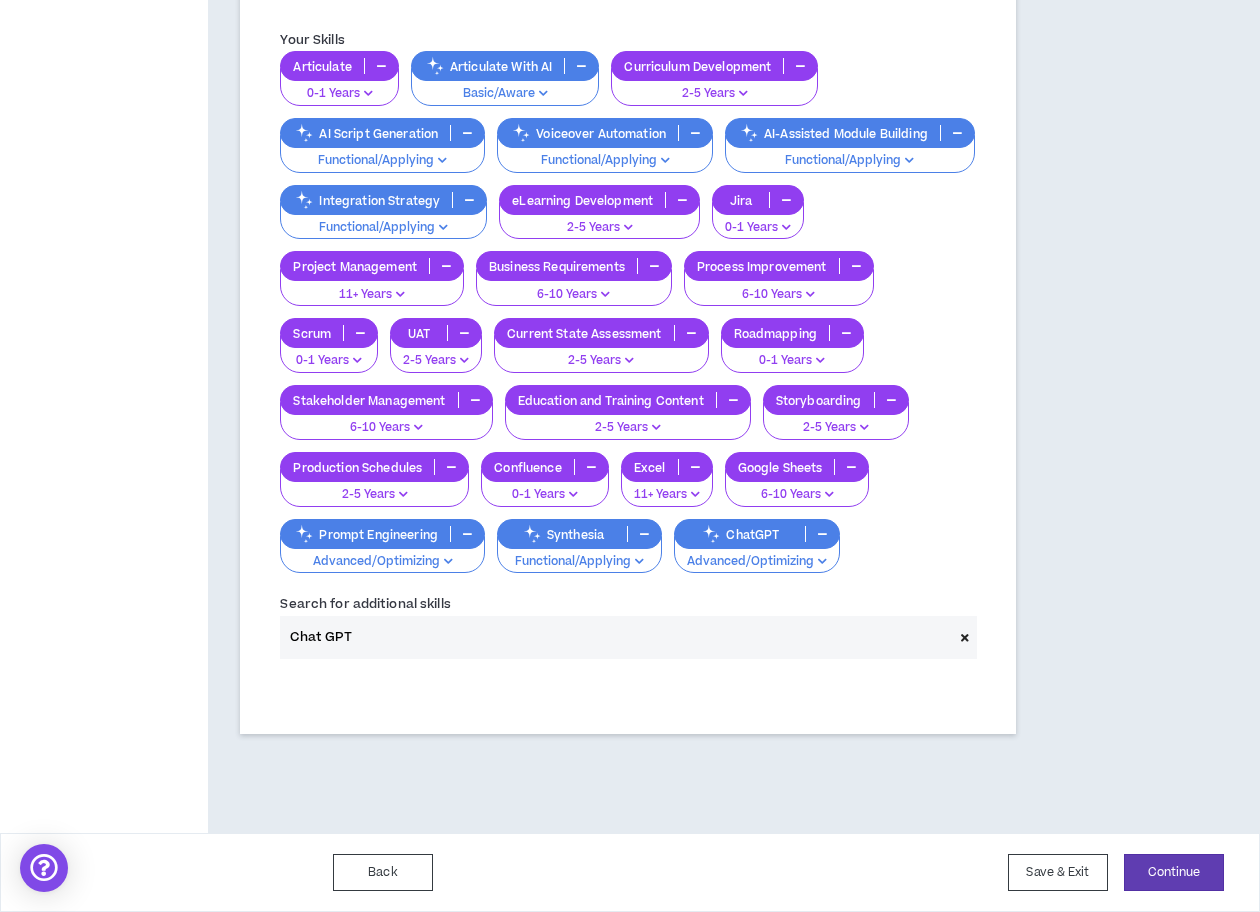 drag, startPoint x: 371, startPoint y: 646, endPoint x: 188, endPoint y: 602, distance: 188.2153 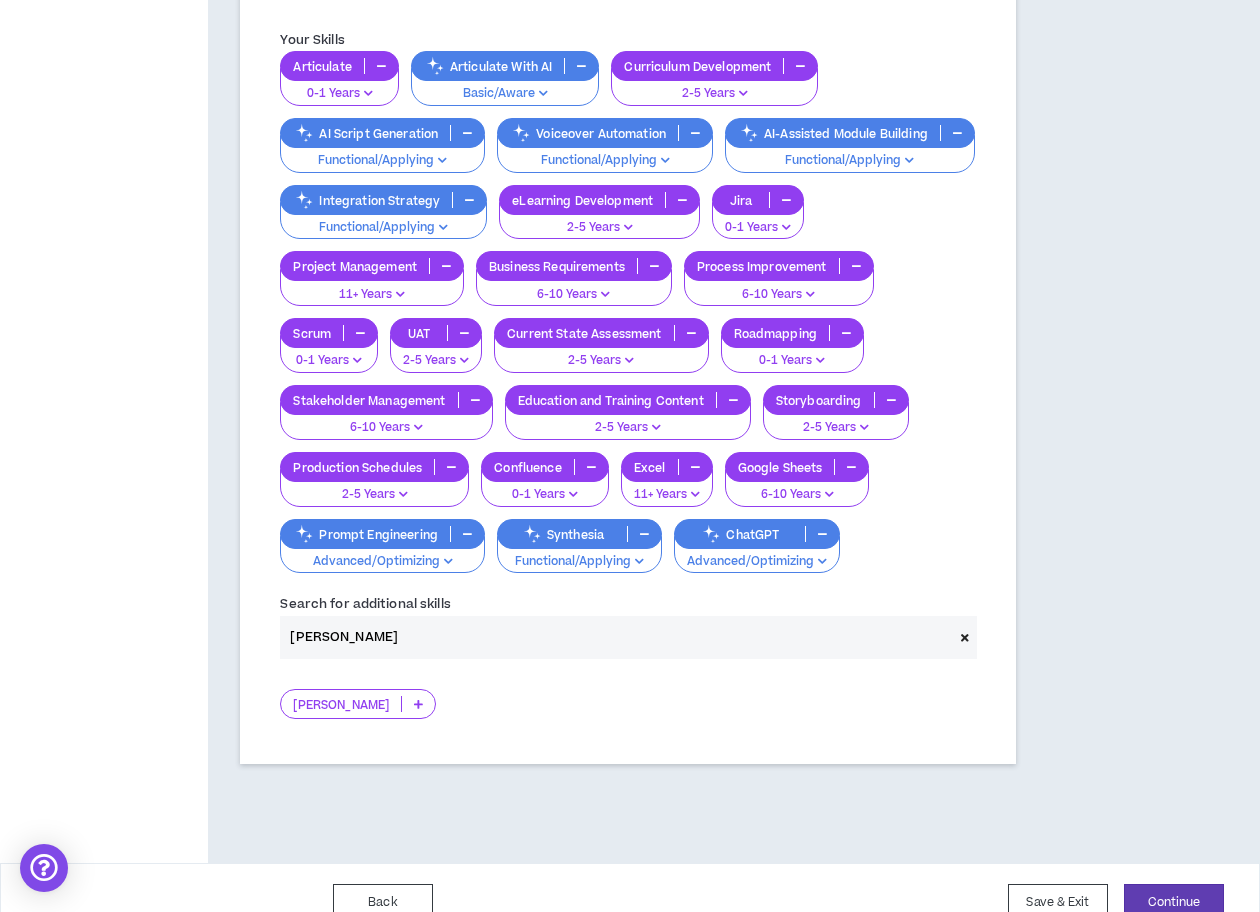 click at bounding box center (418, 704) 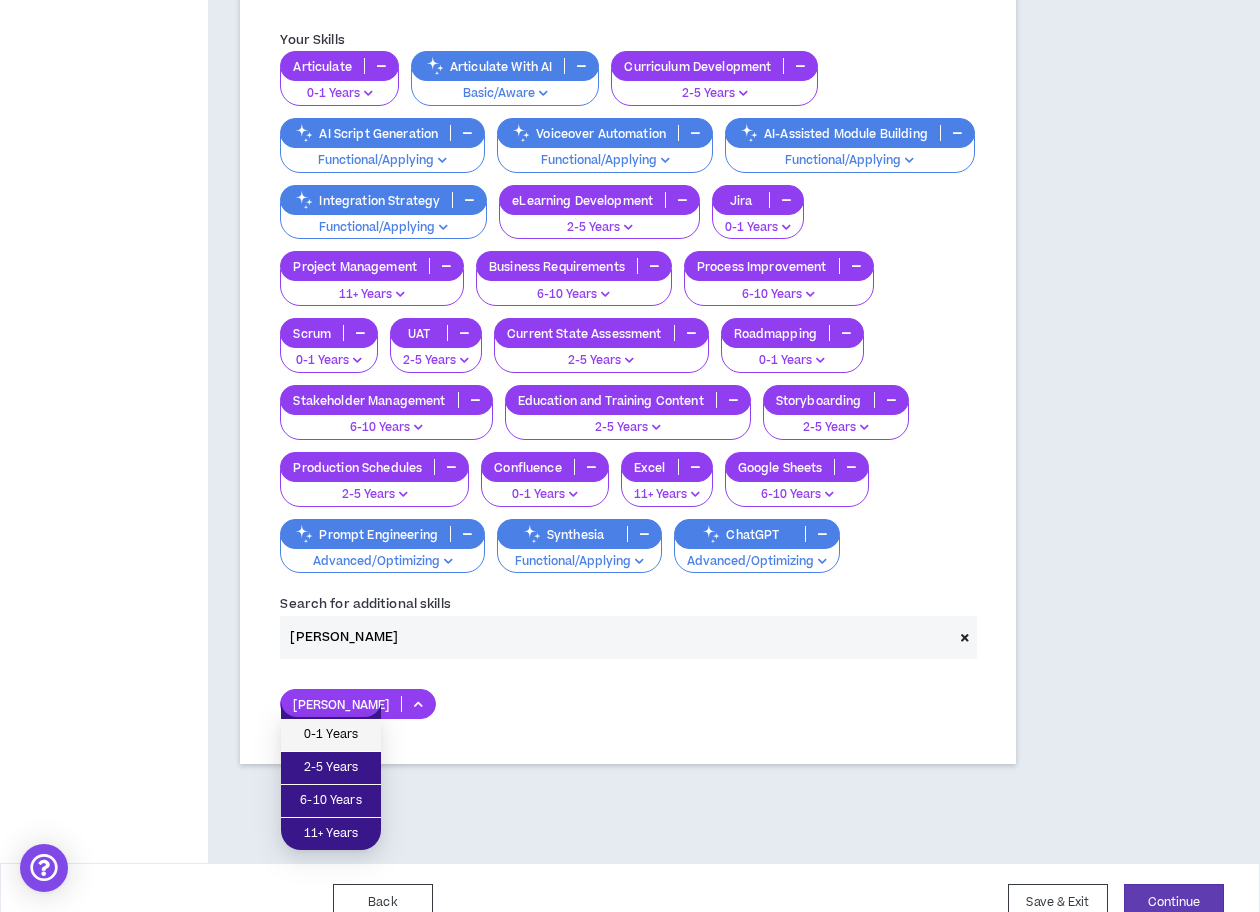 click on "0-1 Years" at bounding box center (331, 735) 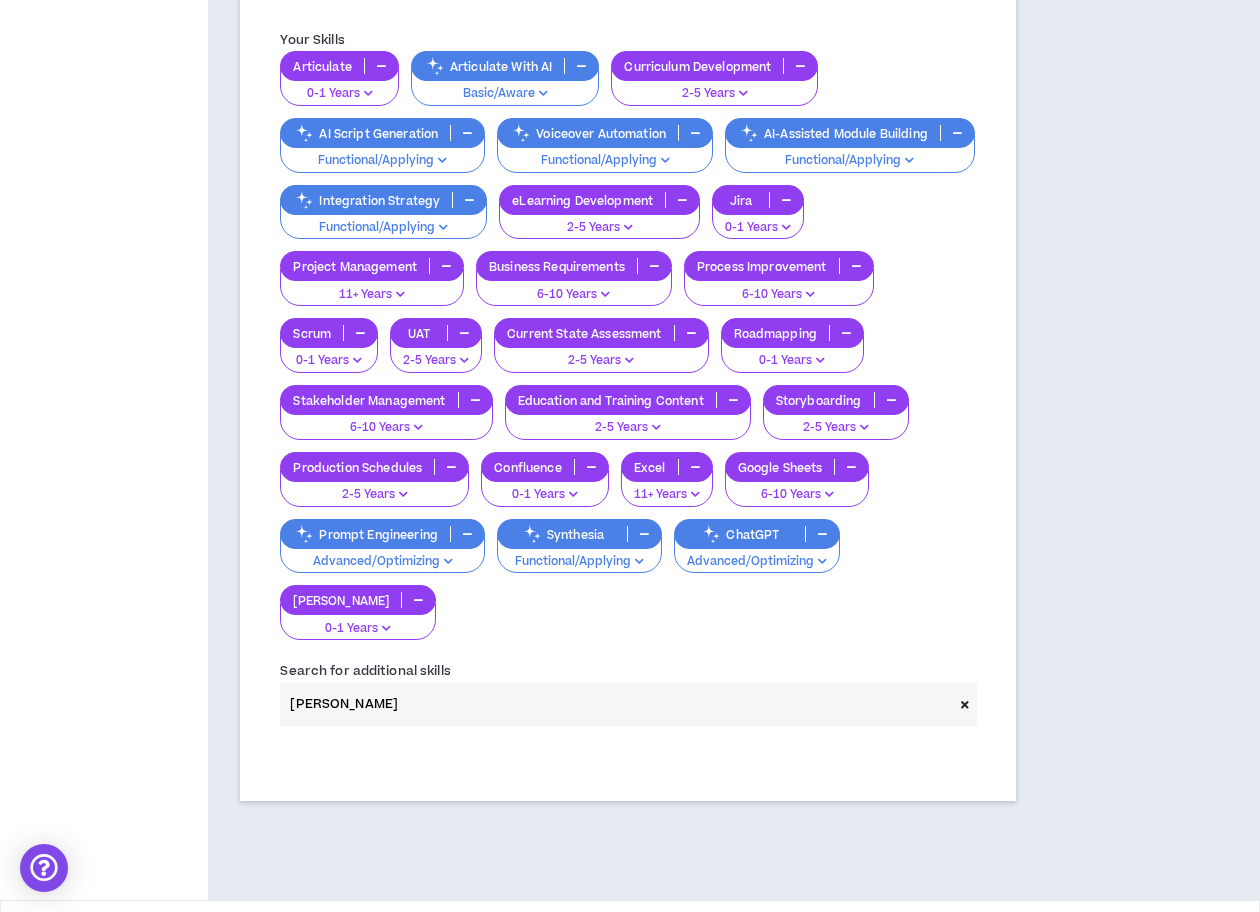 drag, startPoint x: 417, startPoint y: 645, endPoint x: 179, endPoint y: 617, distance: 239.6414 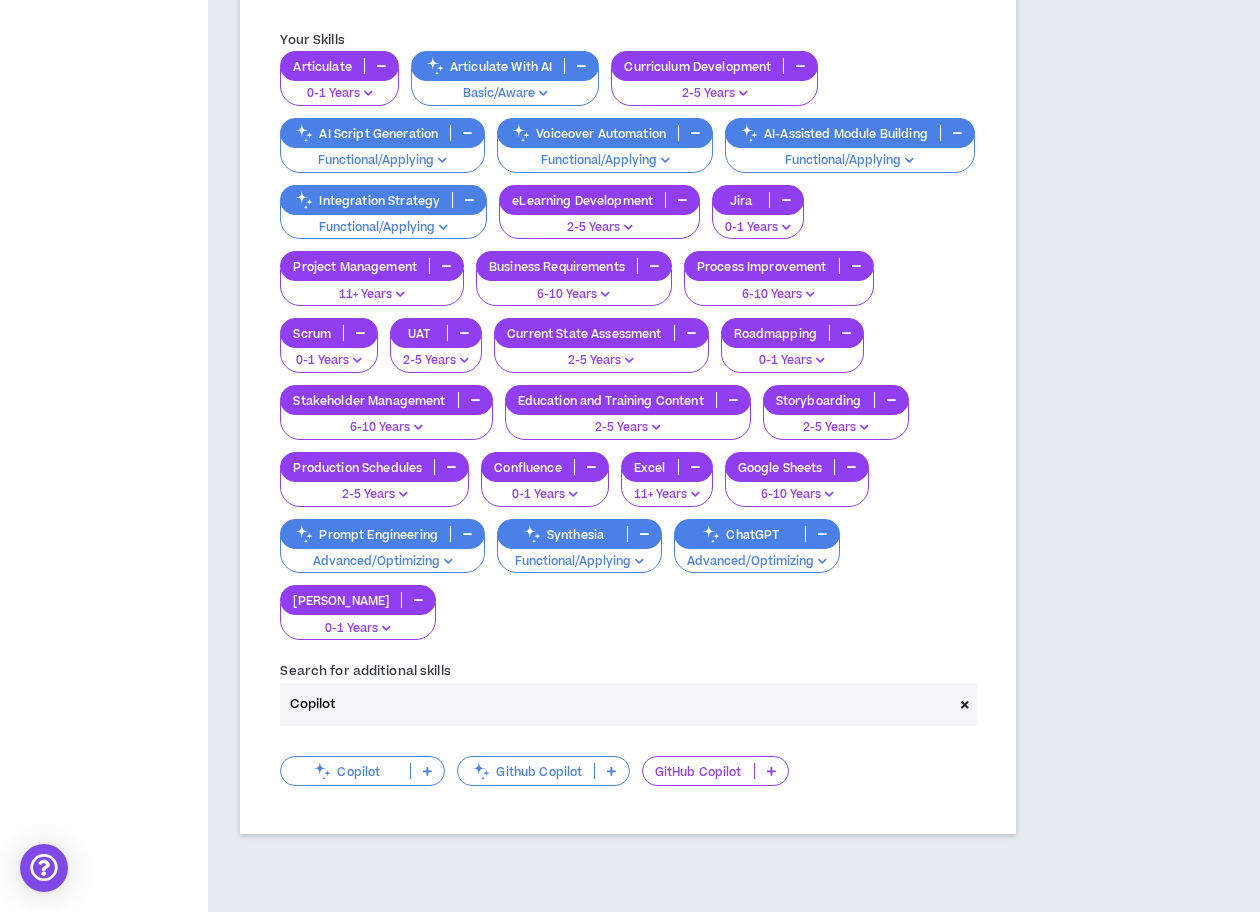 click at bounding box center (427, 771) 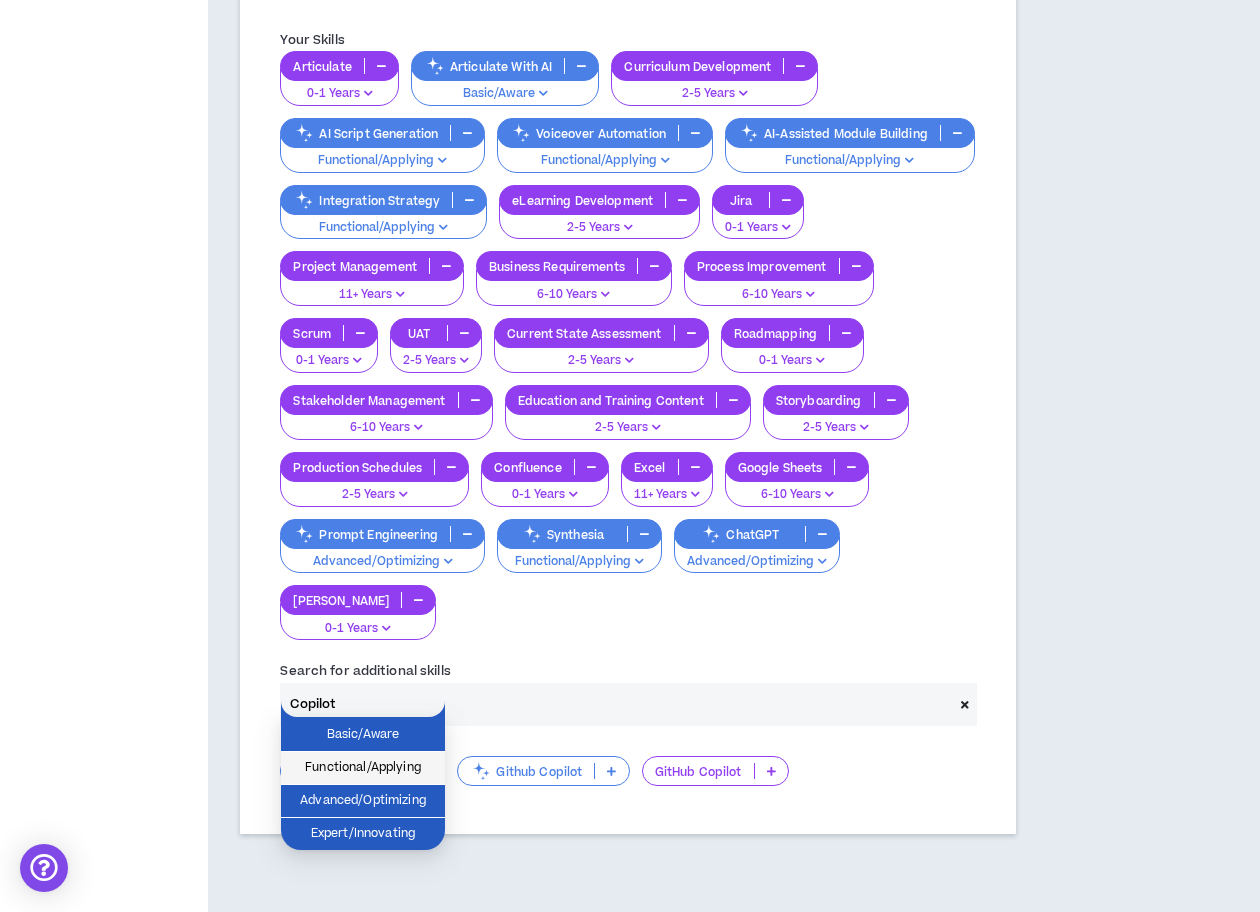 click on "Functional/Applying" at bounding box center (363, 768) 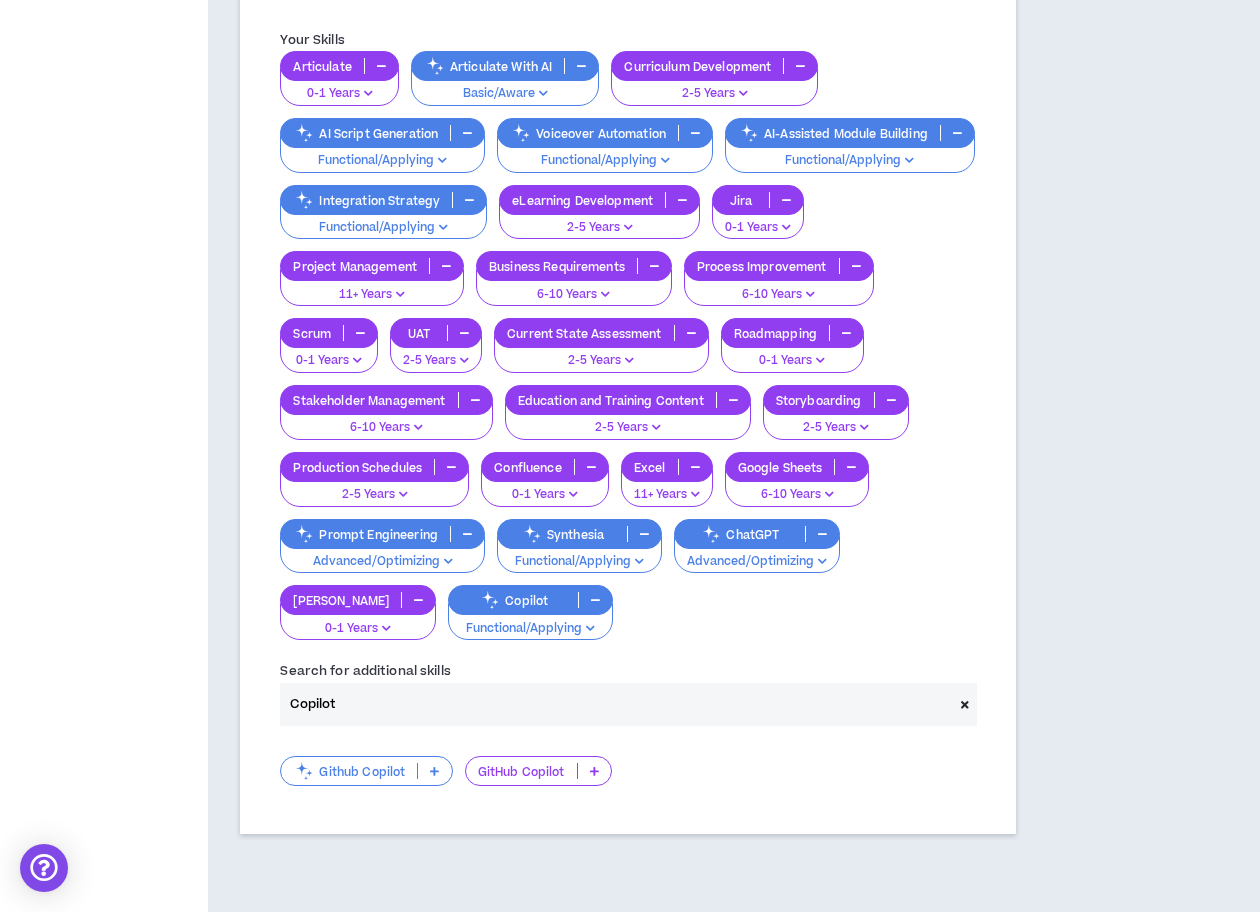 click on "Copilot" at bounding box center (616, 704) 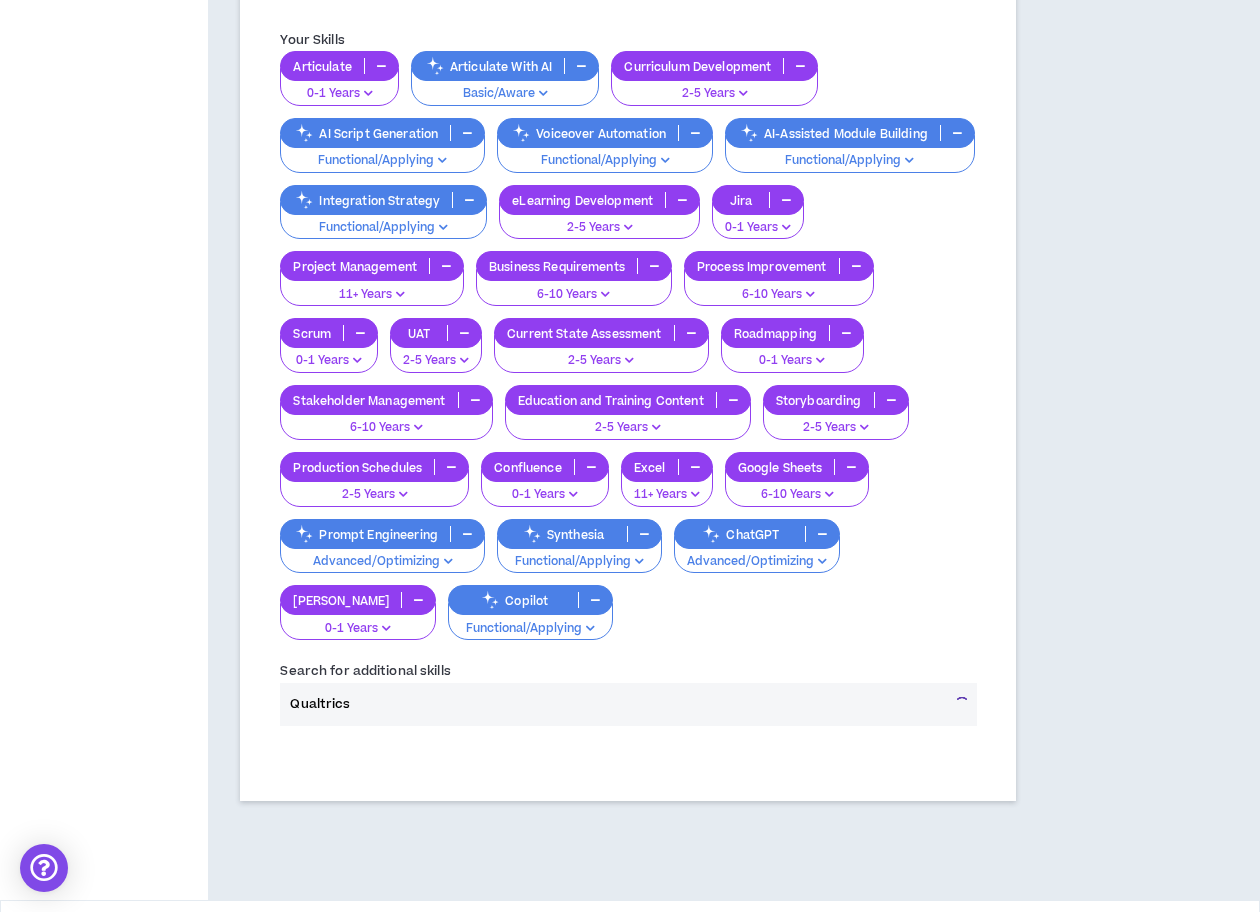 type on "Qualtrics" 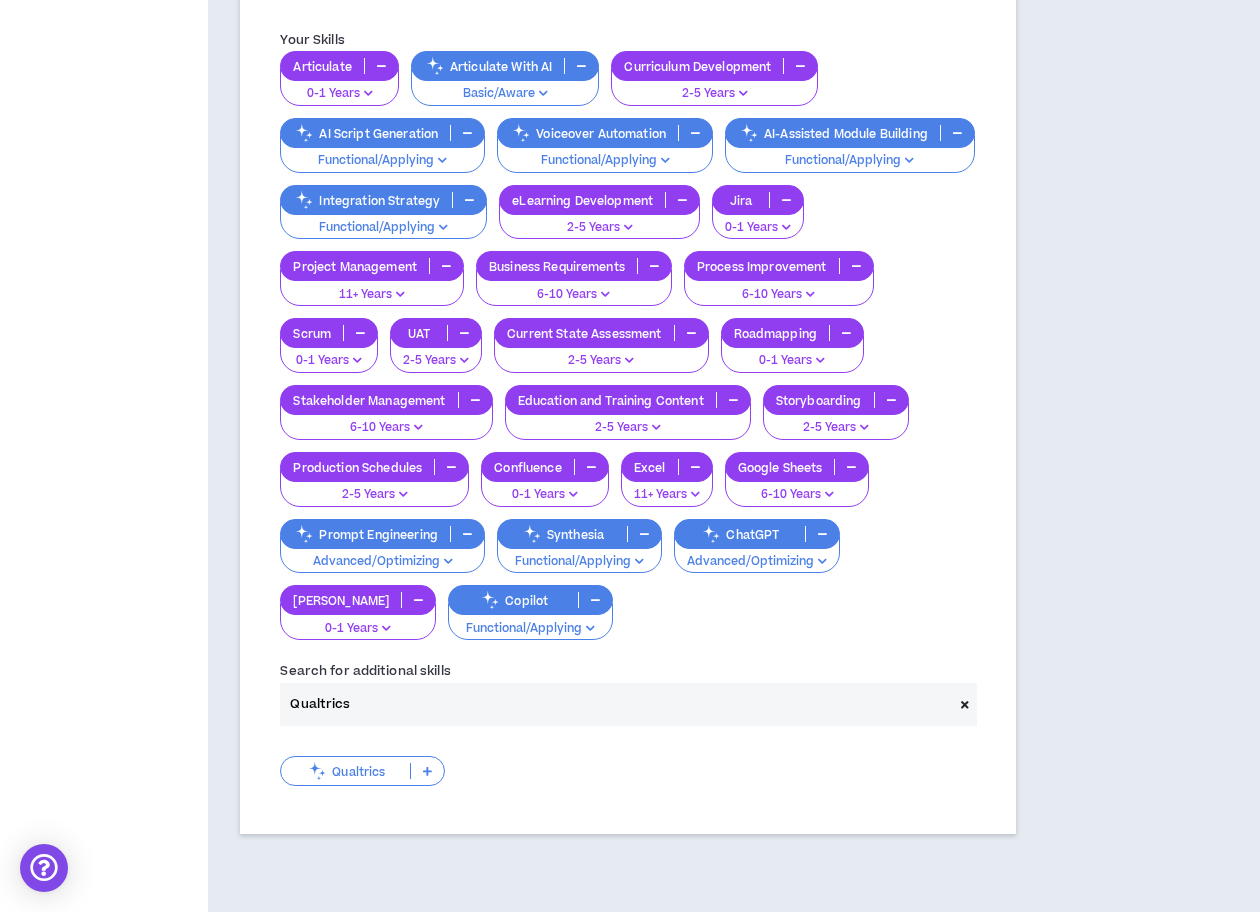 click at bounding box center [427, 771] 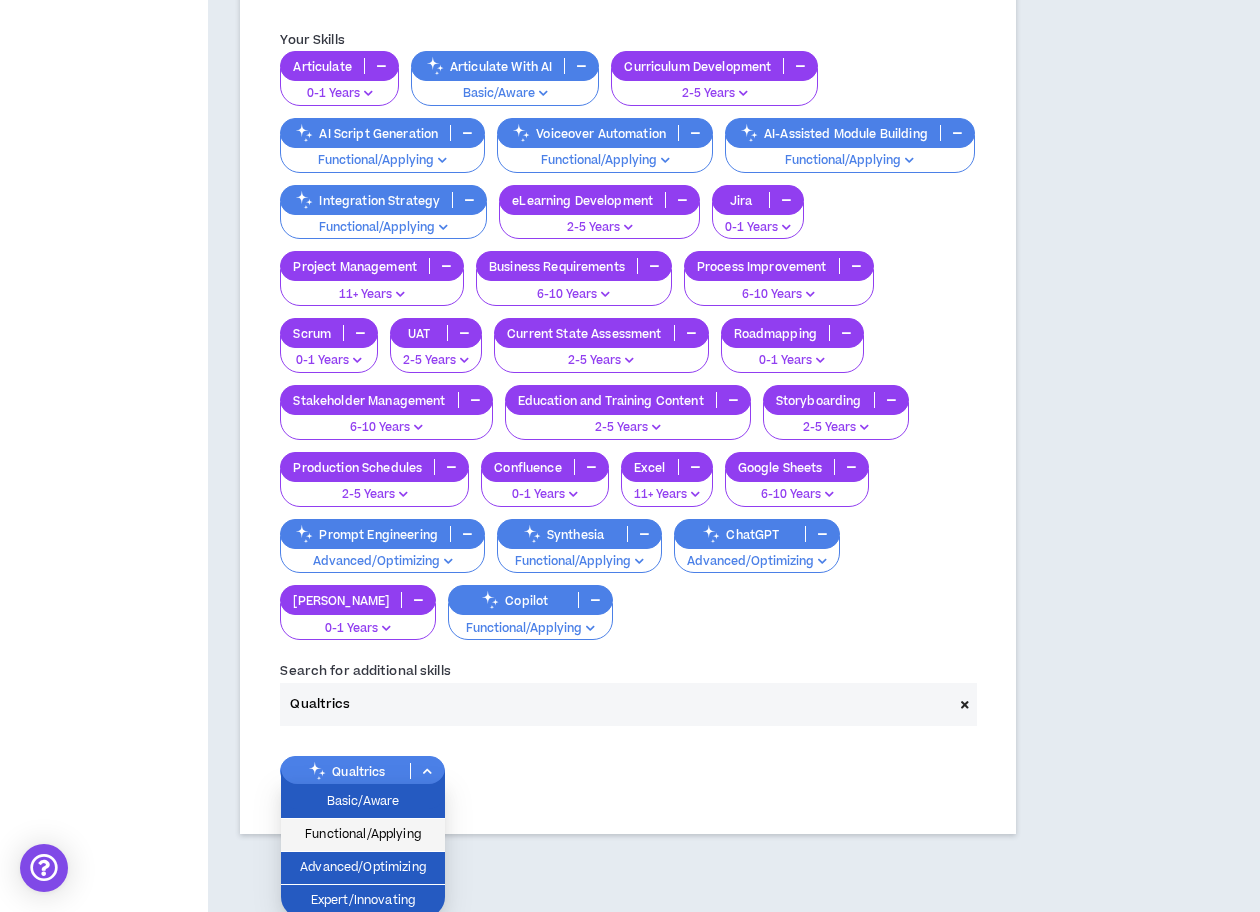 click on "Functional/Applying" at bounding box center [363, 835] 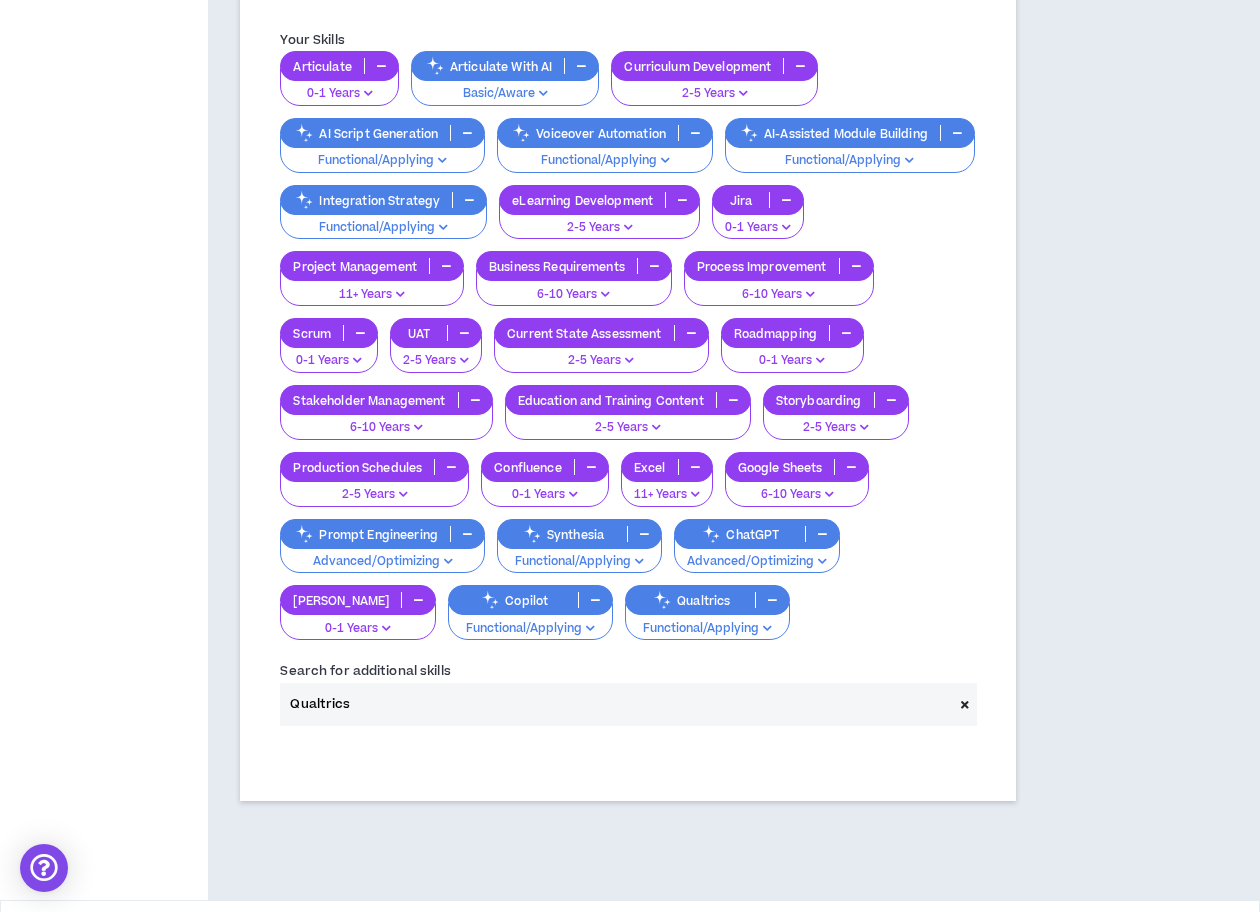 click on "Qualtrics" at bounding box center (616, 704) 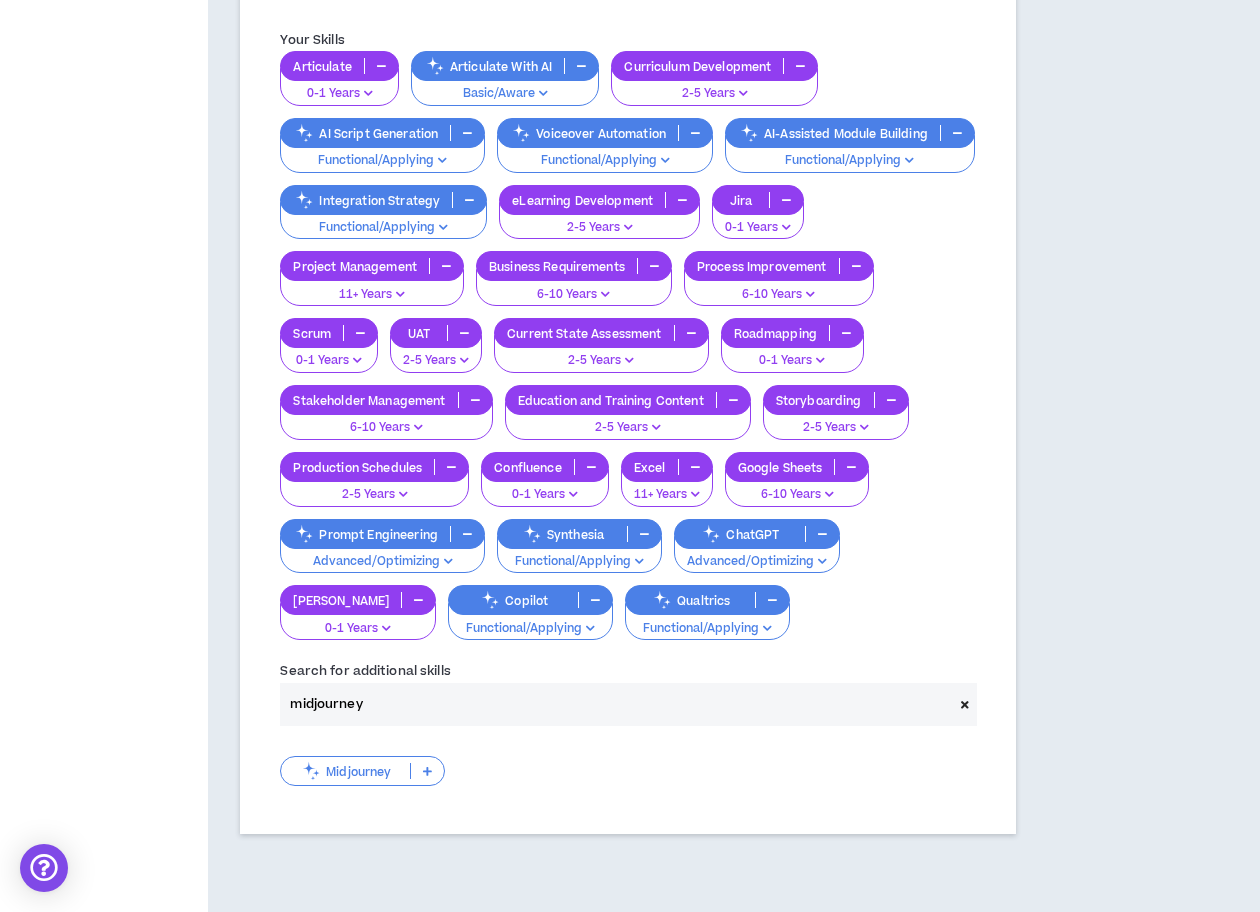 click on "Midjourney" at bounding box center [345, 771] 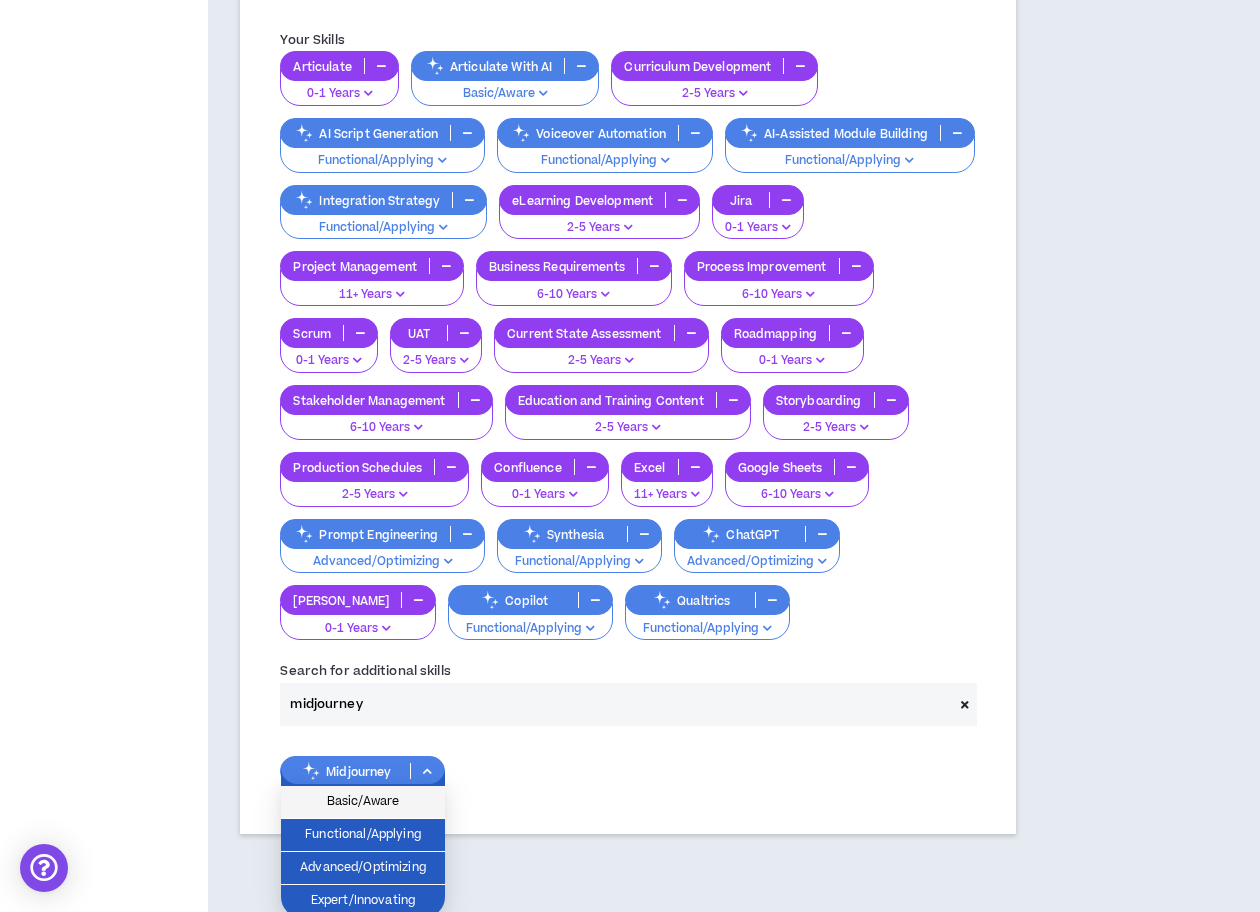 click on "Basic/Aware" at bounding box center [363, 802] 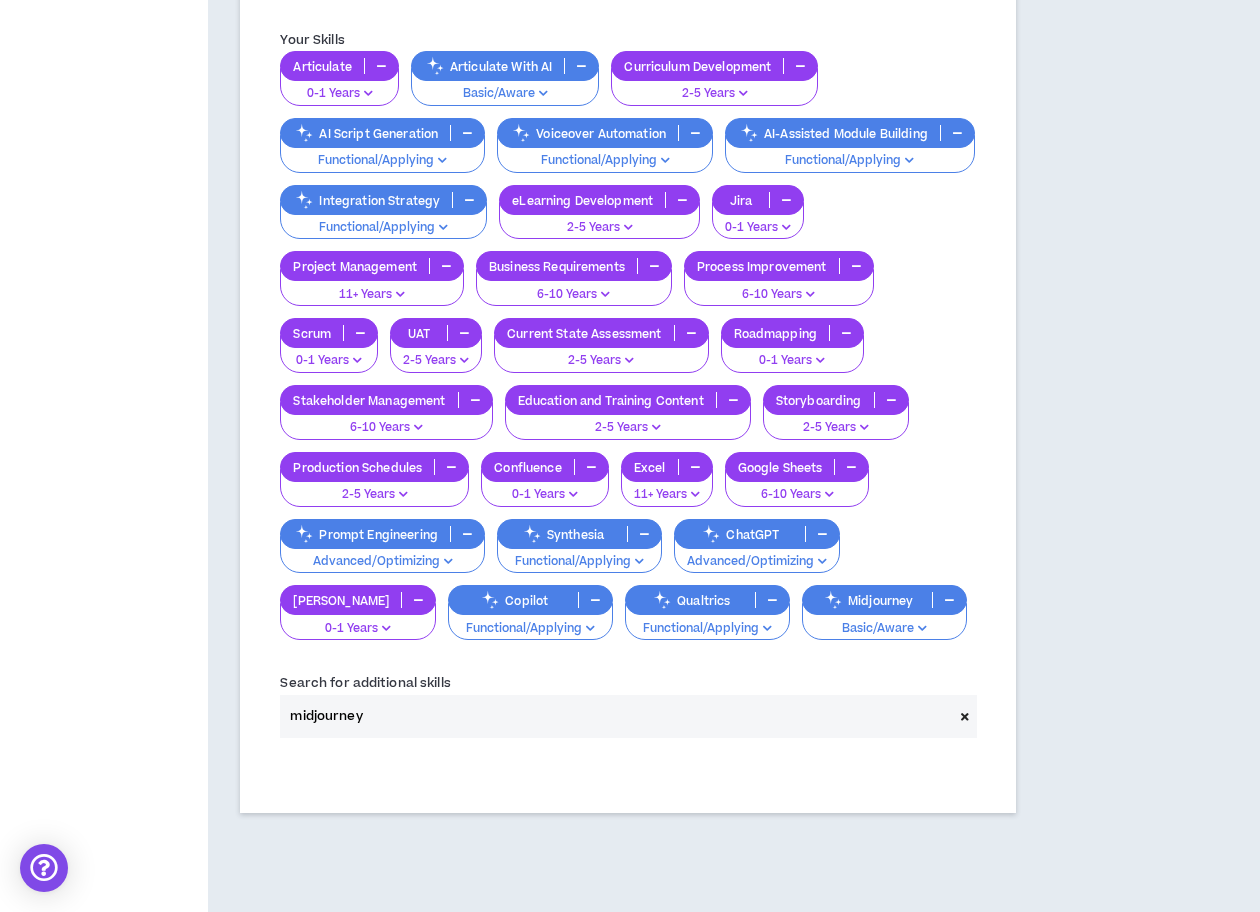 drag, startPoint x: 405, startPoint y: 701, endPoint x: 231, endPoint y: 702, distance: 174.00287 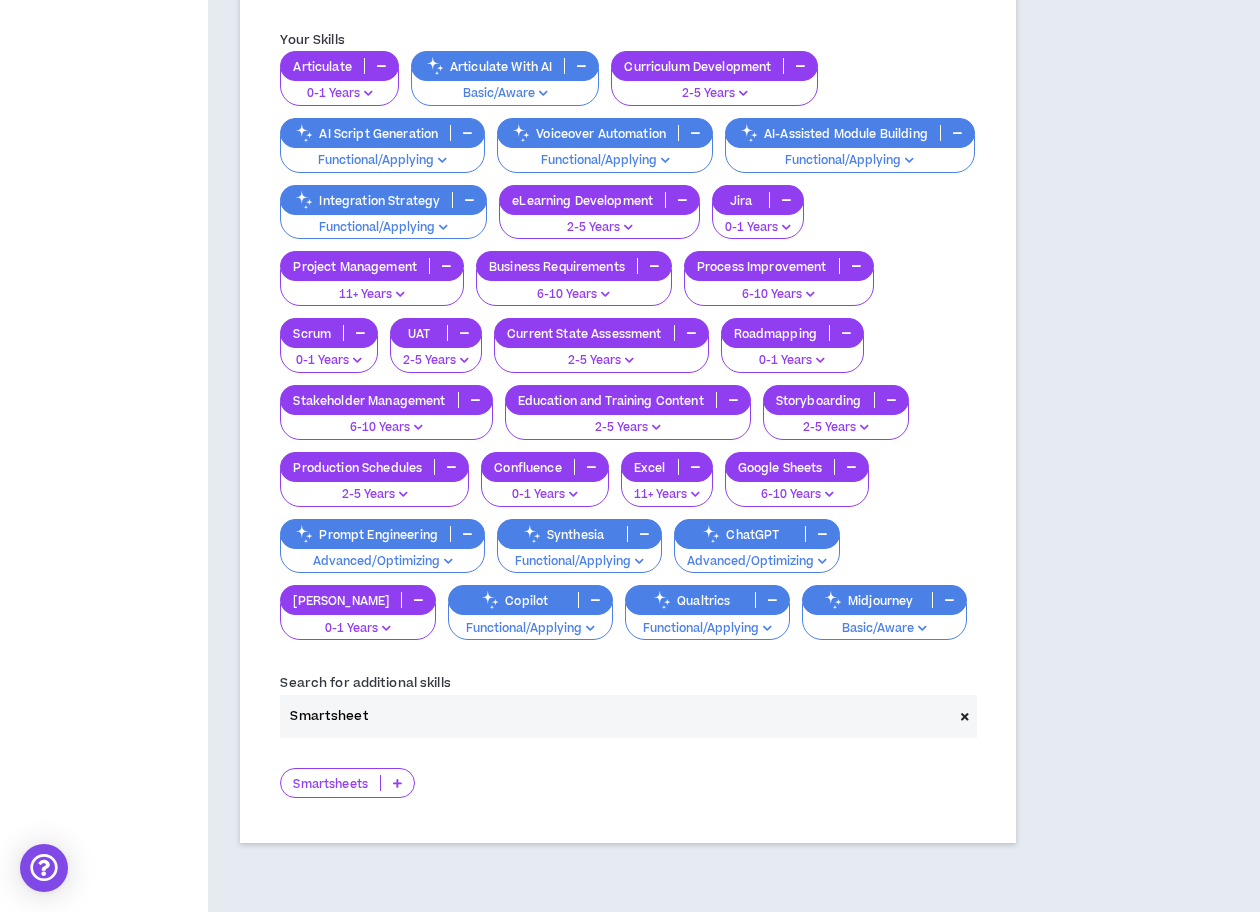 click at bounding box center [397, 783] 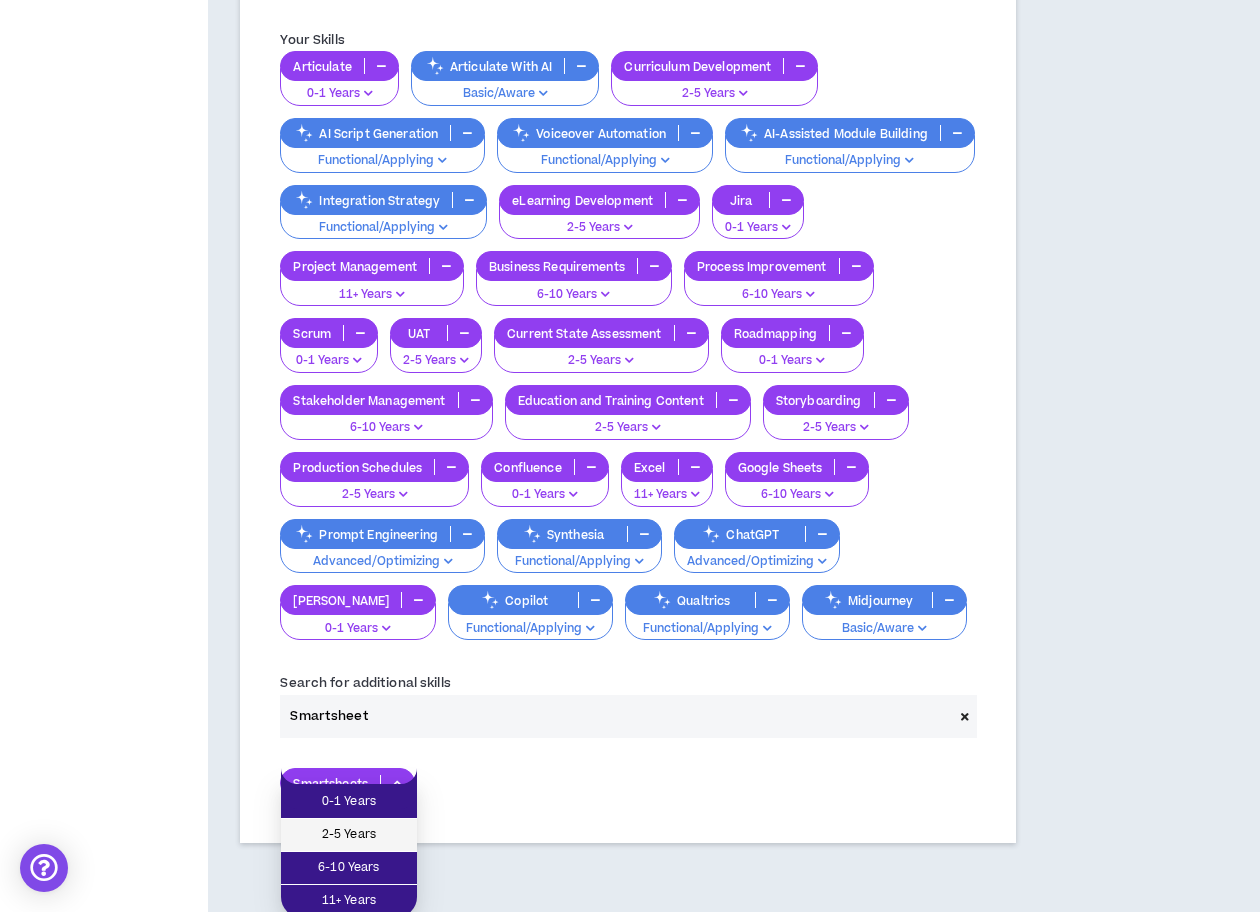 click on "2-5 Years" at bounding box center (349, 835) 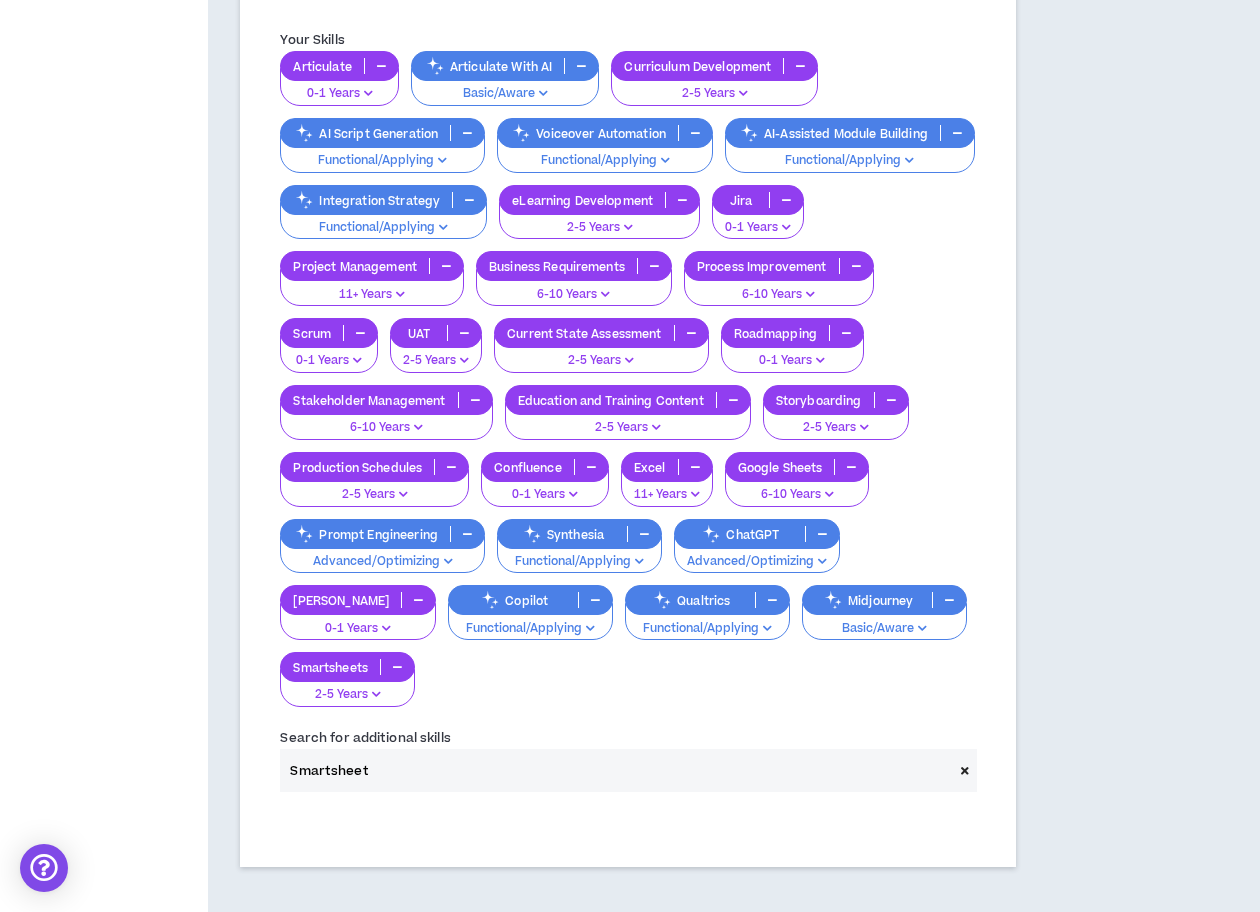 drag, startPoint x: 421, startPoint y: 714, endPoint x: 286, endPoint y: 689, distance: 137.2953 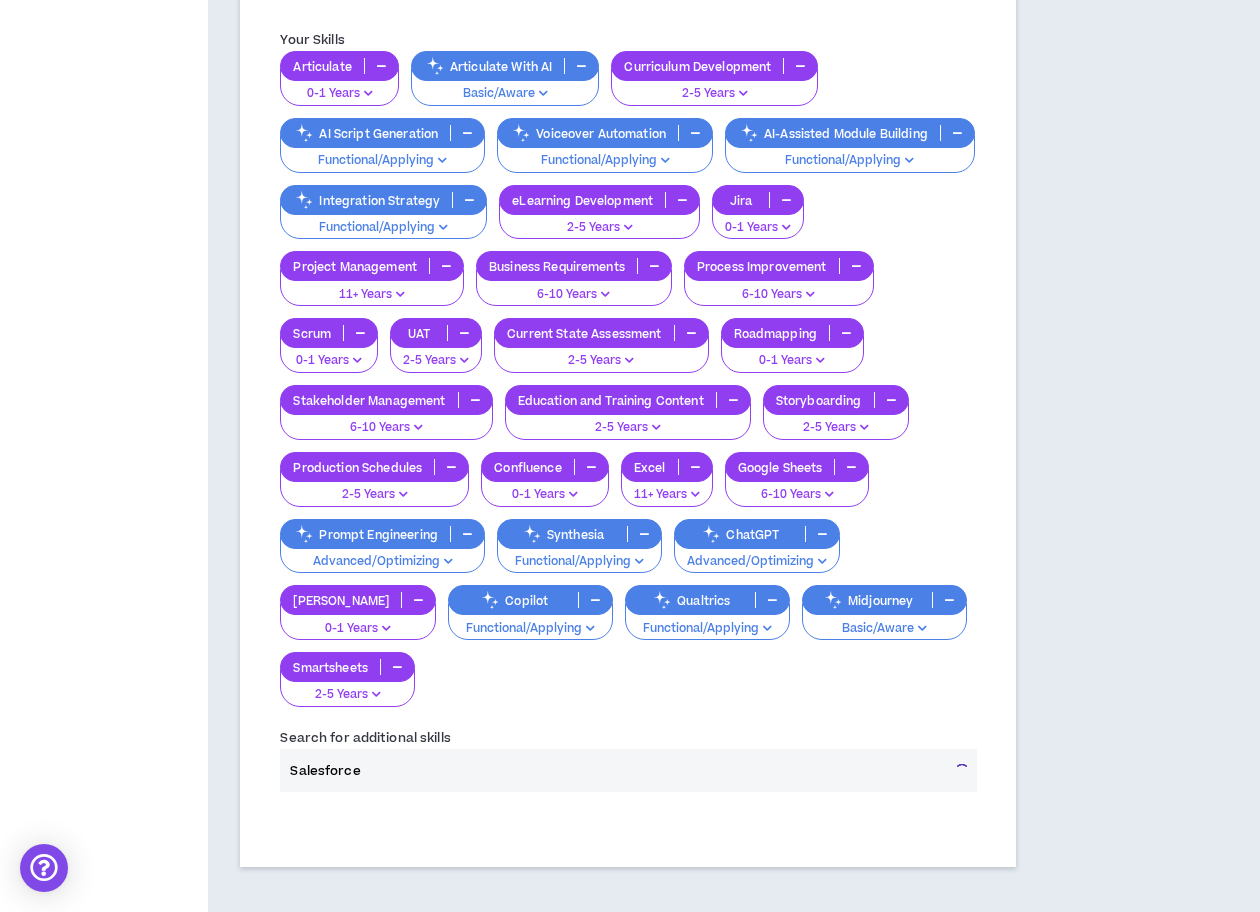 type on "Salesforce" 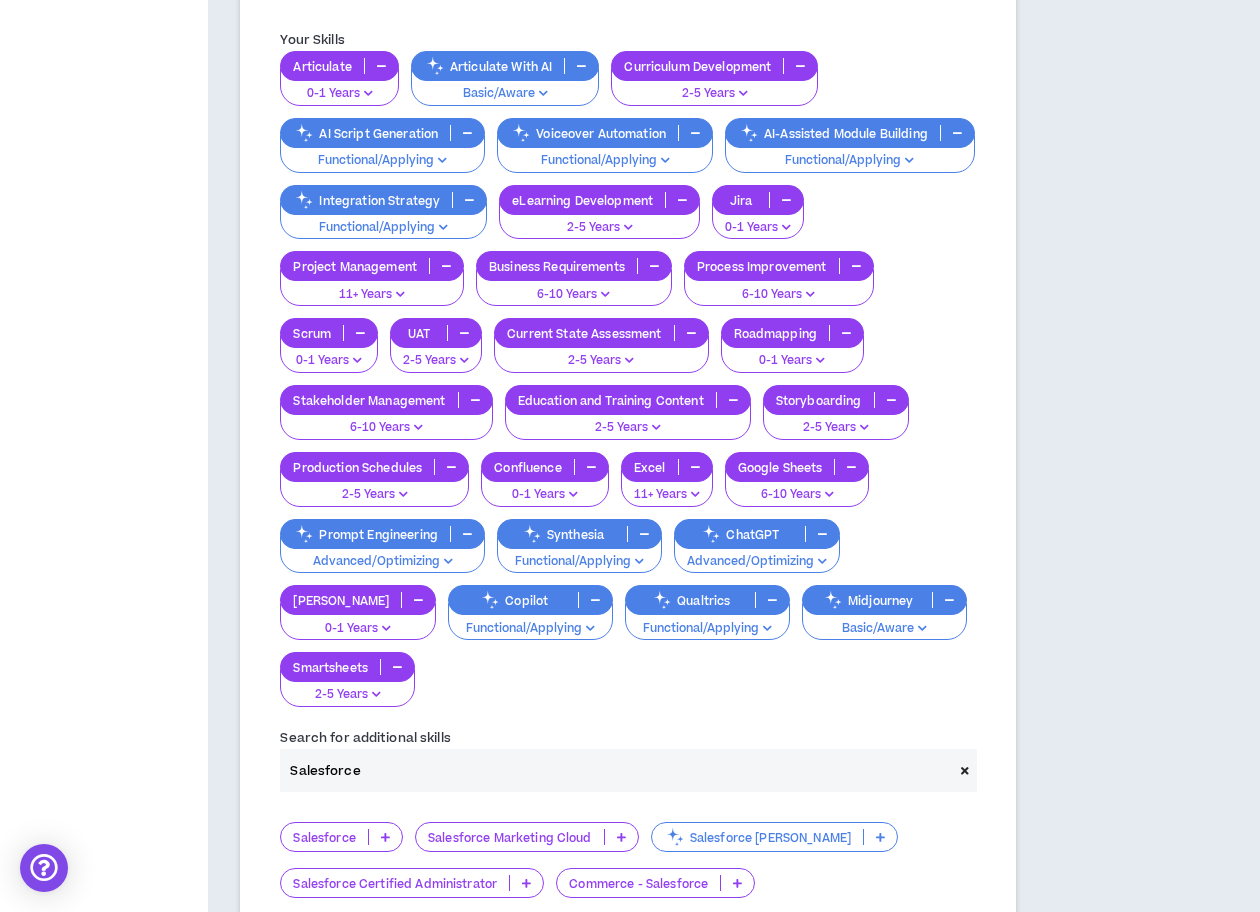 click on "Salesforce" at bounding box center [324, 837] 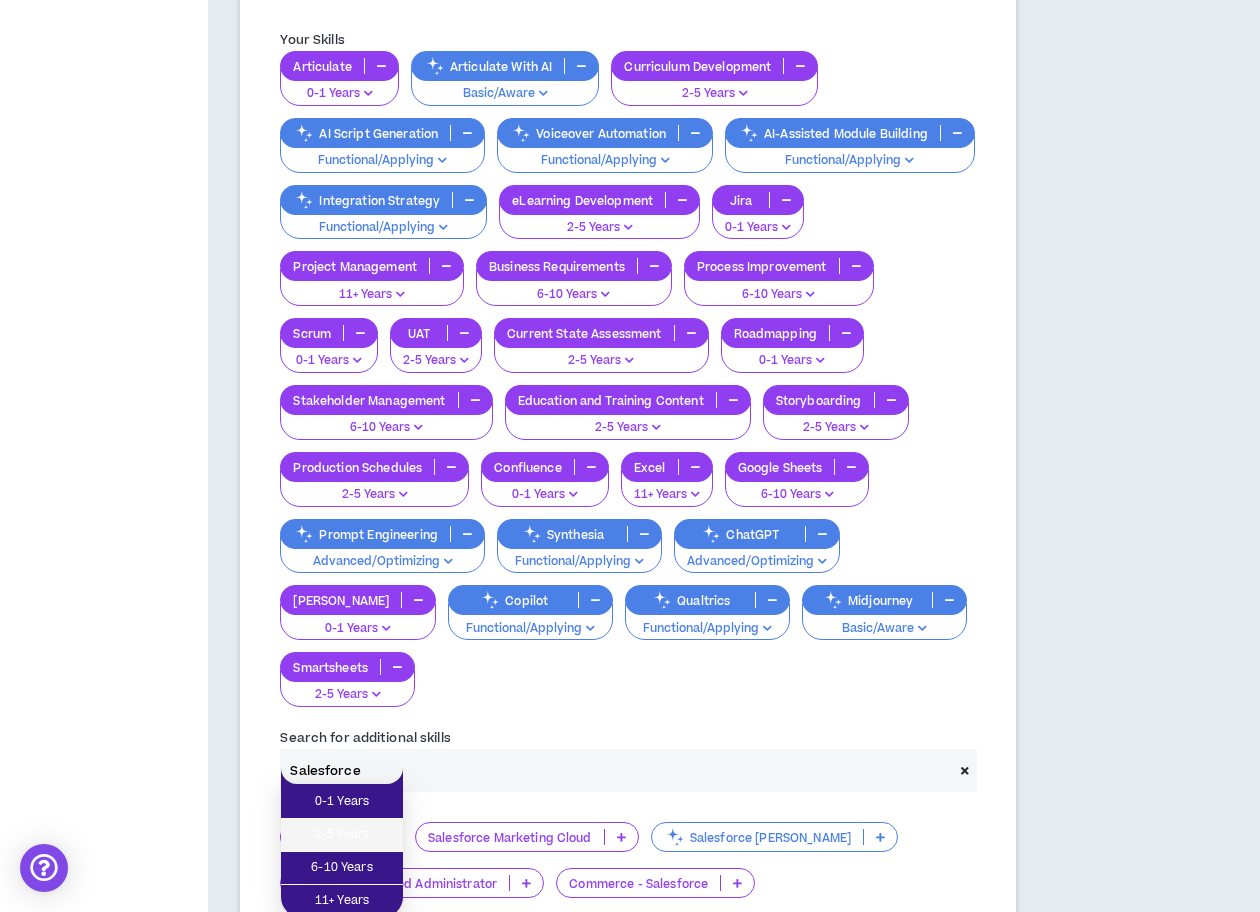 click on "2-5 Years" at bounding box center (342, 835) 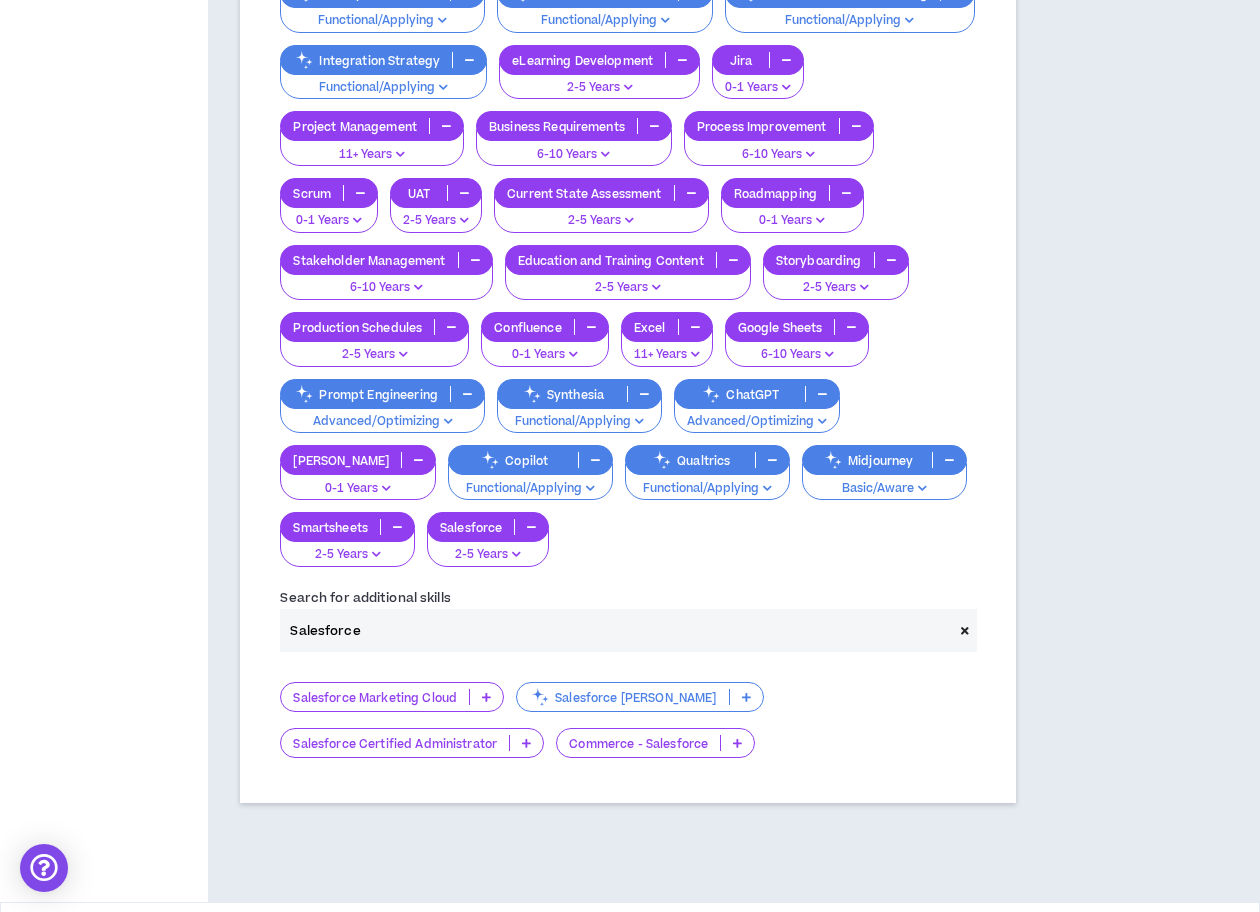 scroll, scrollTop: 1868, scrollLeft: 0, axis: vertical 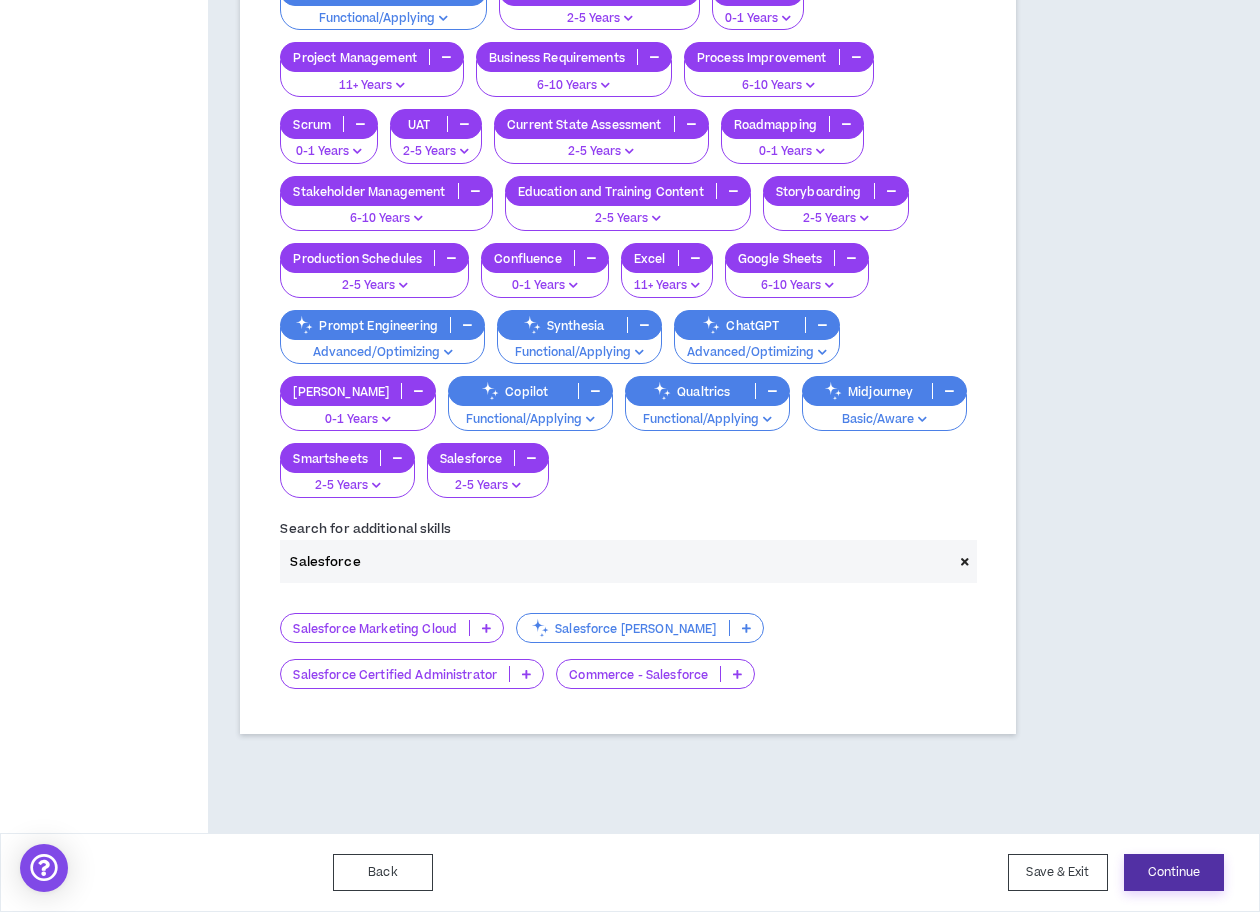 click on "Continue" at bounding box center [1174, 872] 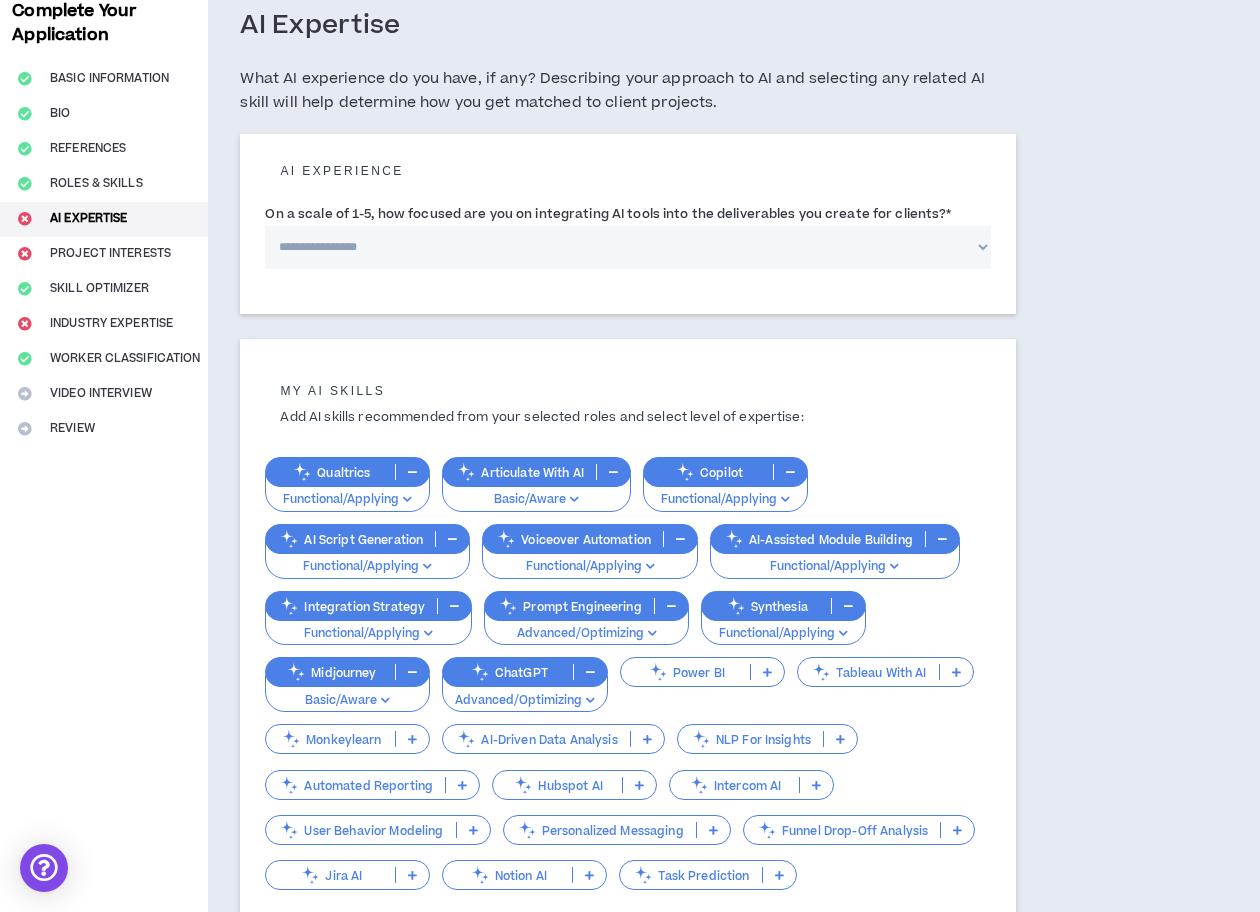 scroll, scrollTop: 0, scrollLeft: 0, axis: both 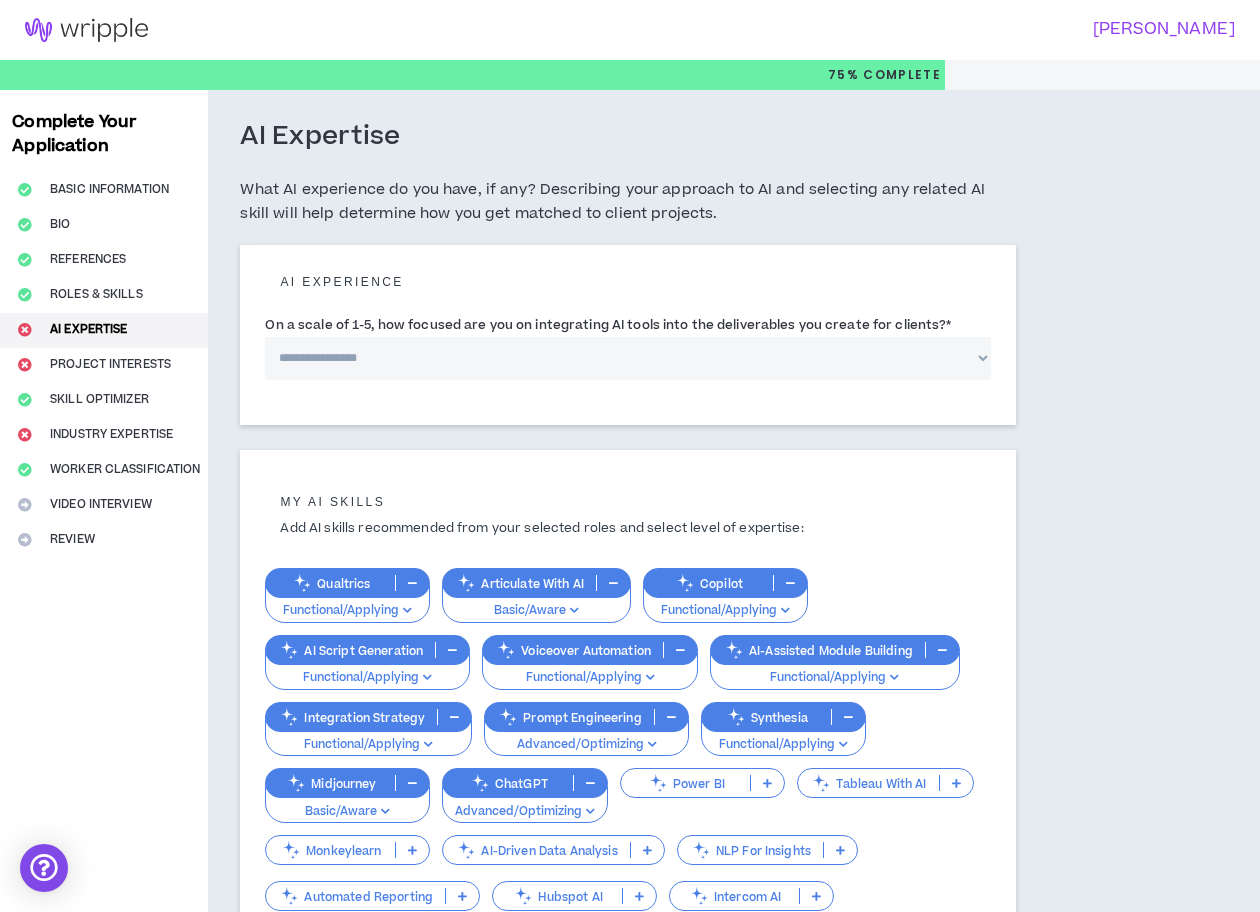 click on "**********" at bounding box center [628, 358] 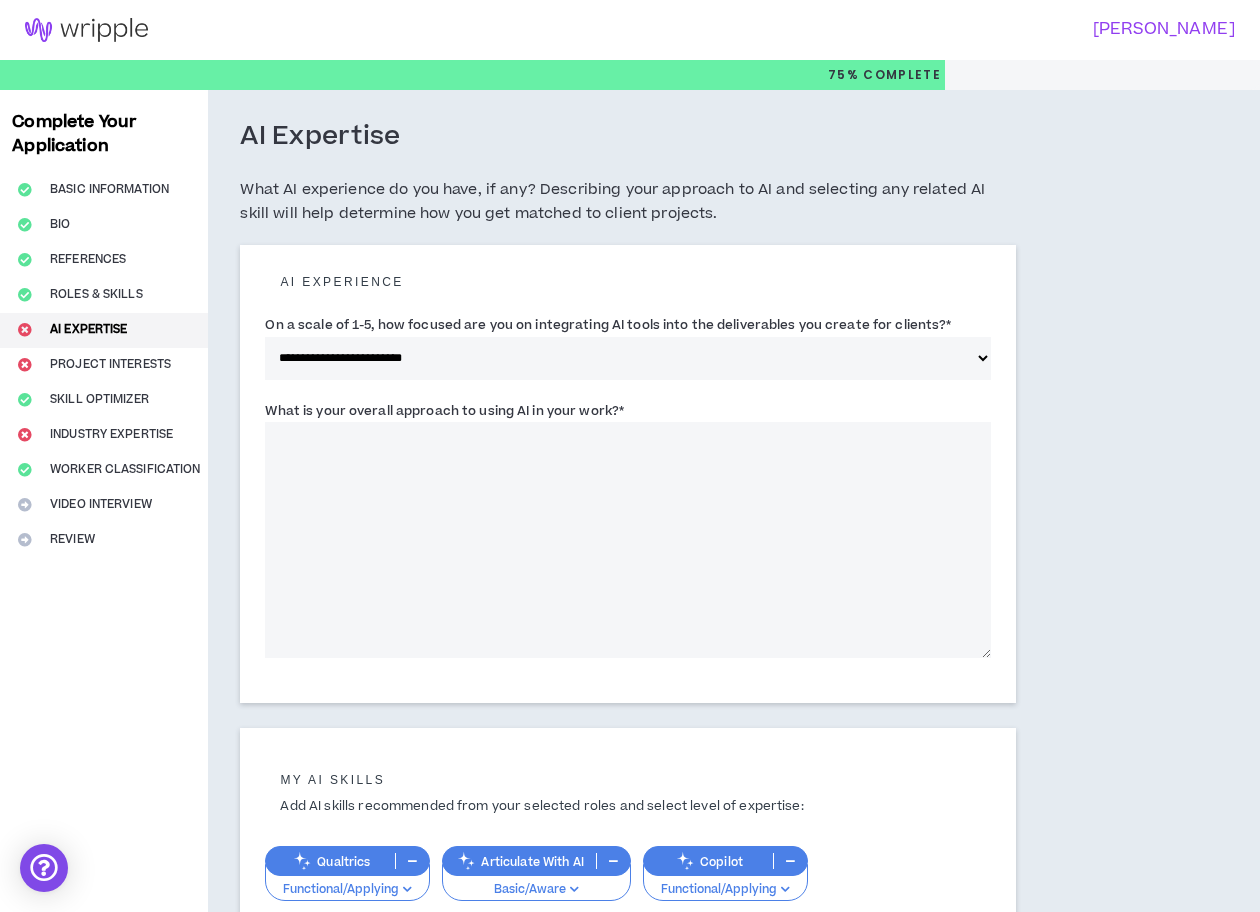 click on "What is your overall approach to using AI in your work?  *" at bounding box center [628, 540] 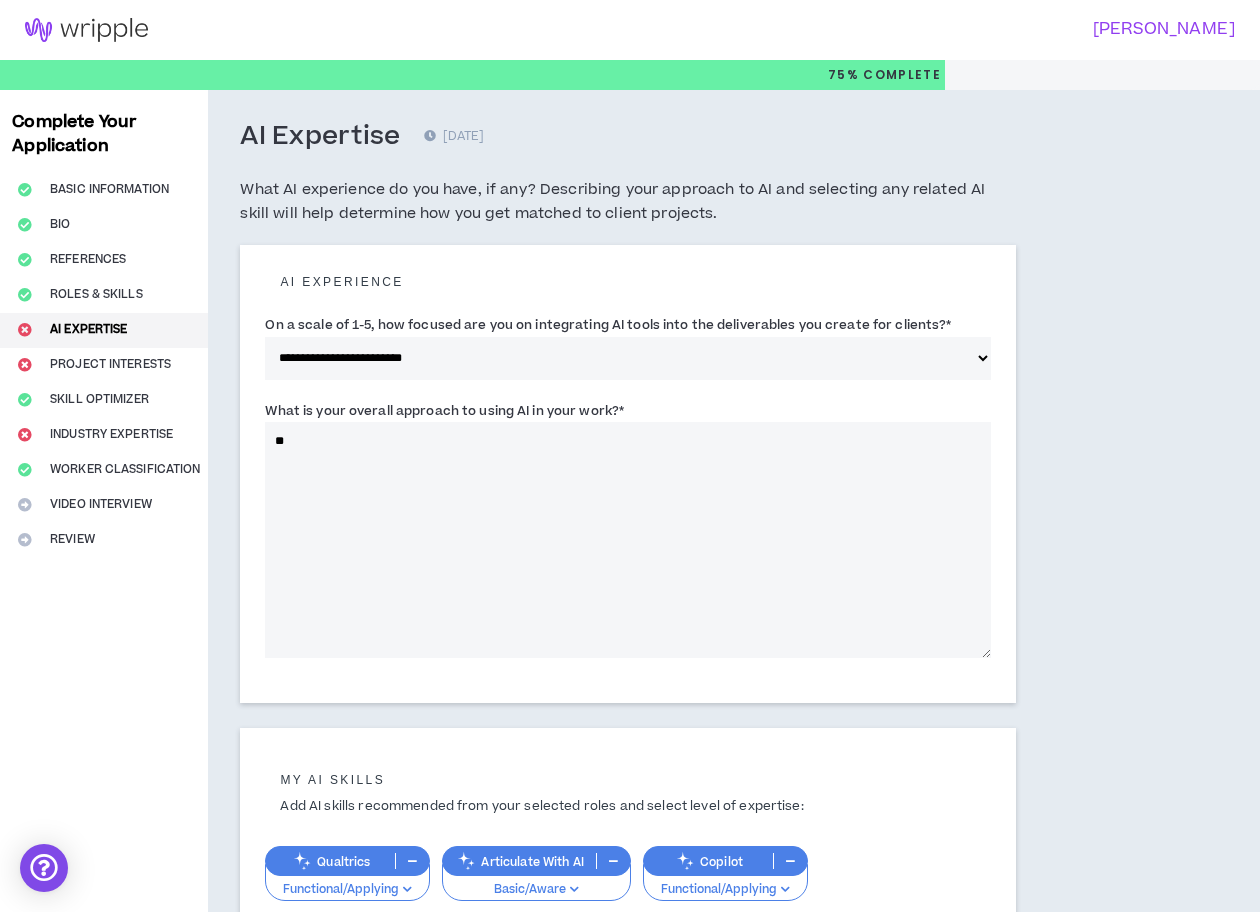 type on "*" 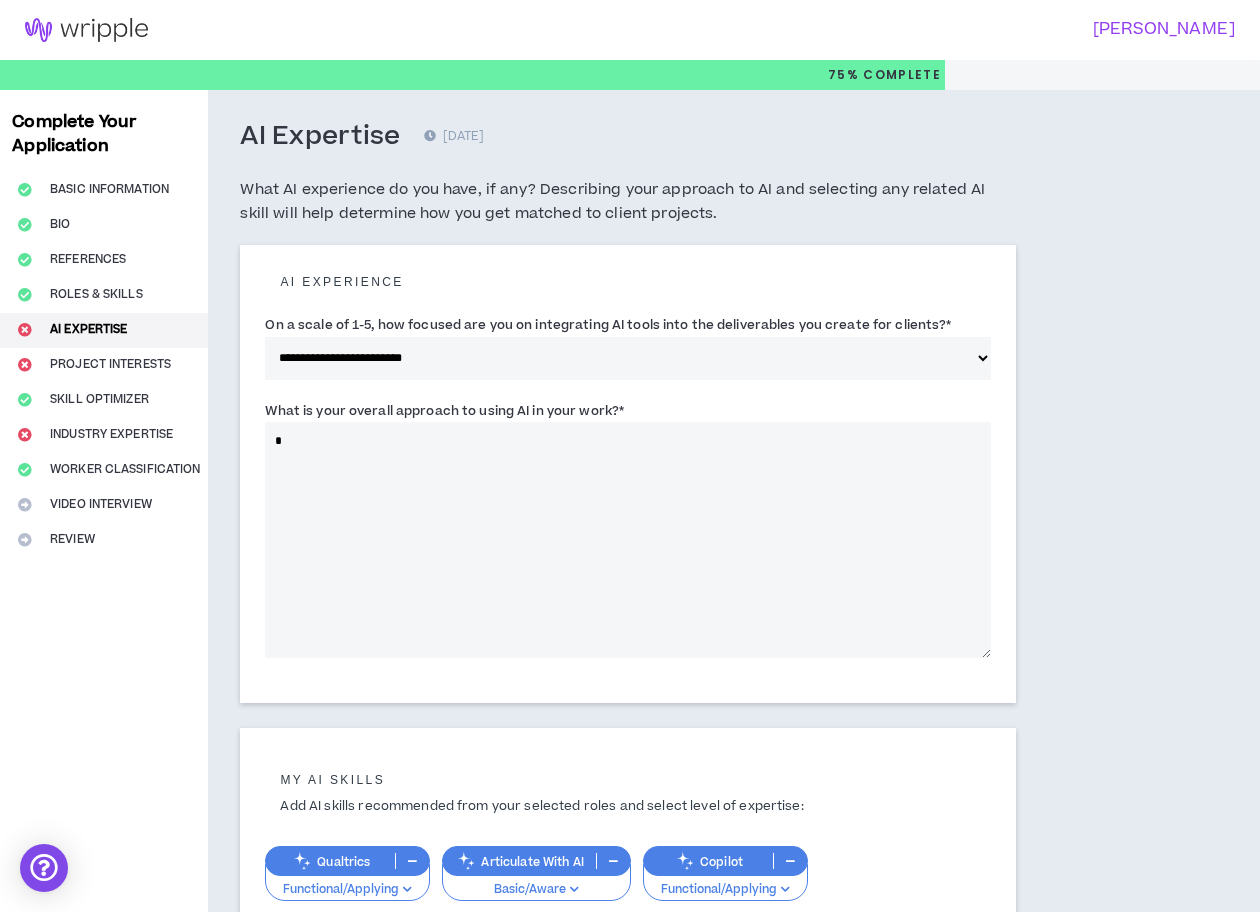 type 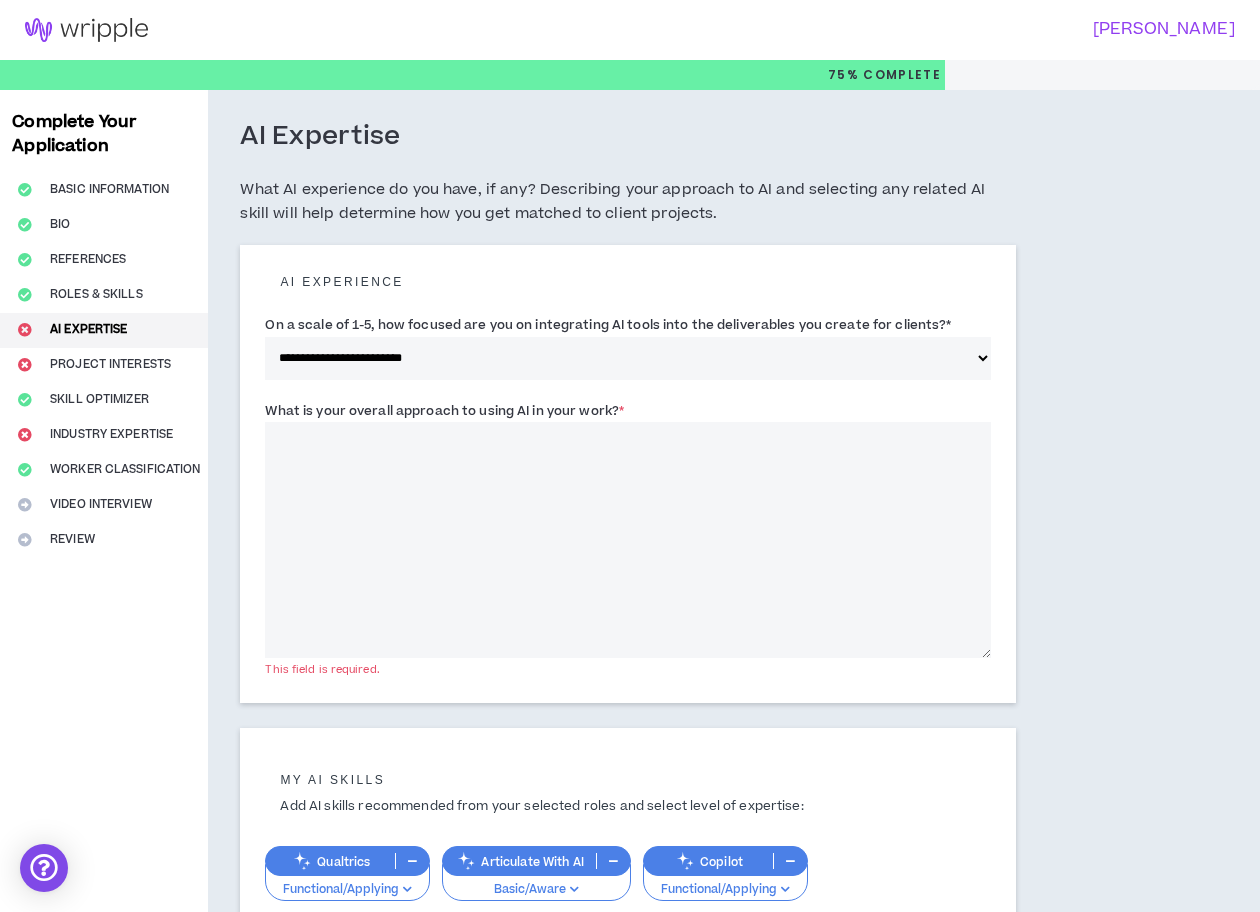 click on "**********" at bounding box center (628, 358) 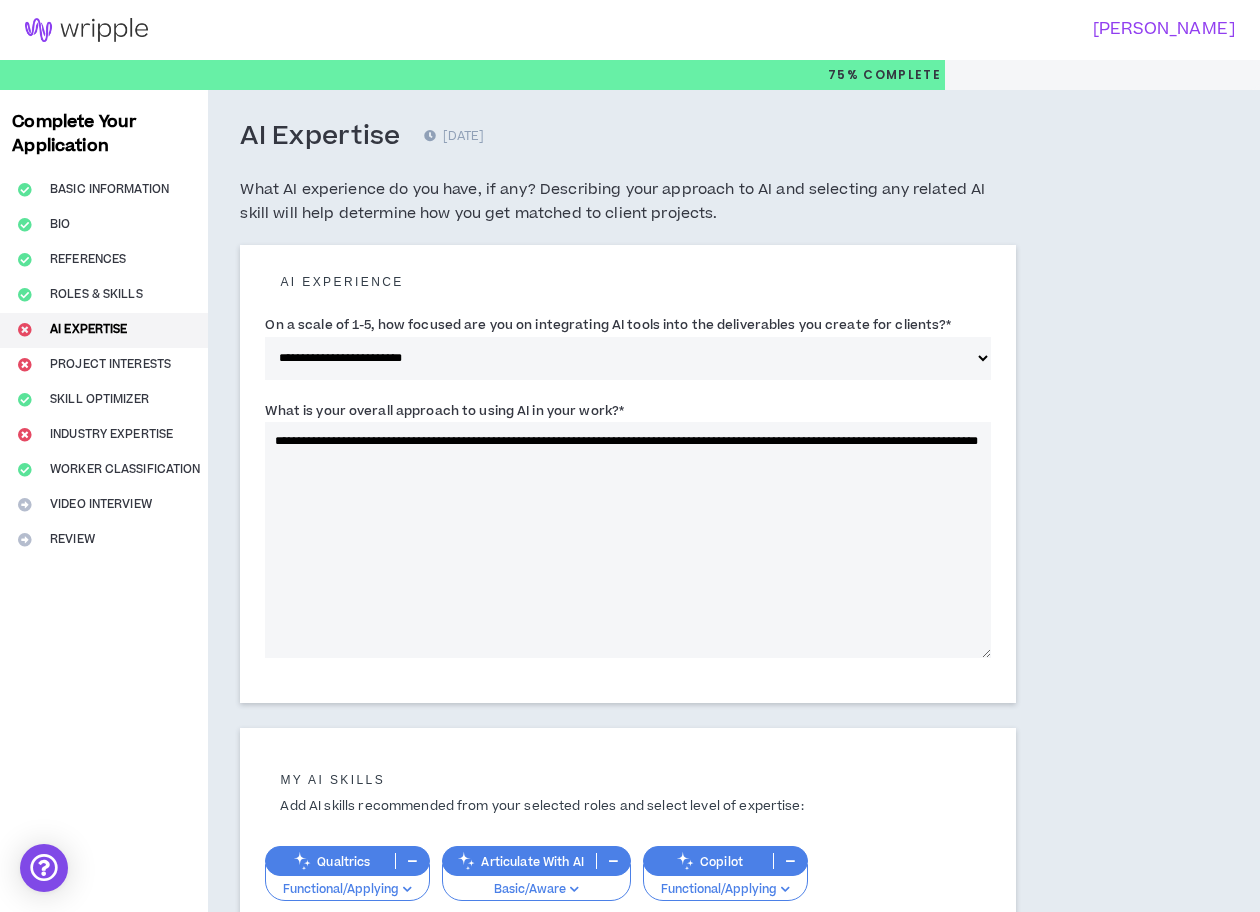 click on "**********" at bounding box center (628, 540) 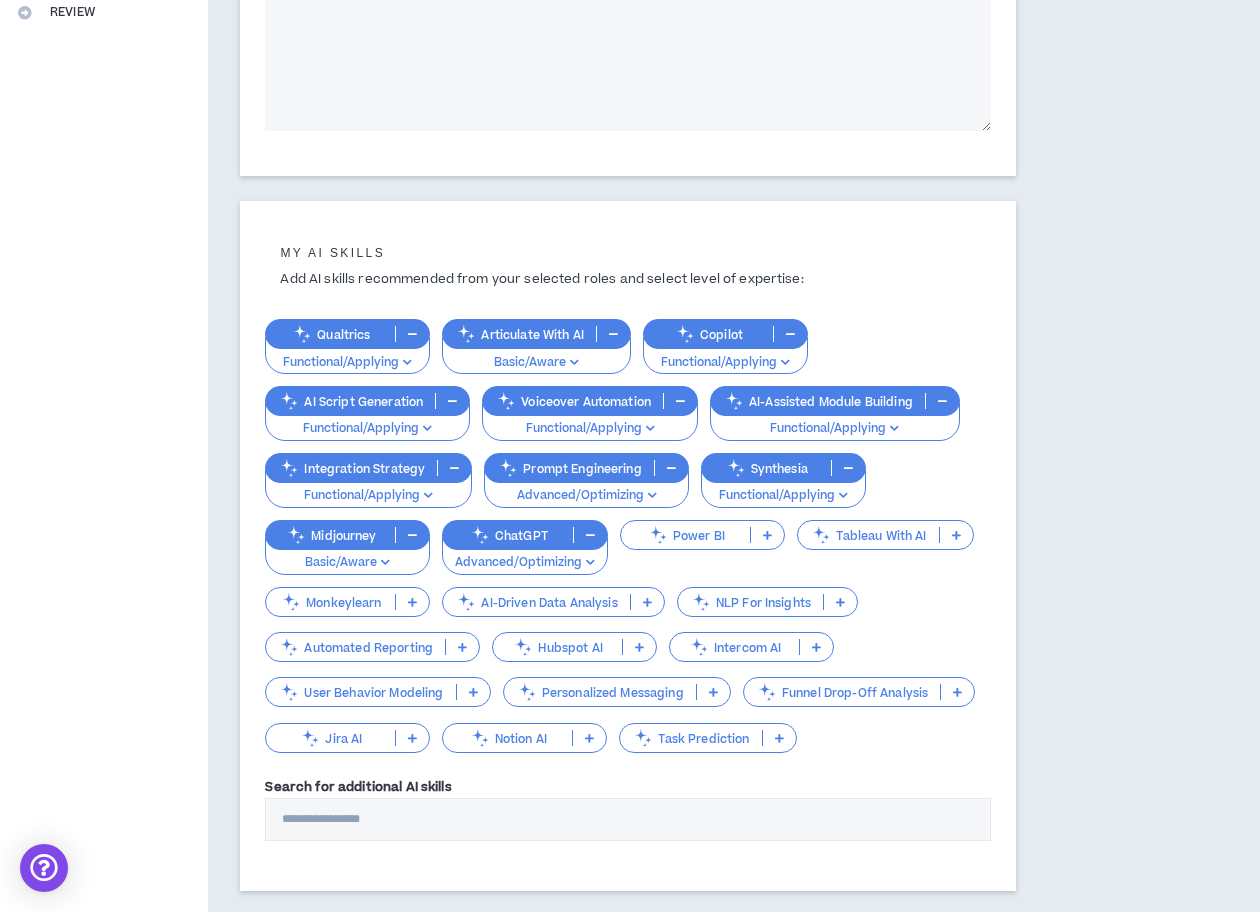 scroll, scrollTop: 651, scrollLeft: 0, axis: vertical 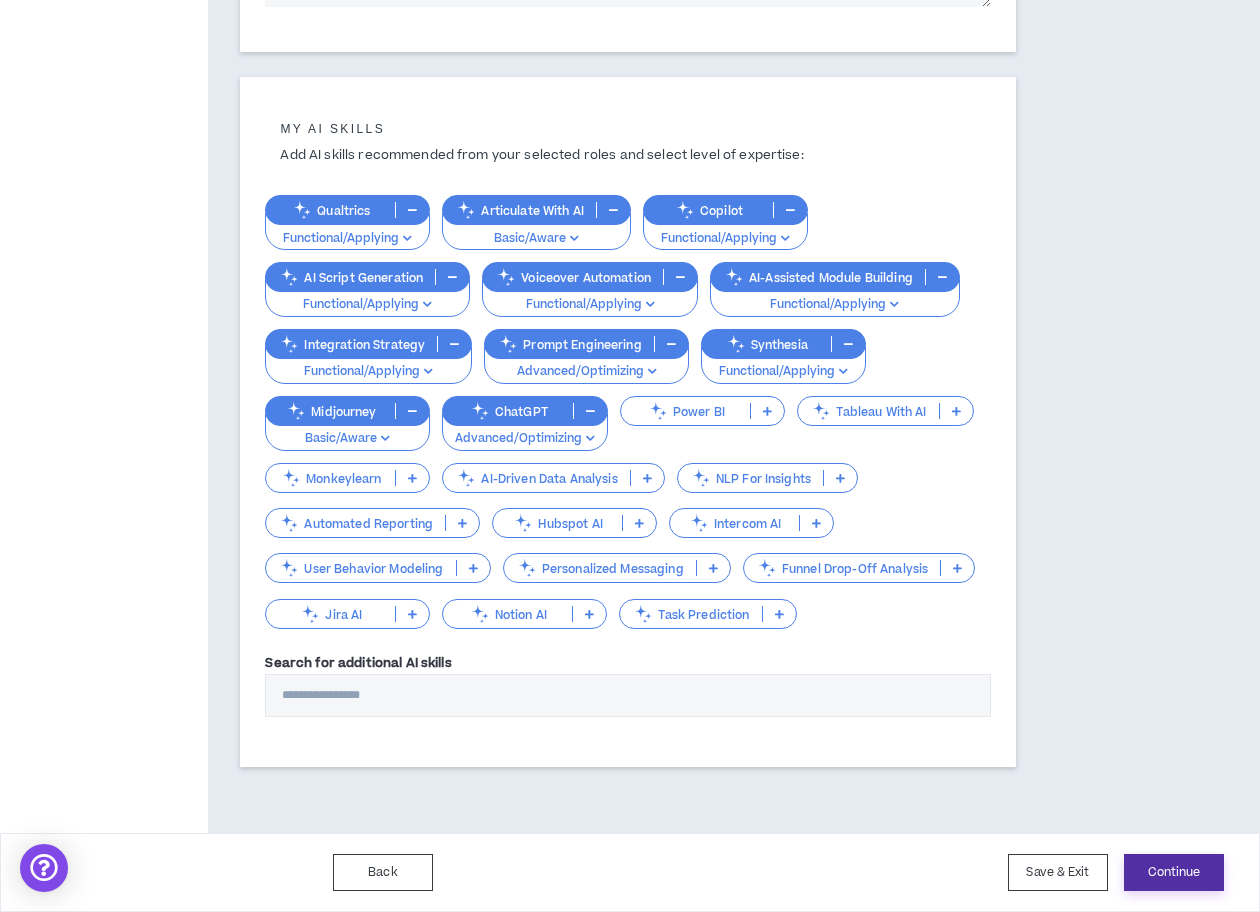 type on "**********" 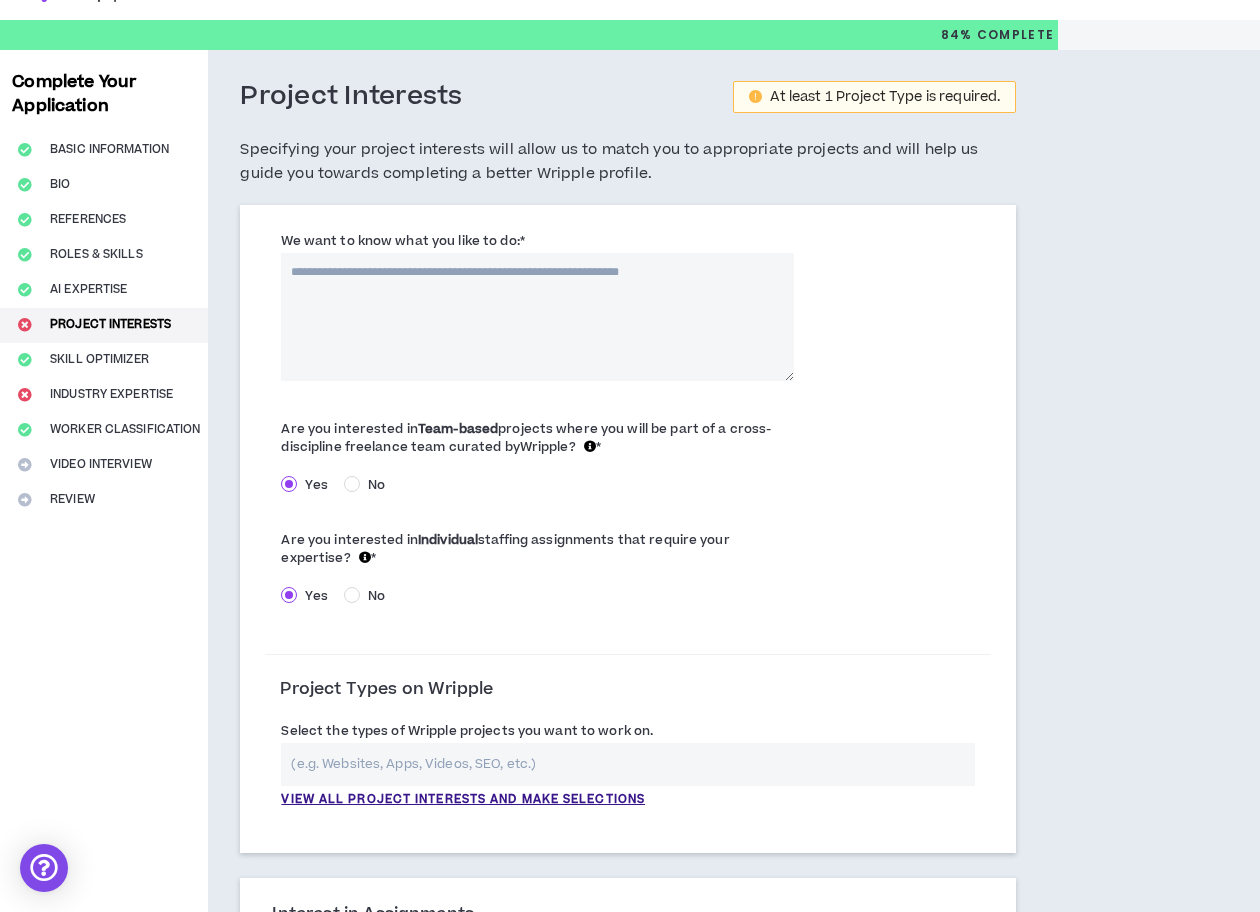 scroll, scrollTop: 0, scrollLeft: 0, axis: both 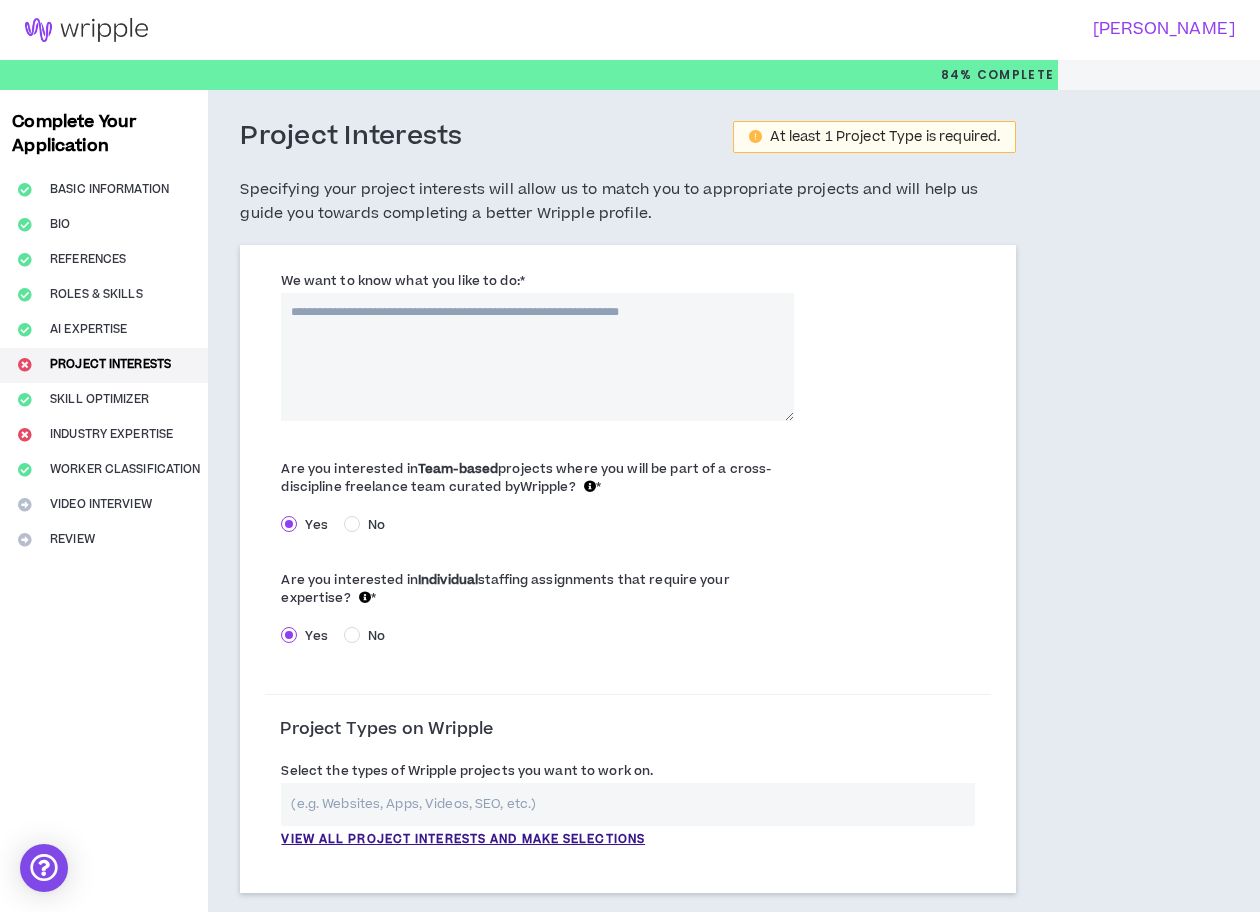 click on "We want to know what you like to do:  *" at bounding box center [537, 357] 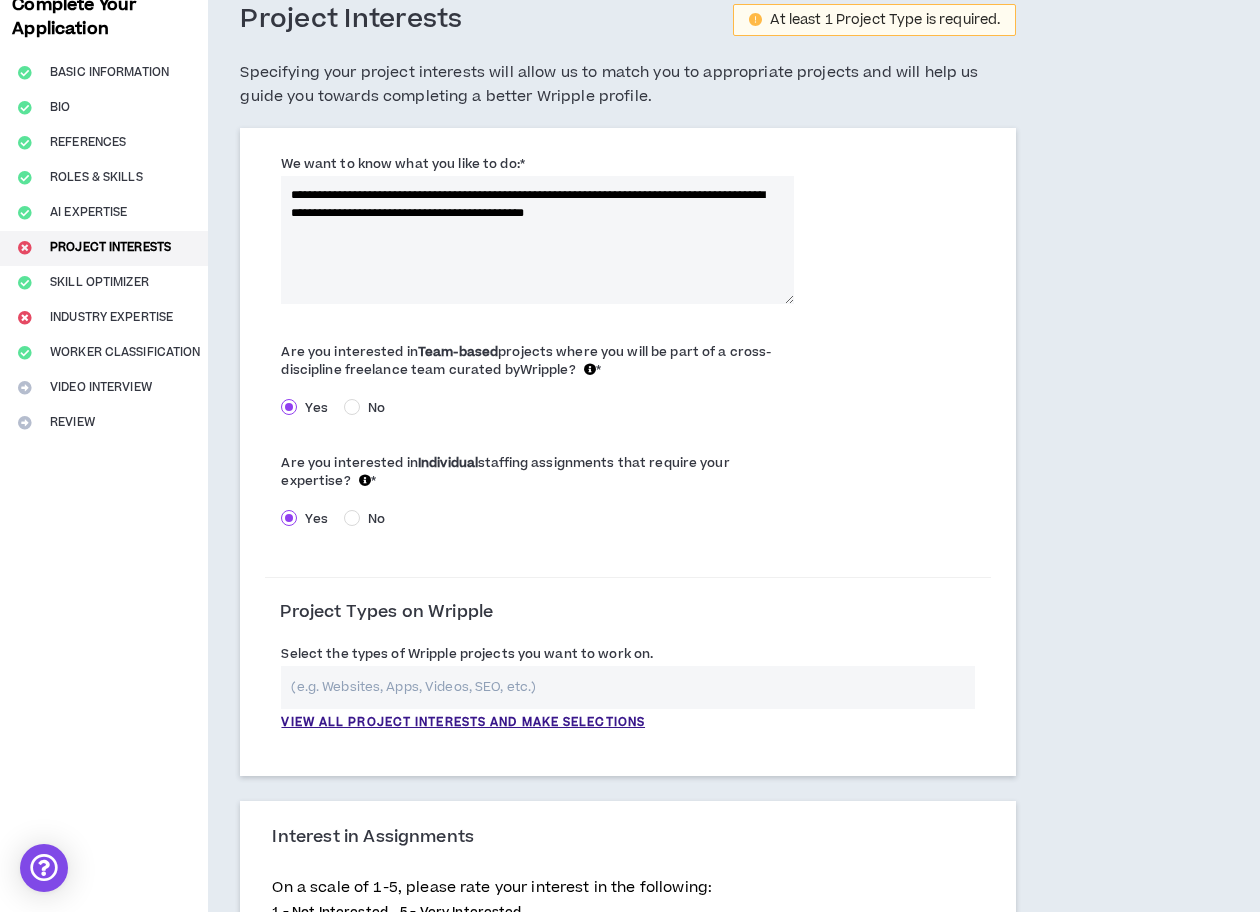 scroll, scrollTop: 163, scrollLeft: 0, axis: vertical 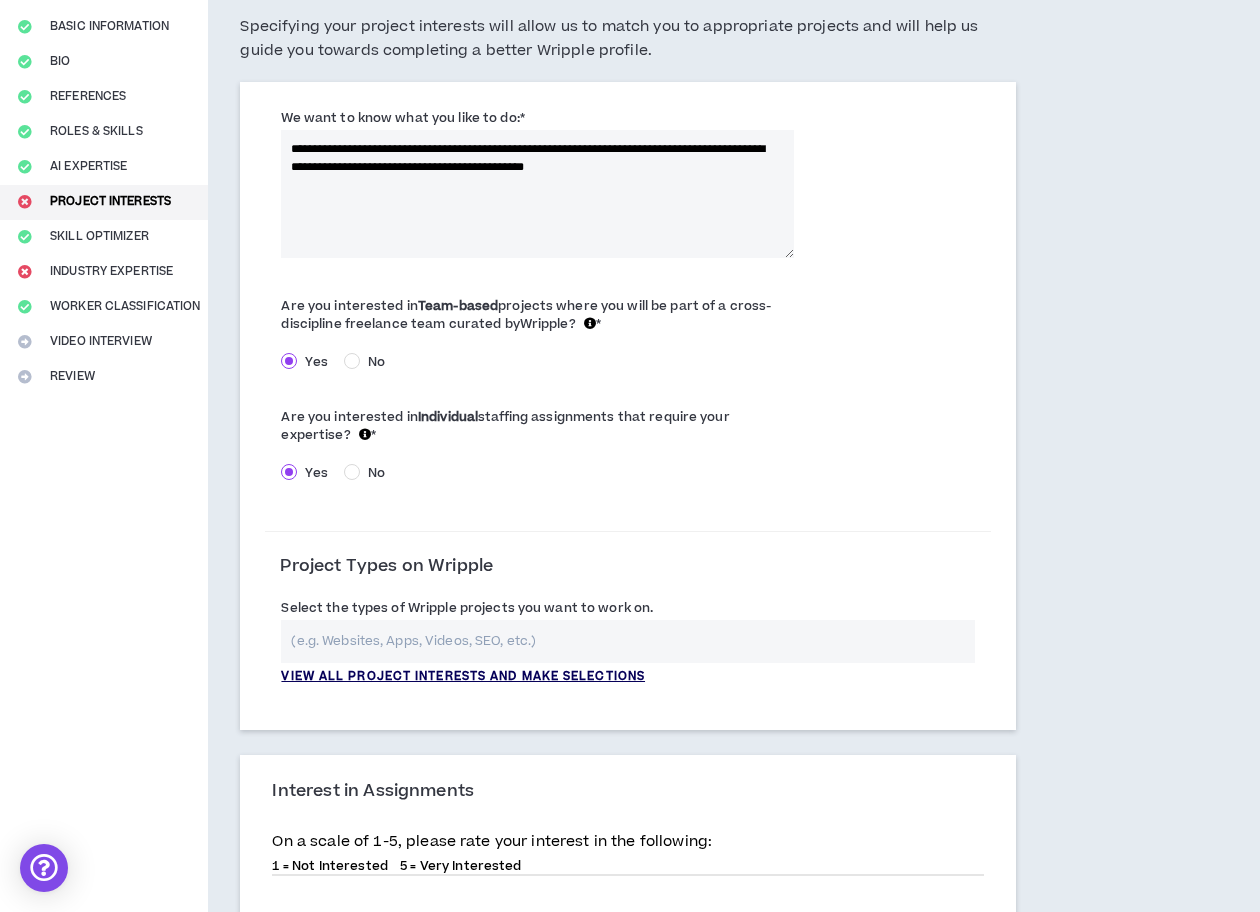 type on "**********" 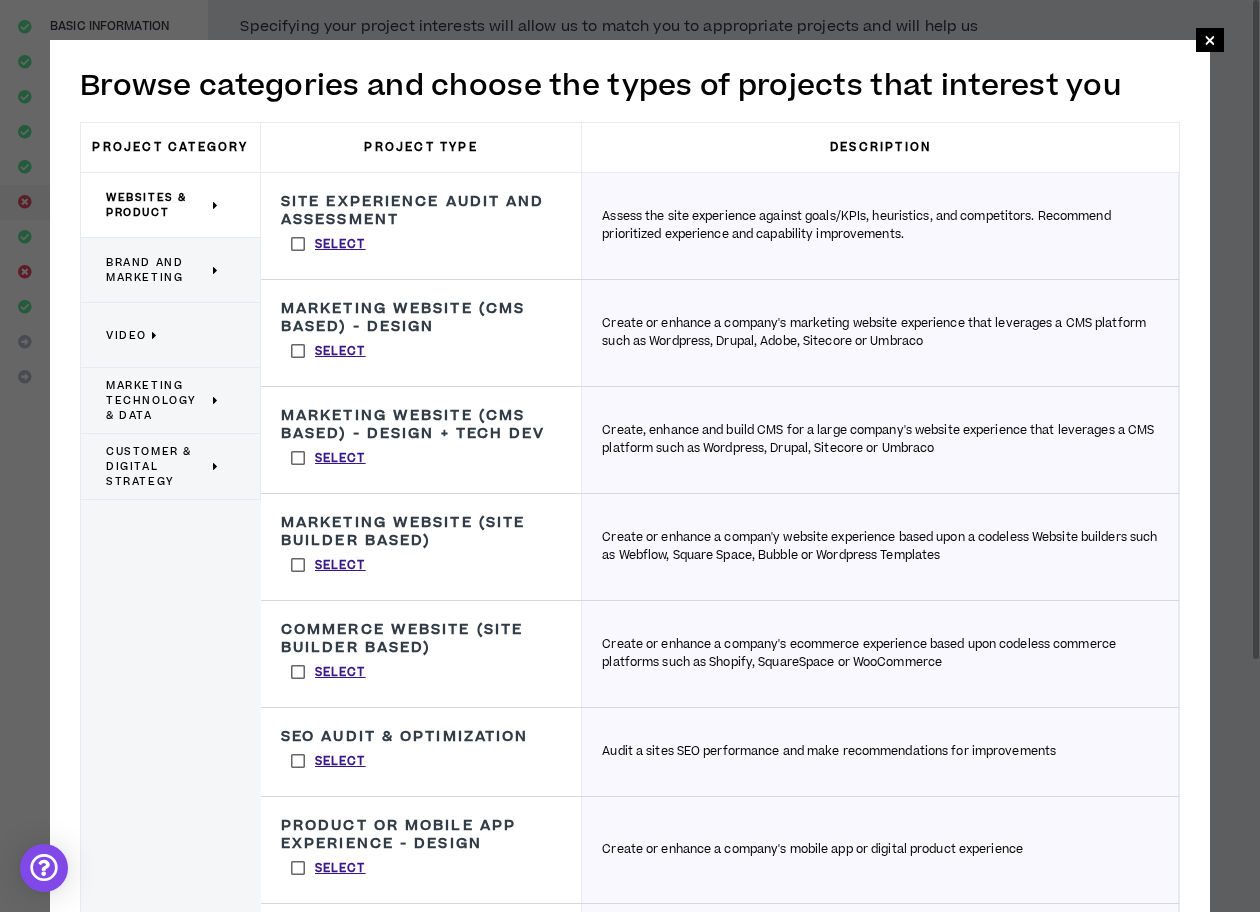 click on "Brand and Marketing" at bounding box center (157, 270) 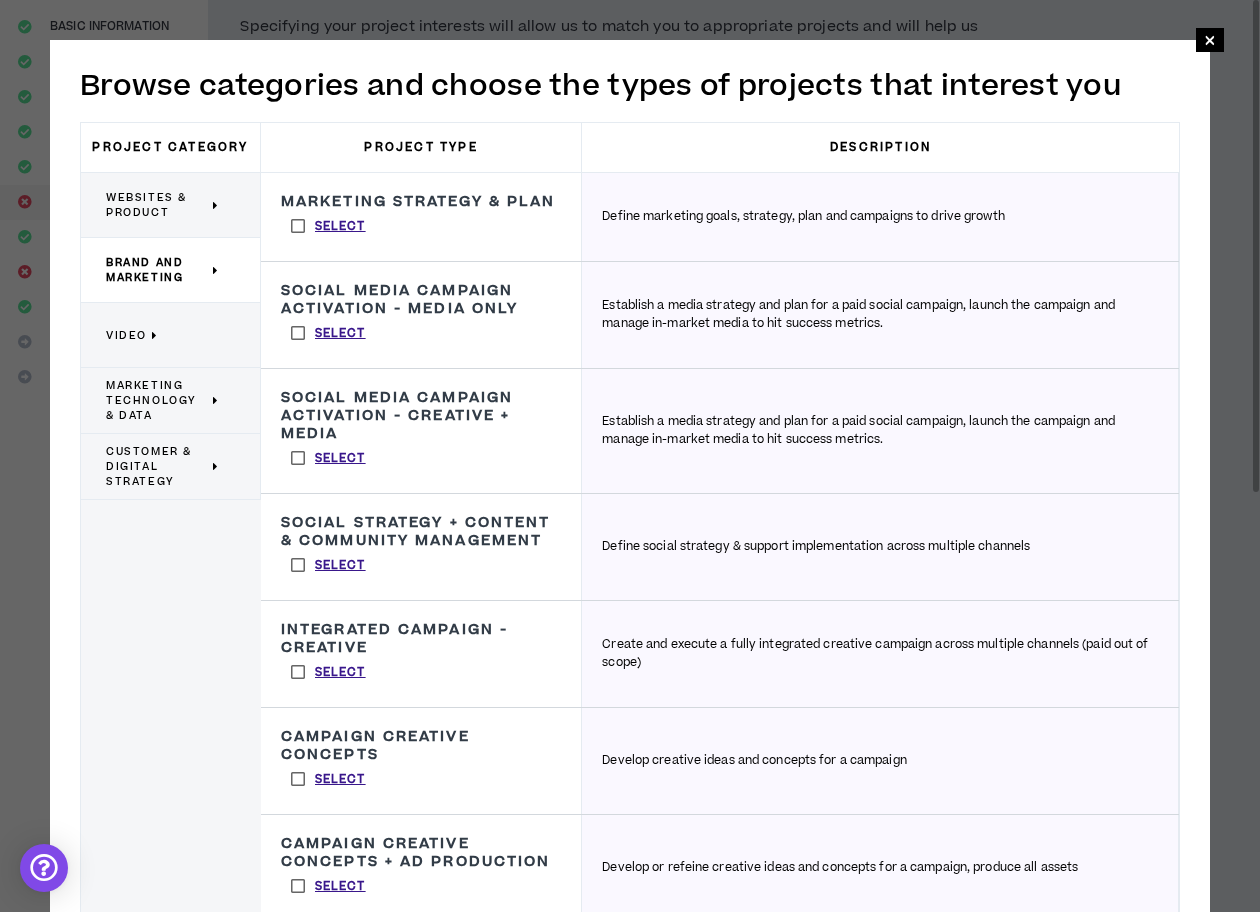 click on "Video" at bounding box center [126, 335] 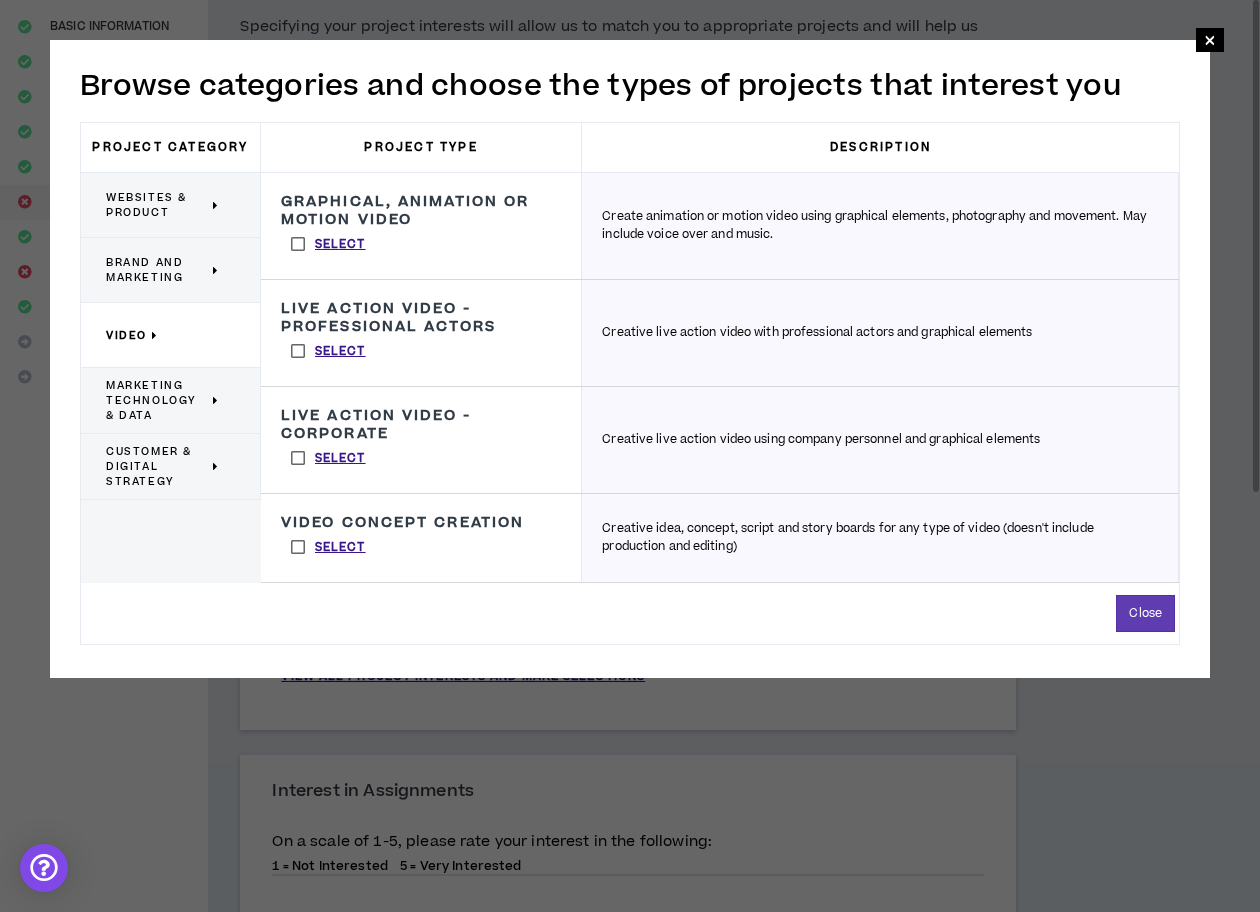click on "Marketing Technology & Data" at bounding box center [157, 400] 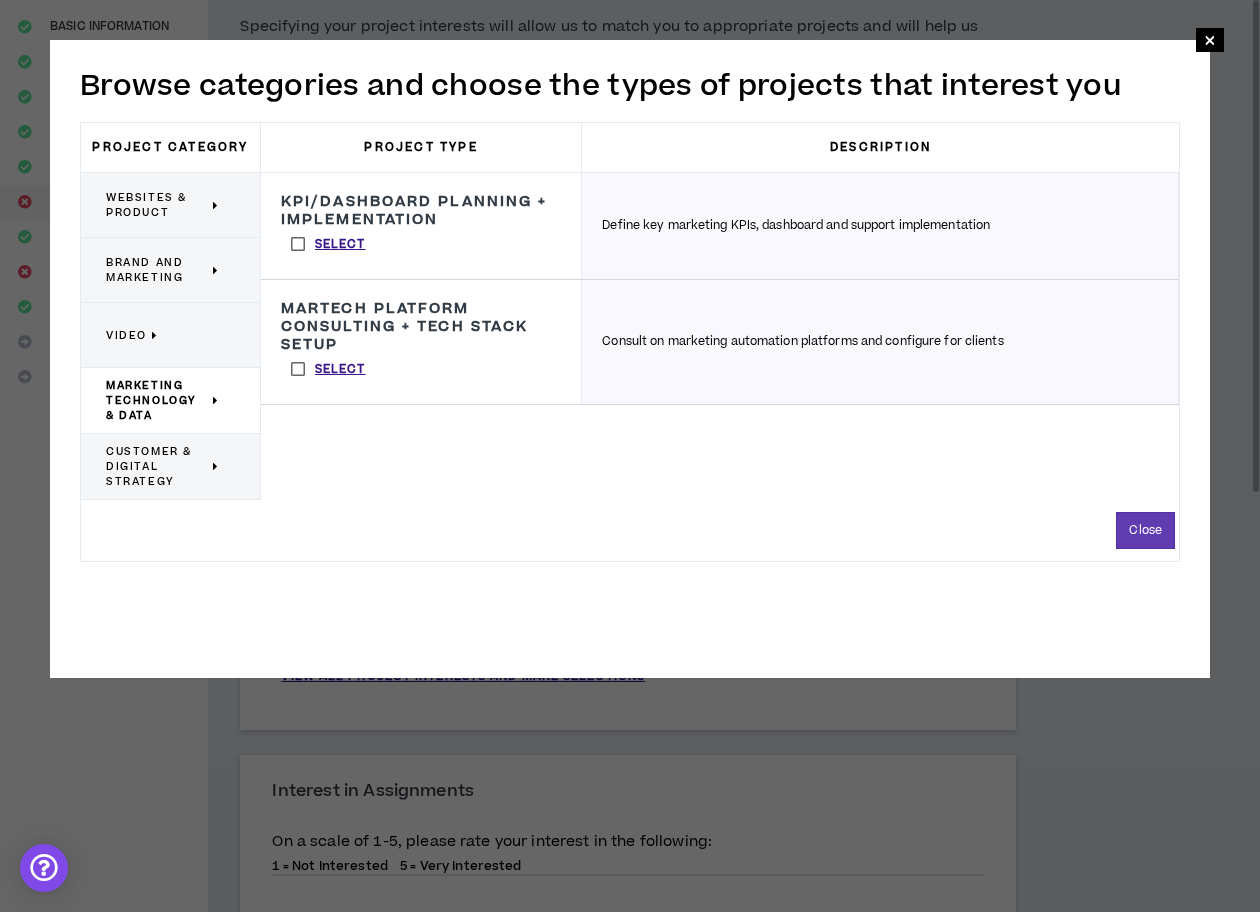 click on "Customer & Digital Strategy" at bounding box center [171, 467] 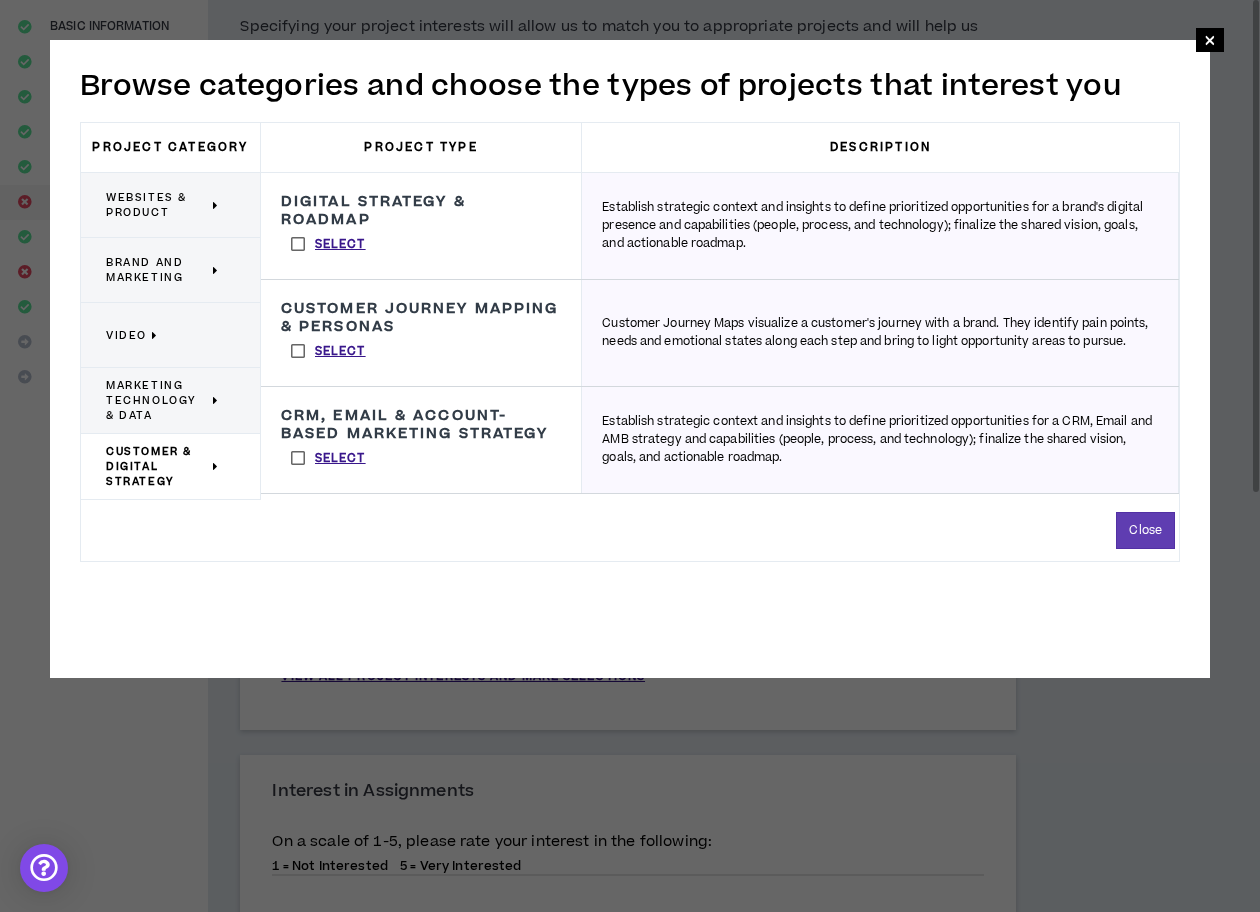 click on "Select" at bounding box center (328, 244) 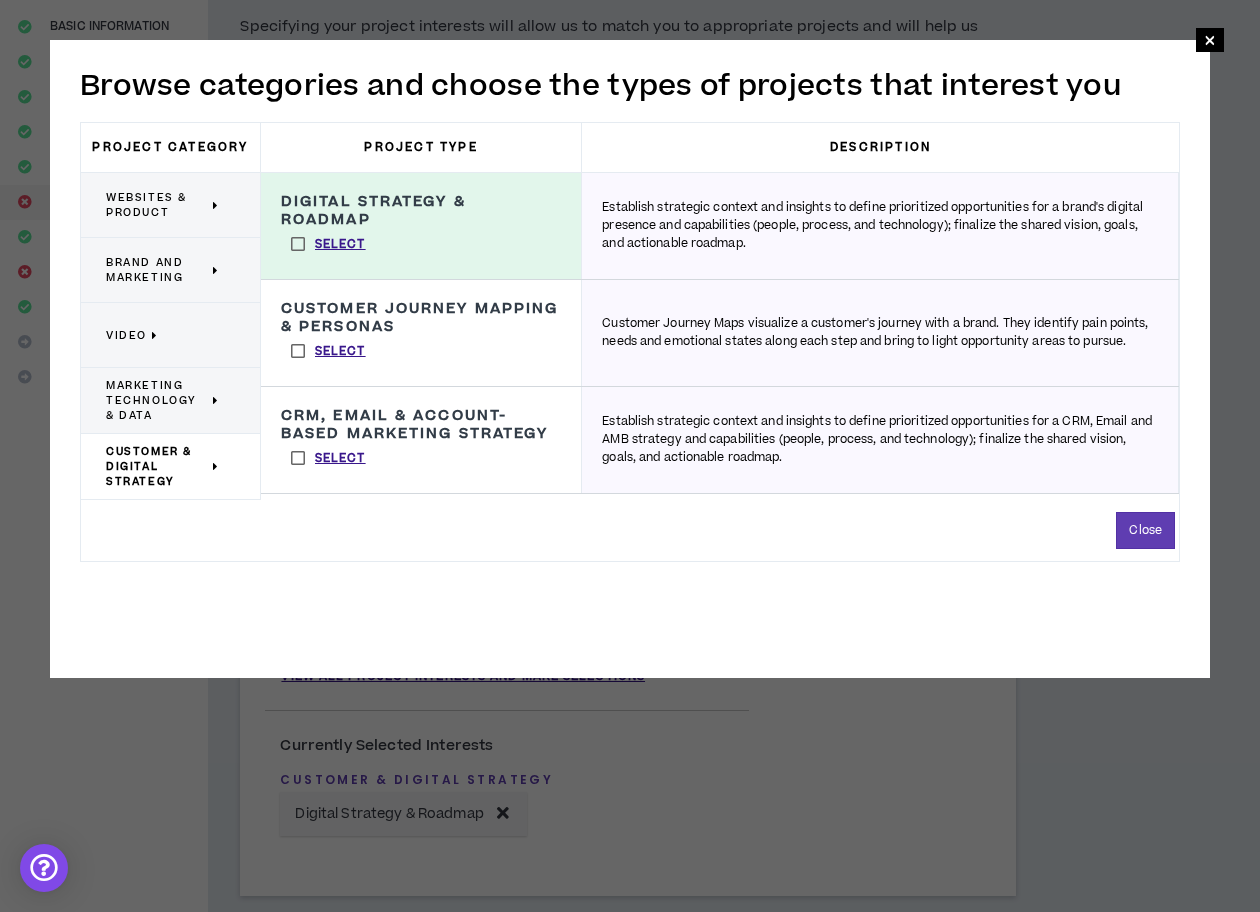 click on "Customer Journey Mapping & Personas Customer Journey Maps visualize a customer's journey with a brand. They identify pain points, needs and emotional states along each step and bring to light opportunity areas to pursue. Select" at bounding box center [421, 333] 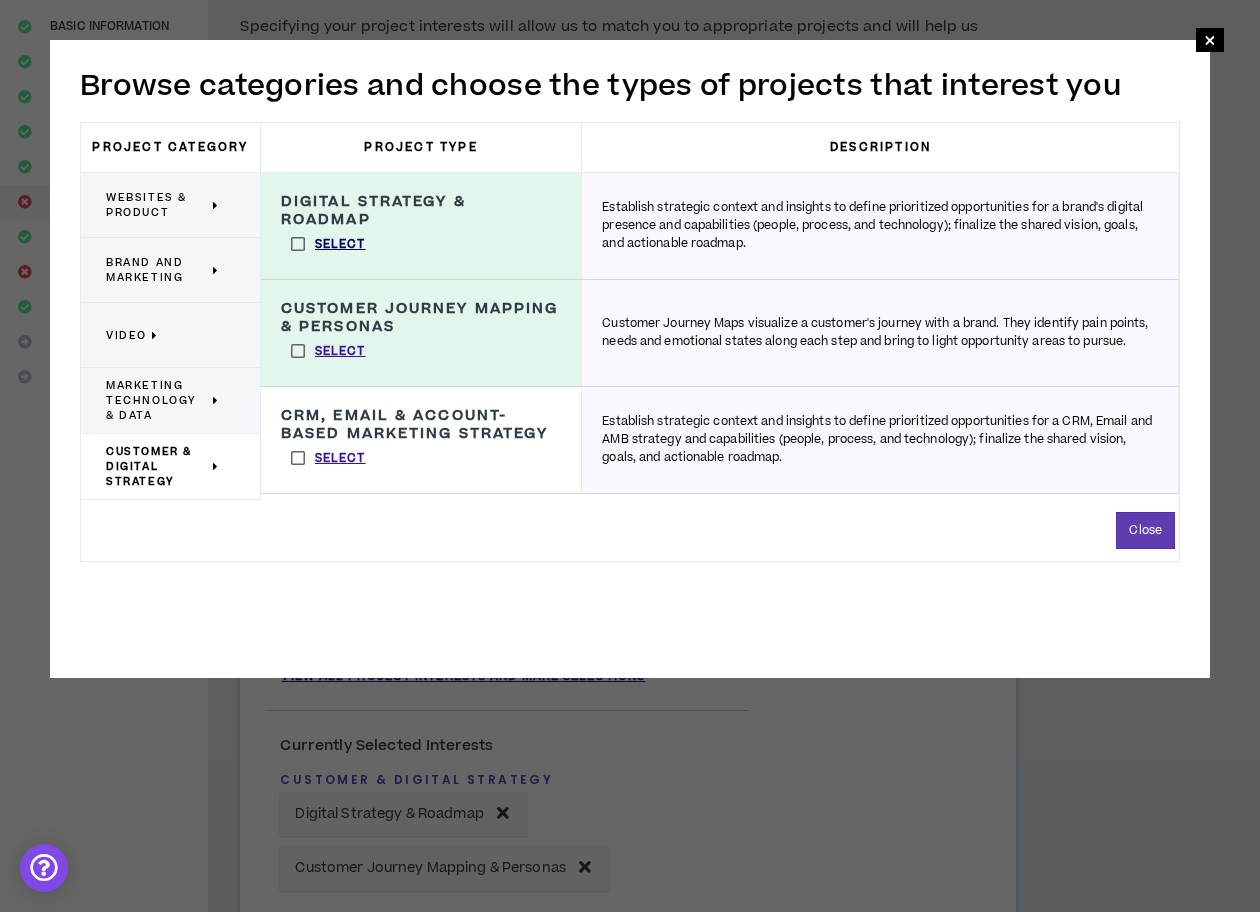 click on "Select" at bounding box center [340, 245] 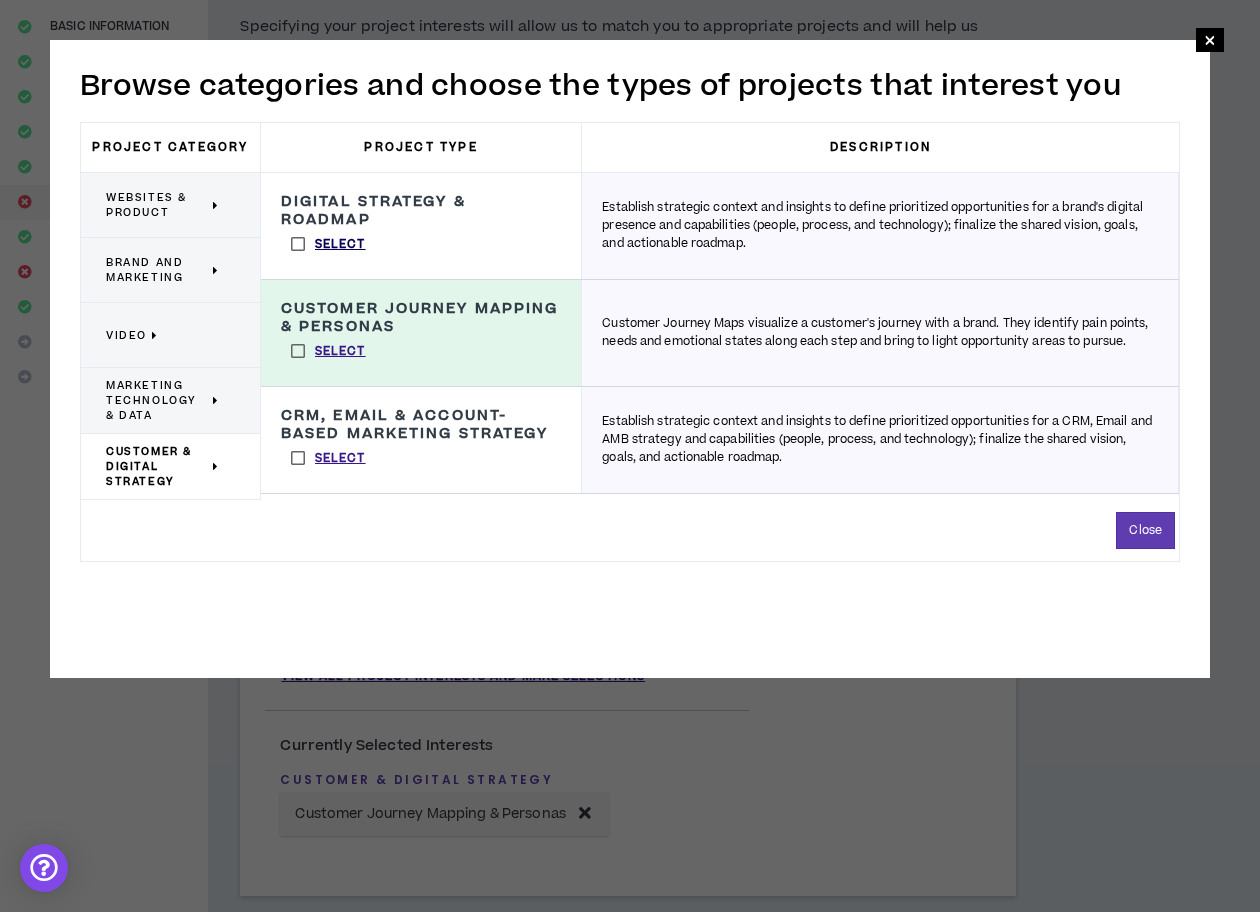 click on "Select" at bounding box center [340, 245] 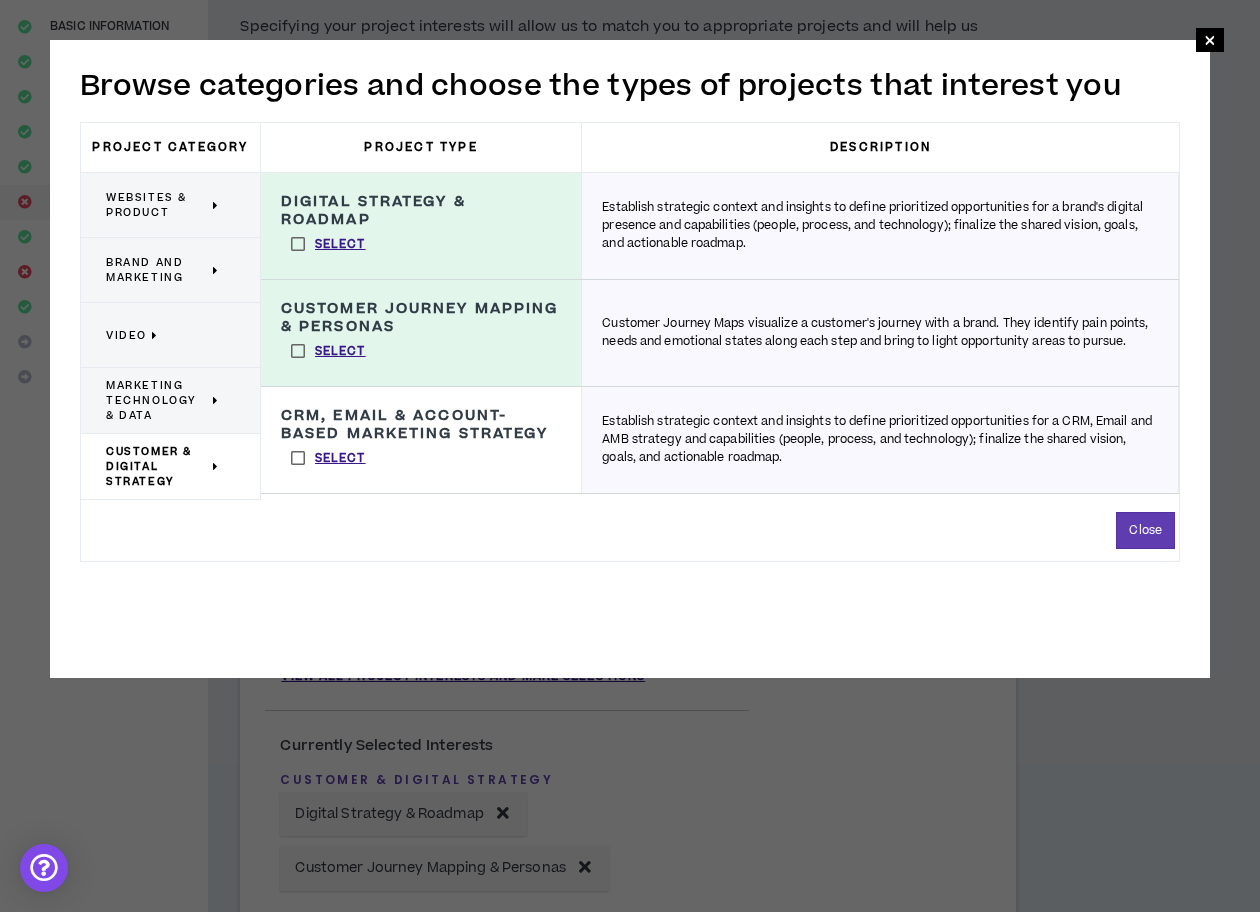 click on "Marketing Technology & Data" at bounding box center [157, 400] 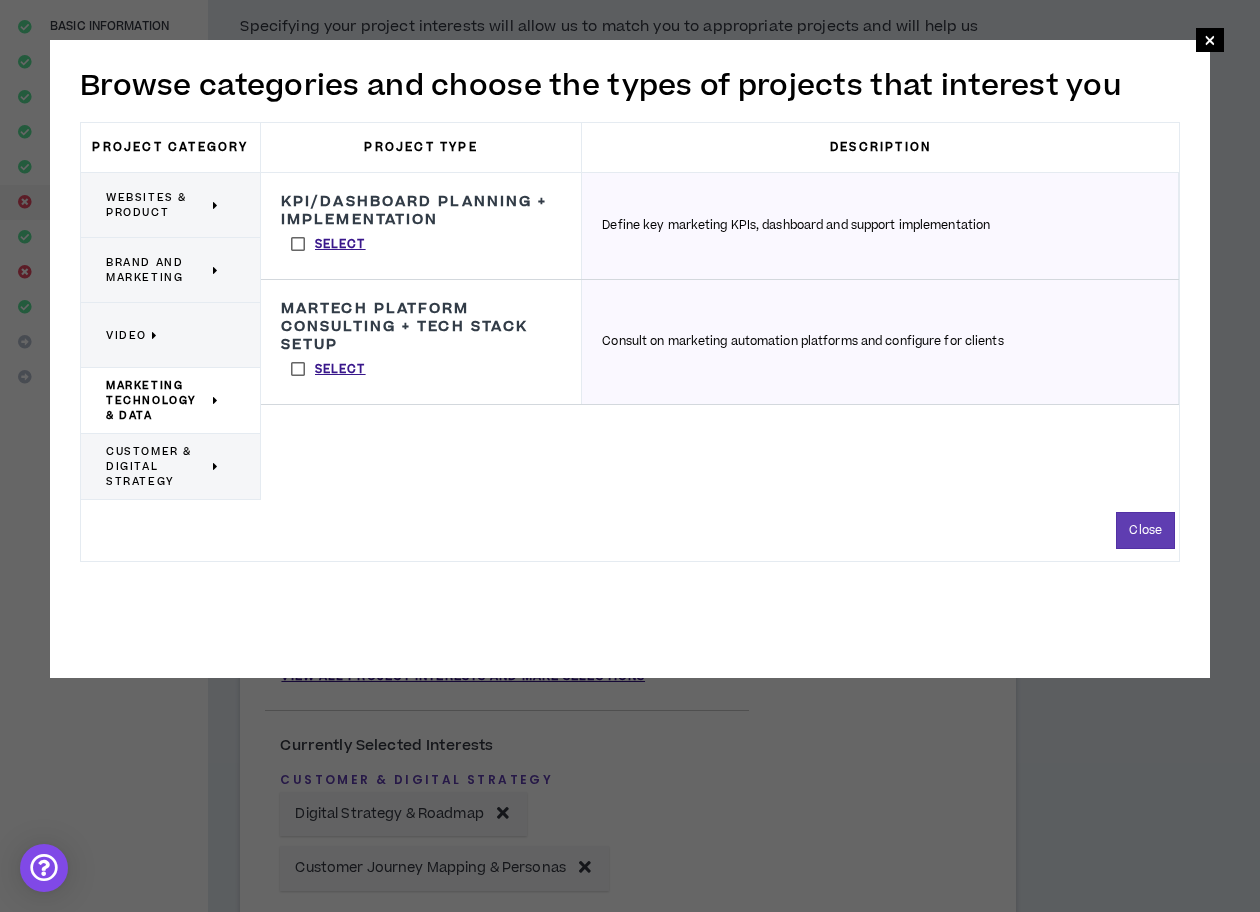 click on "Select" at bounding box center (328, 244) 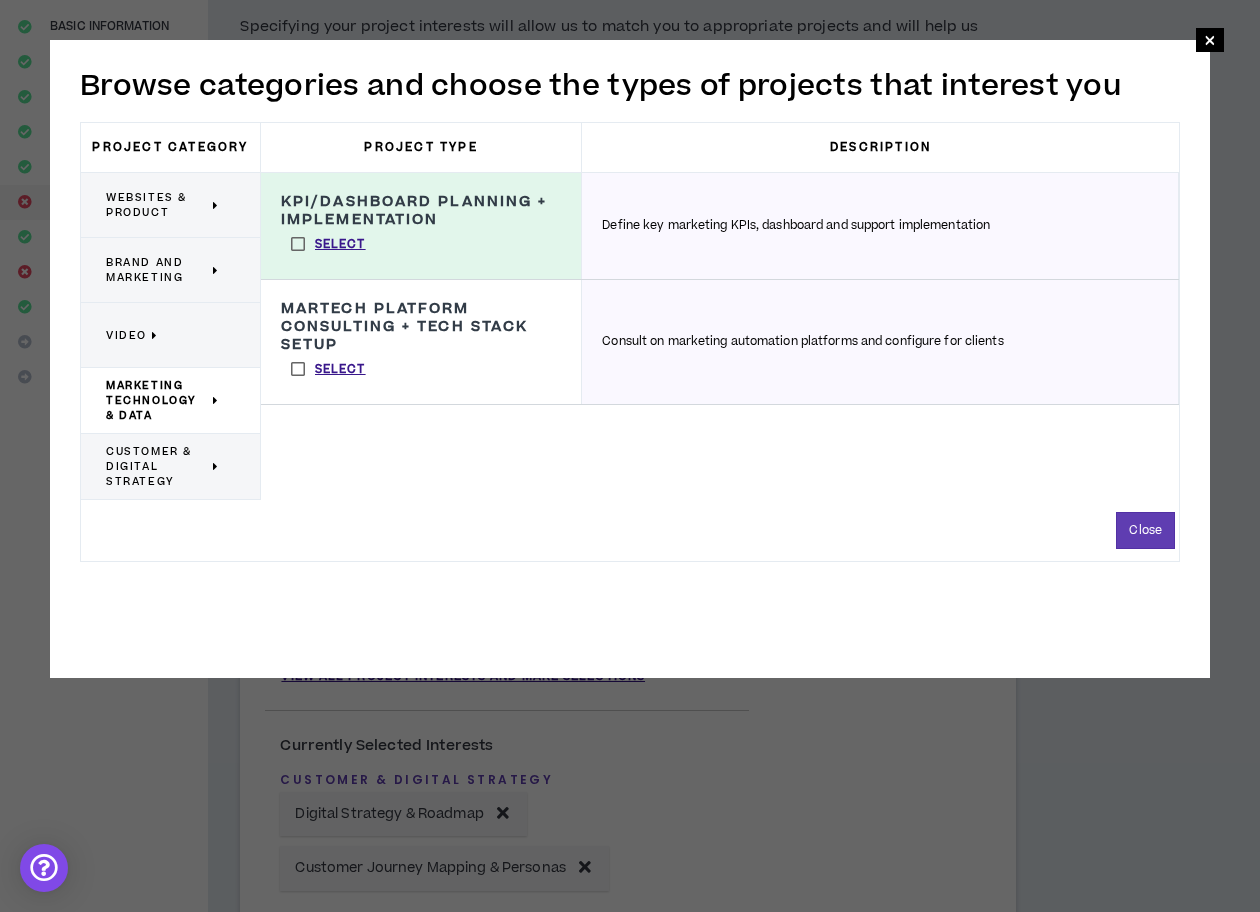 click on "Video" at bounding box center [163, 335] 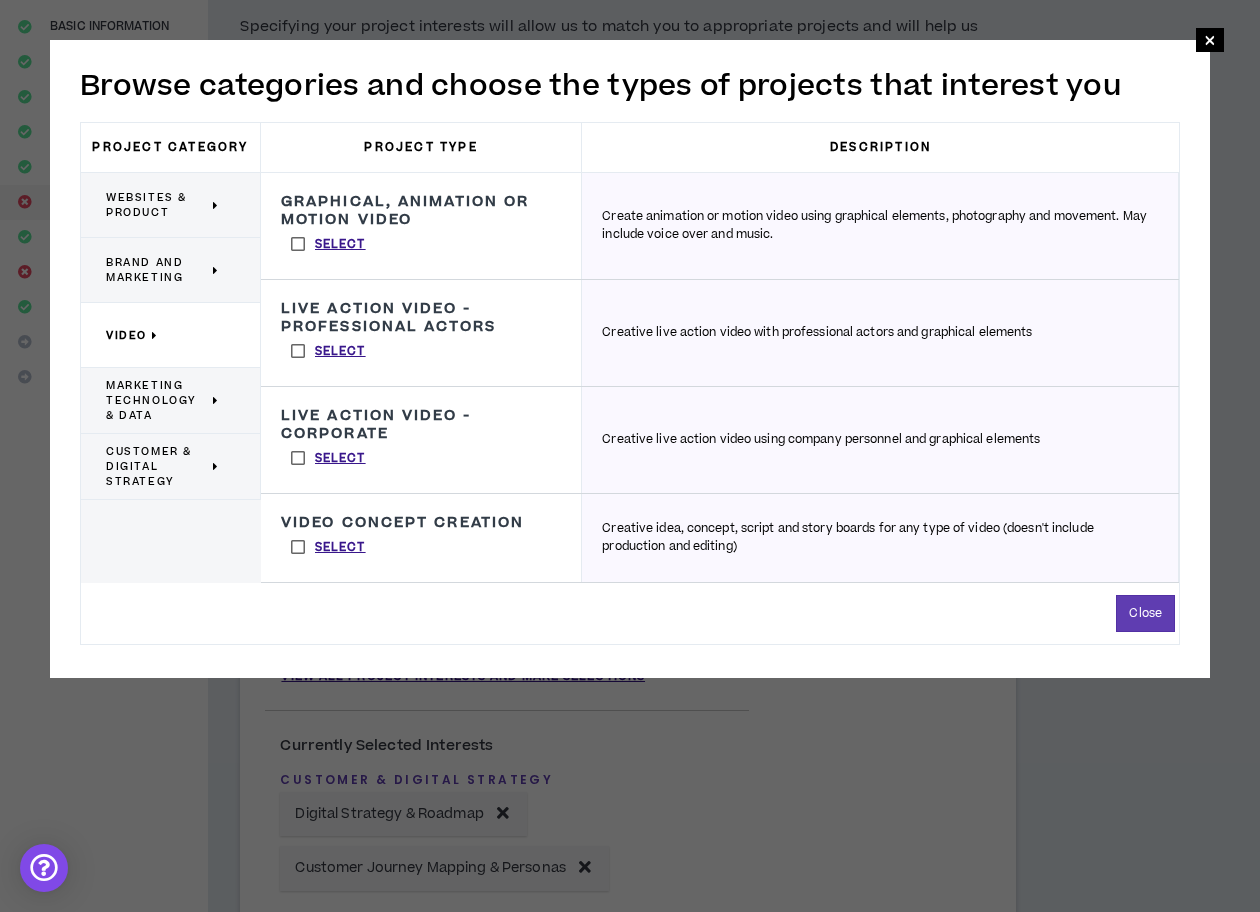 click on "Brand and Marketing" at bounding box center [163, 270] 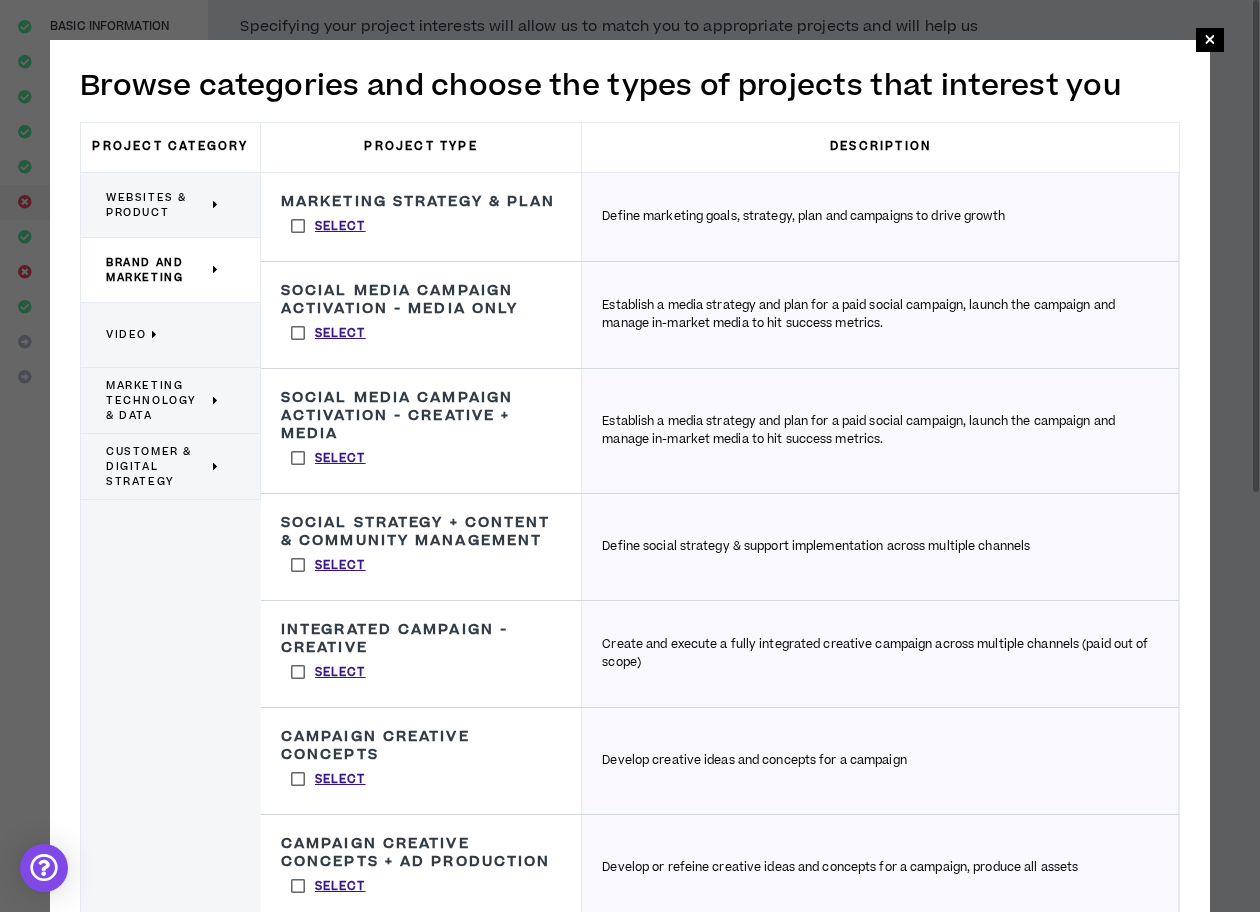 click on "Websites & Product" at bounding box center (163, 205) 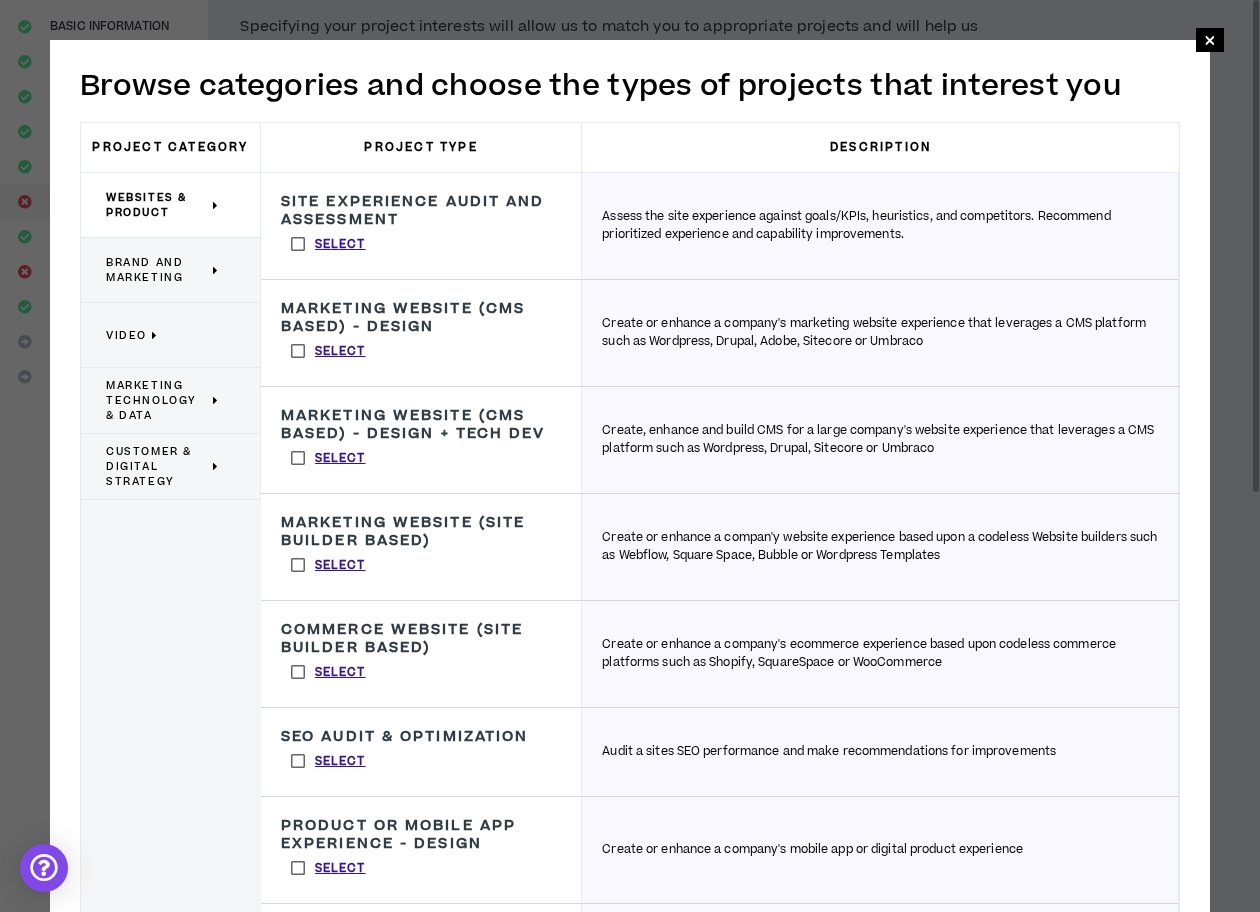 click on "Select" at bounding box center [328, 458] 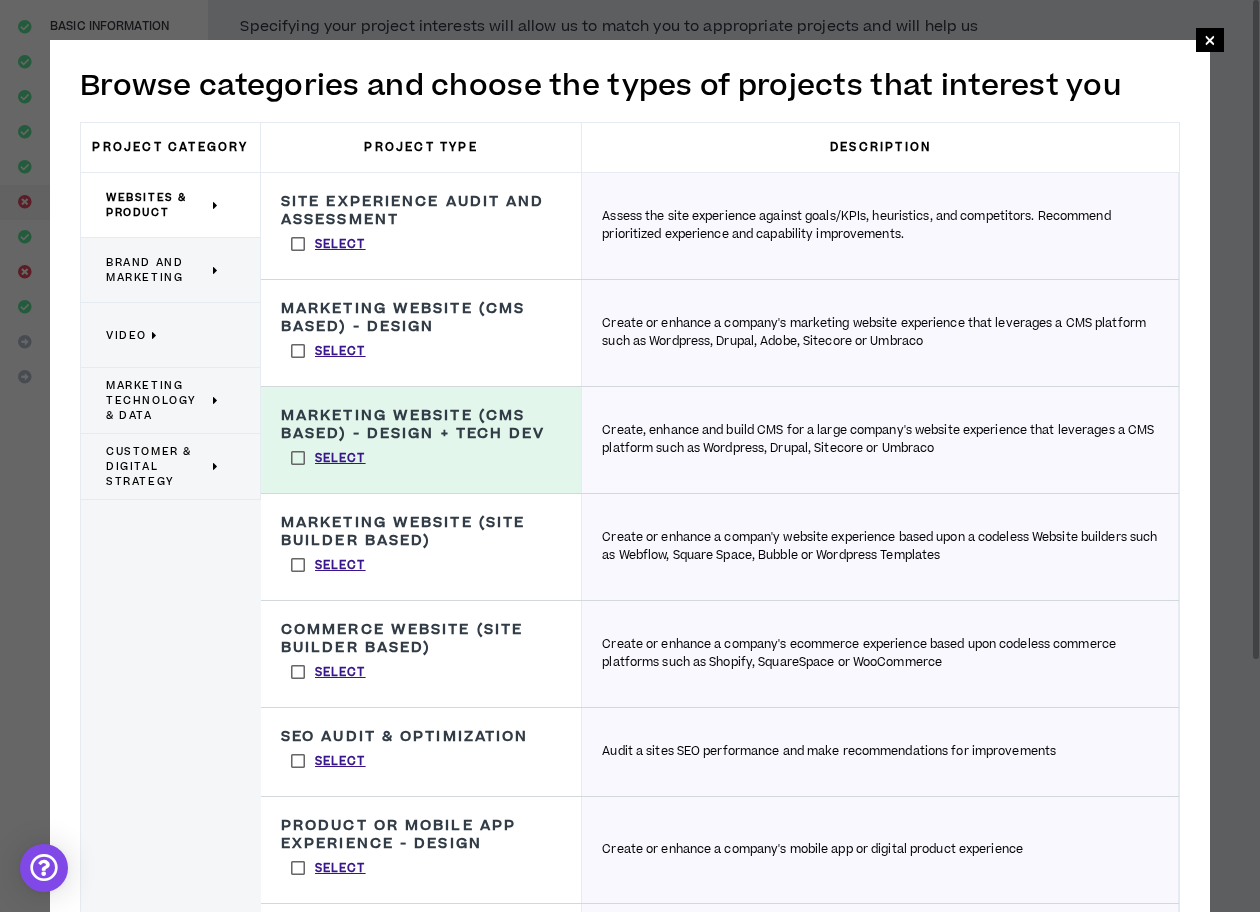 click on "Select" at bounding box center (328, 565) 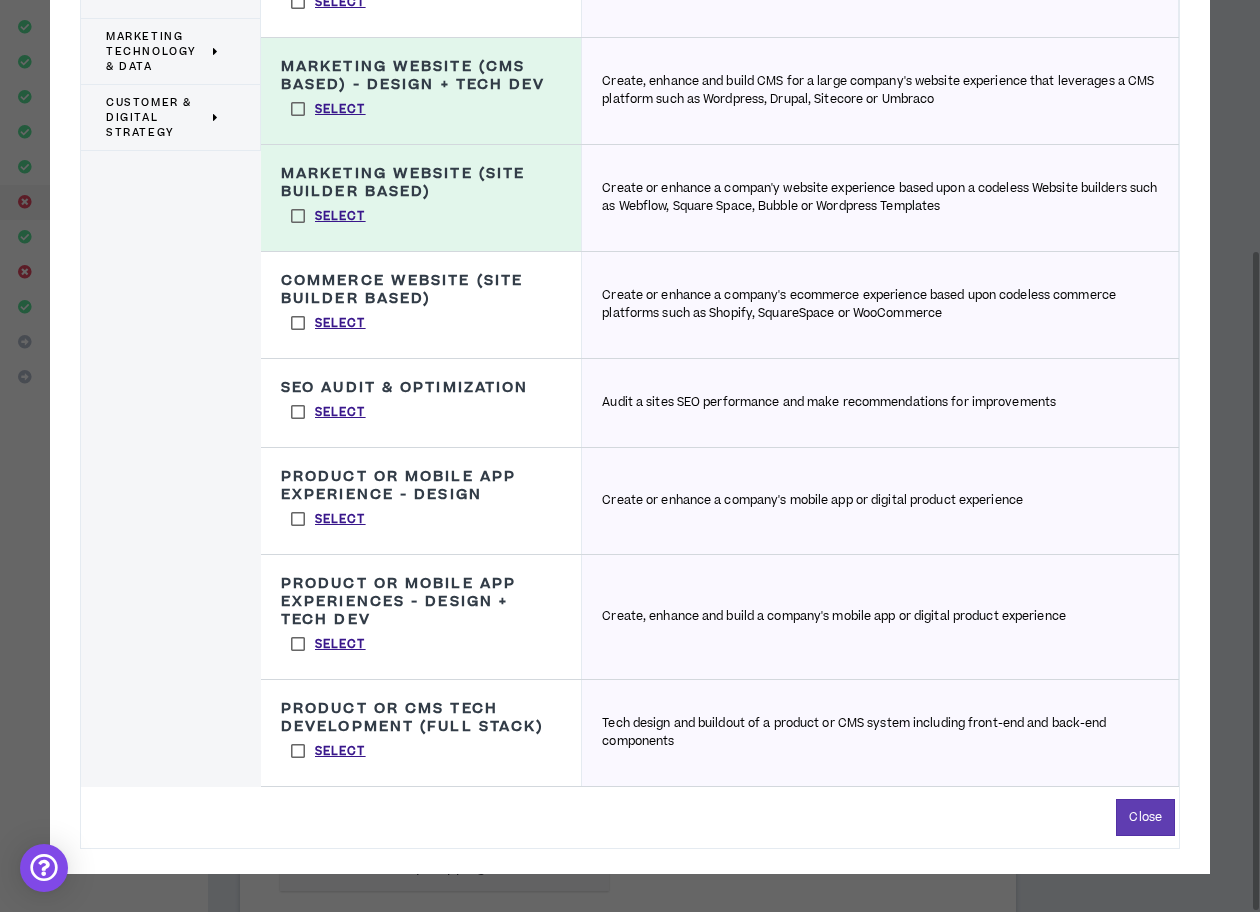 click on "Product or CMS Tech Development (Full Stack)" at bounding box center (421, 718) 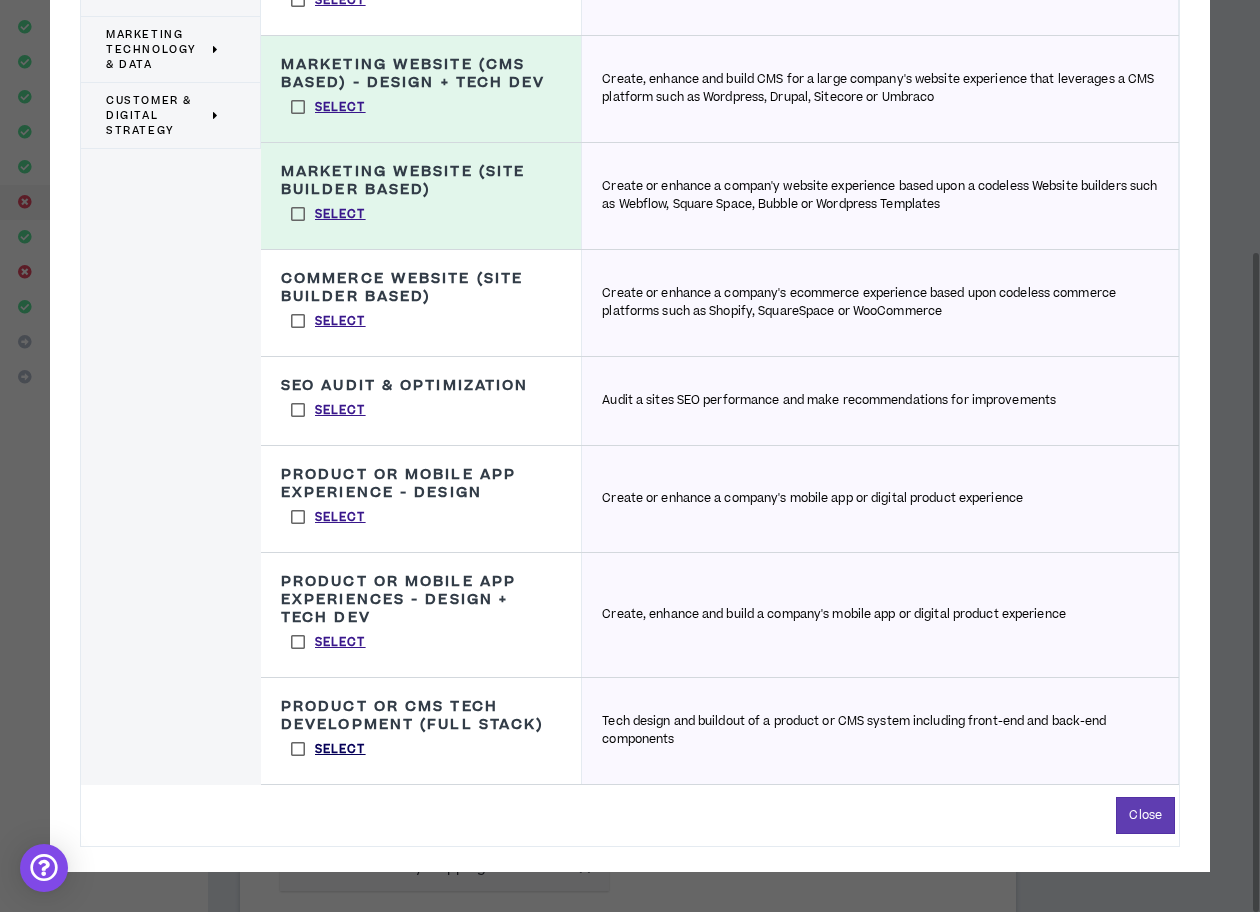 click on "Select" at bounding box center [340, 750] 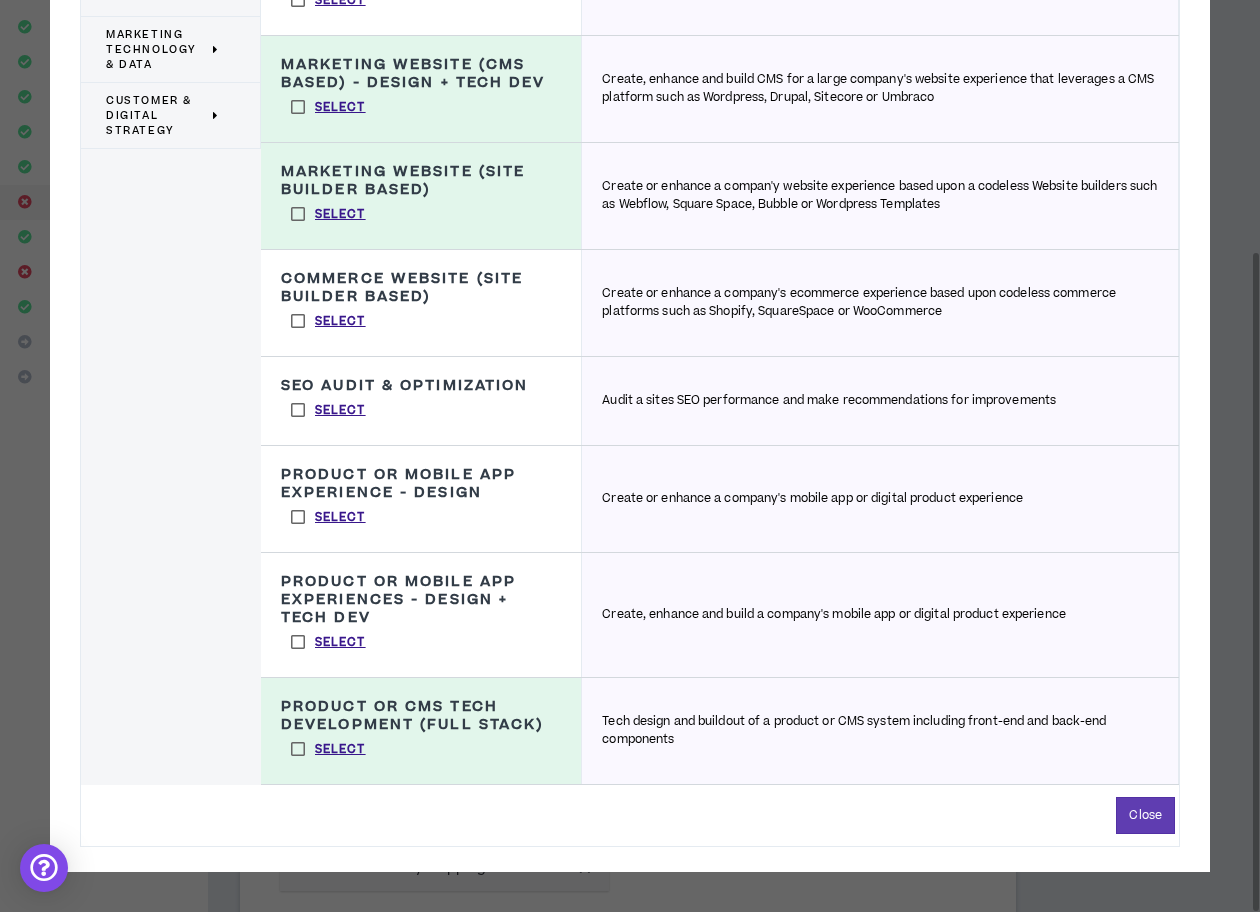click on "**********" at bounding box center [630, 309] 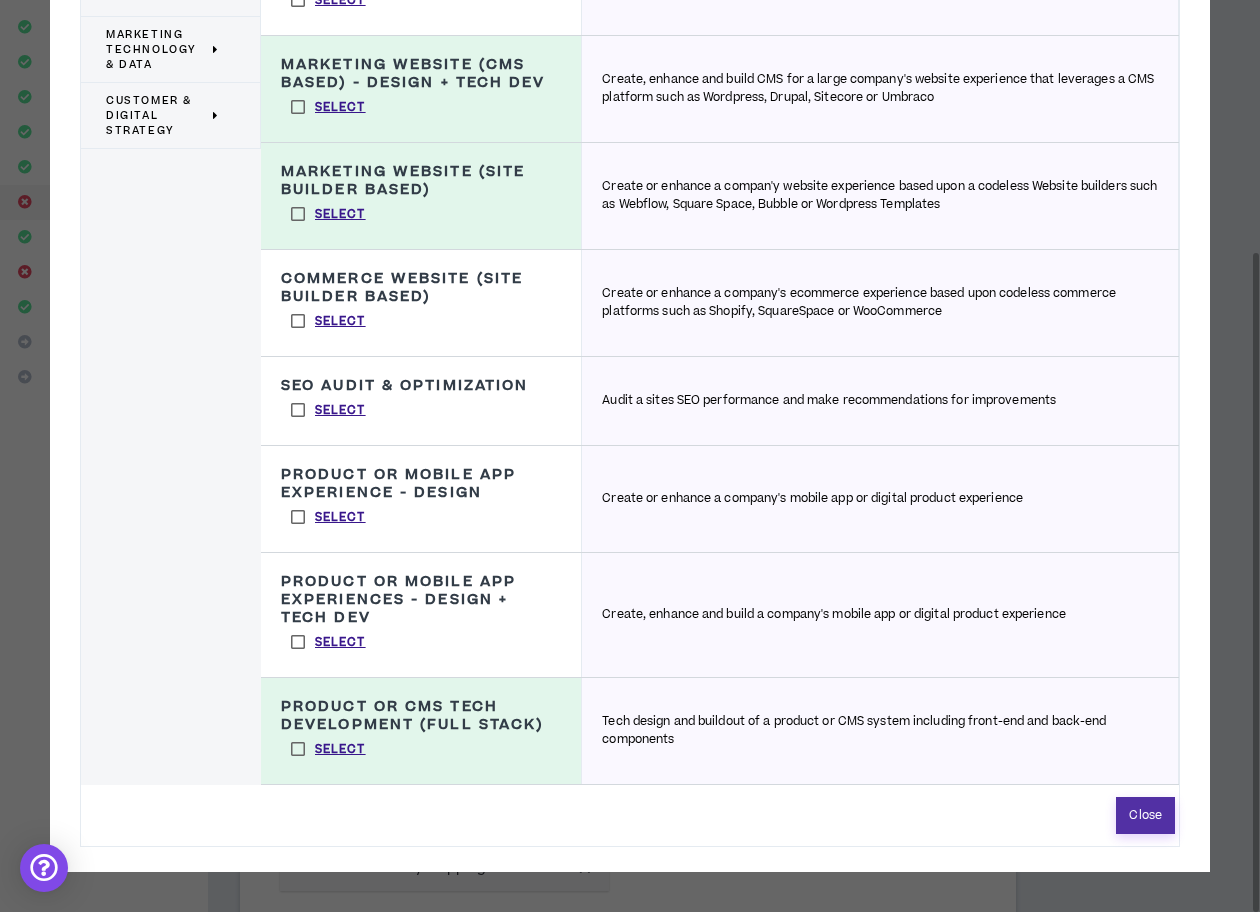 click on "Close" at bounding box center [1145, 815] 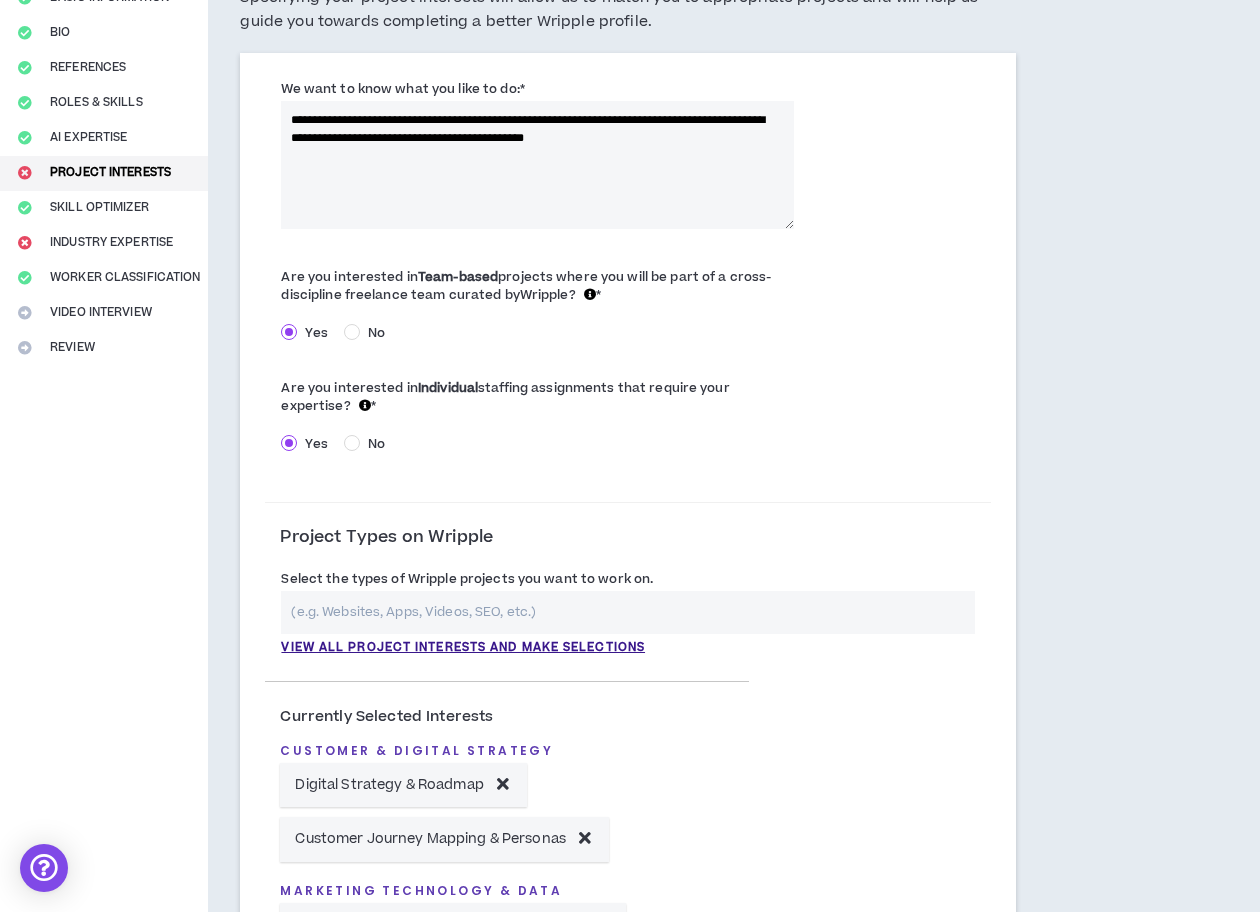 scroll, scrollTop: 201, scrollLeft: 0, axis: vertical 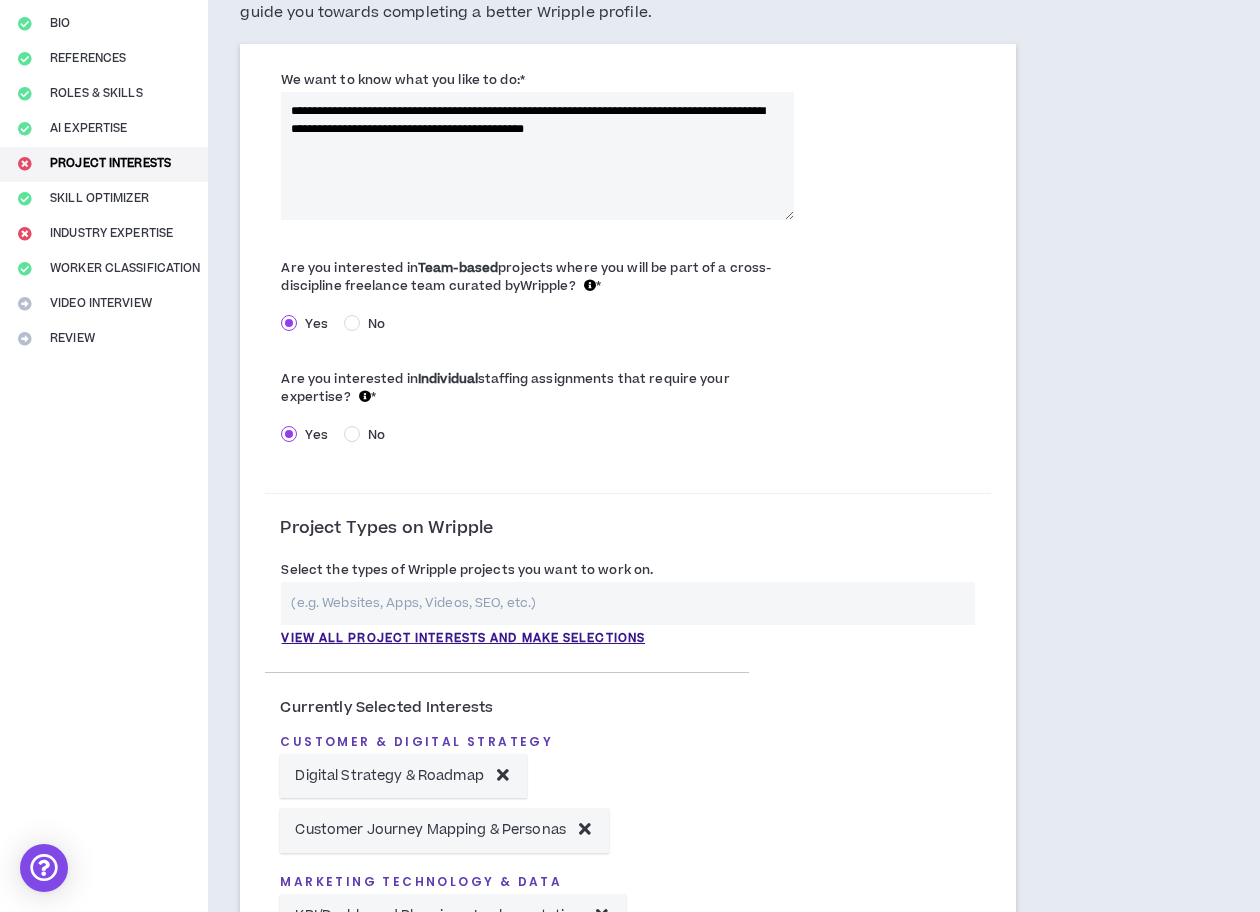 click at bounding box center (628, 603) 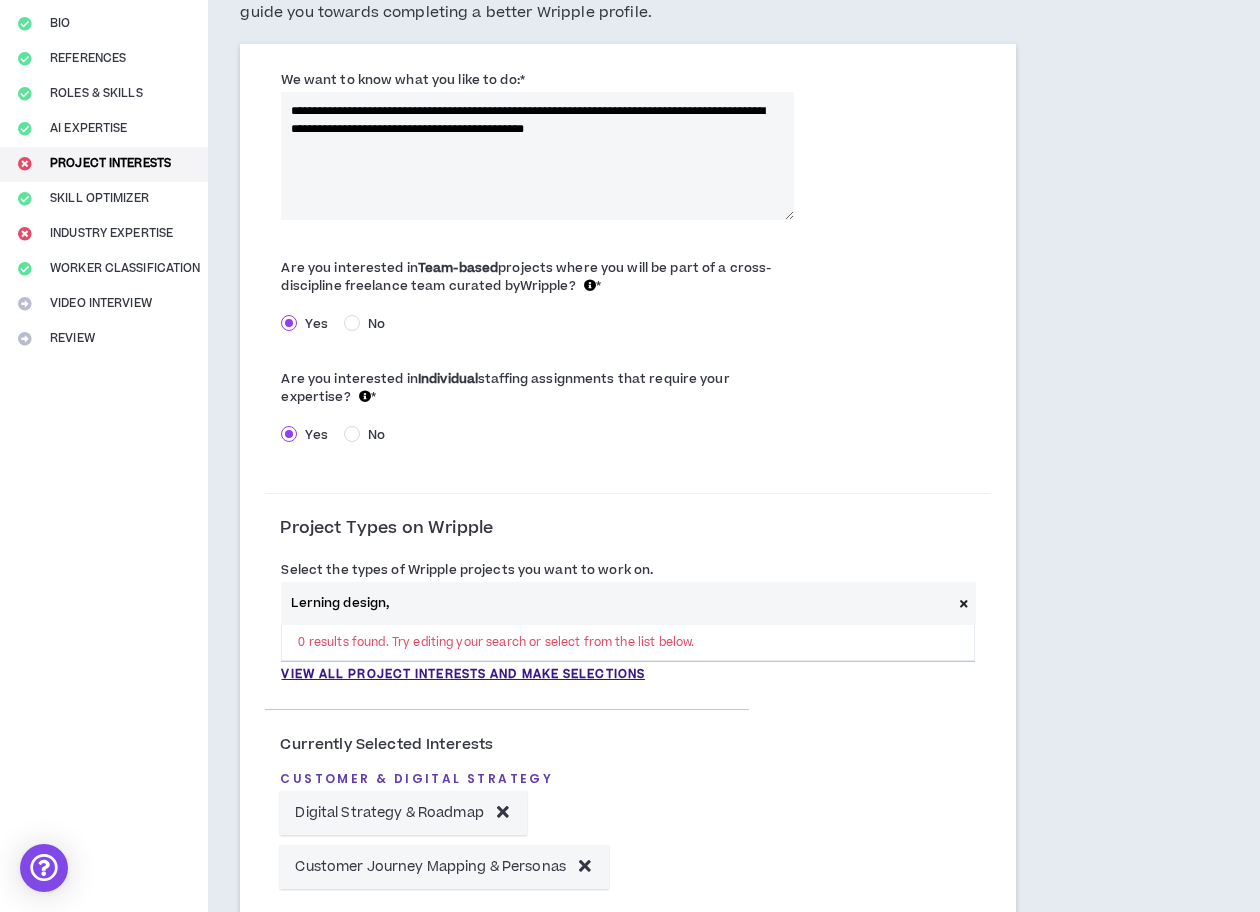 drag, startPoint x: 405, startPoint y: 604, endPoint x: 254, endPoint y: 602, distance: 151.01324 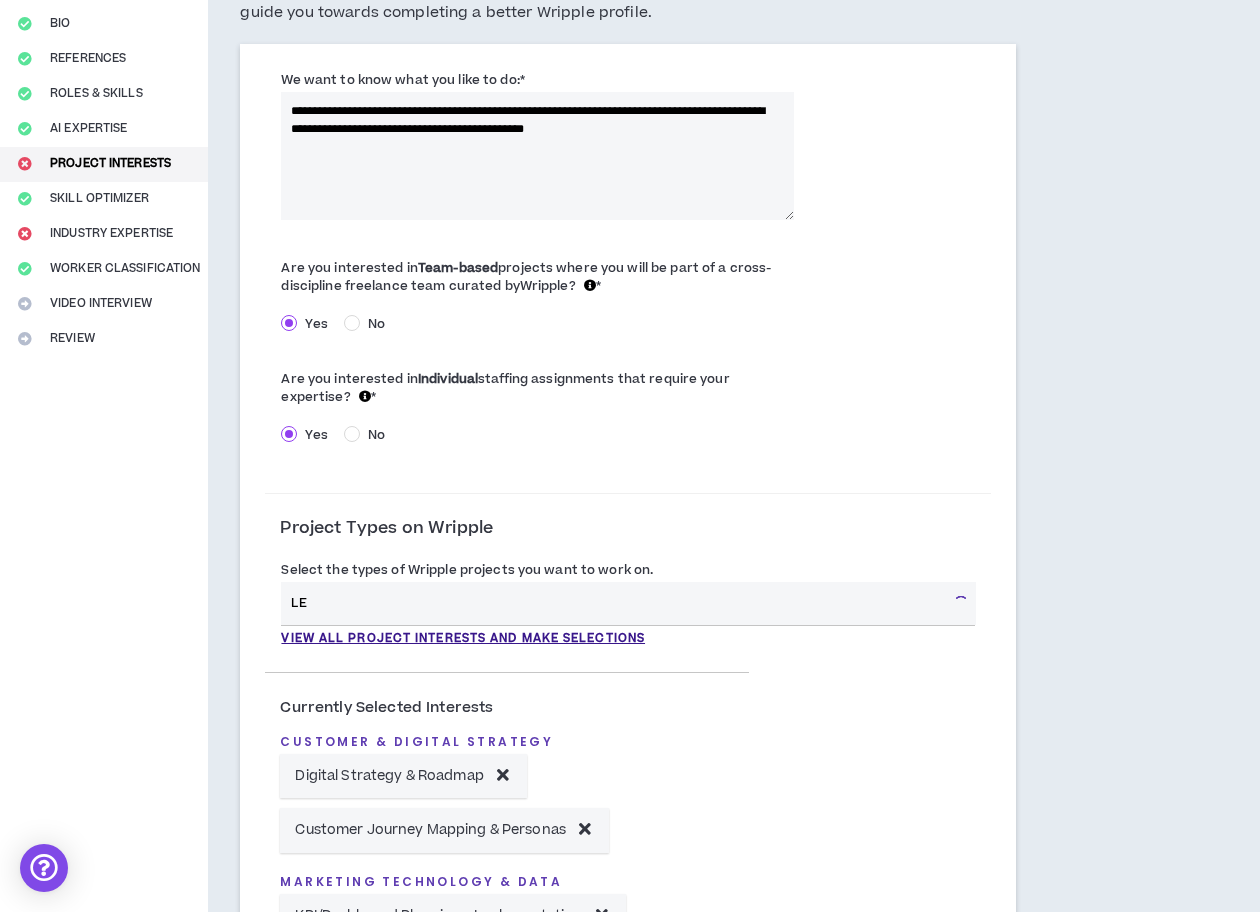 type on "L" 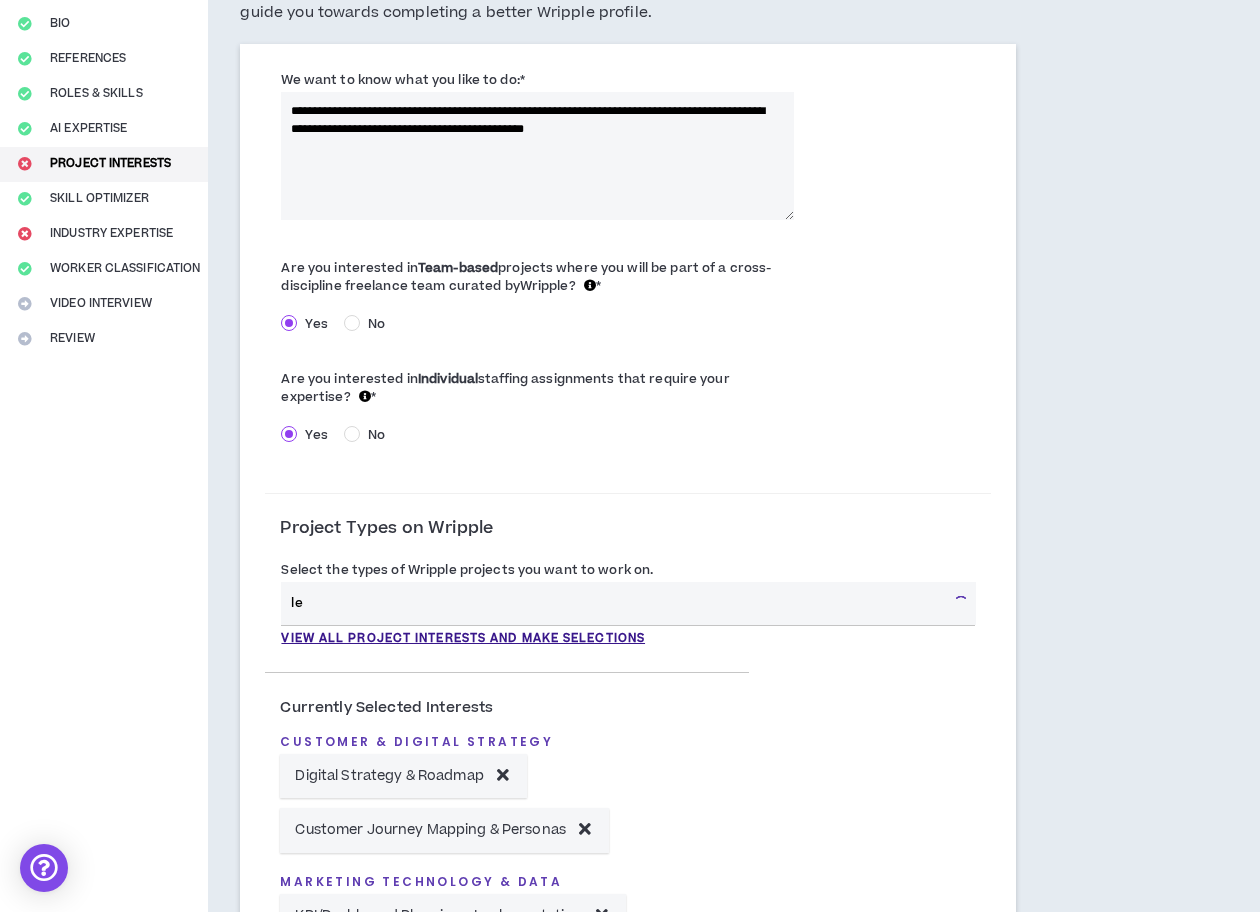 type on "l" 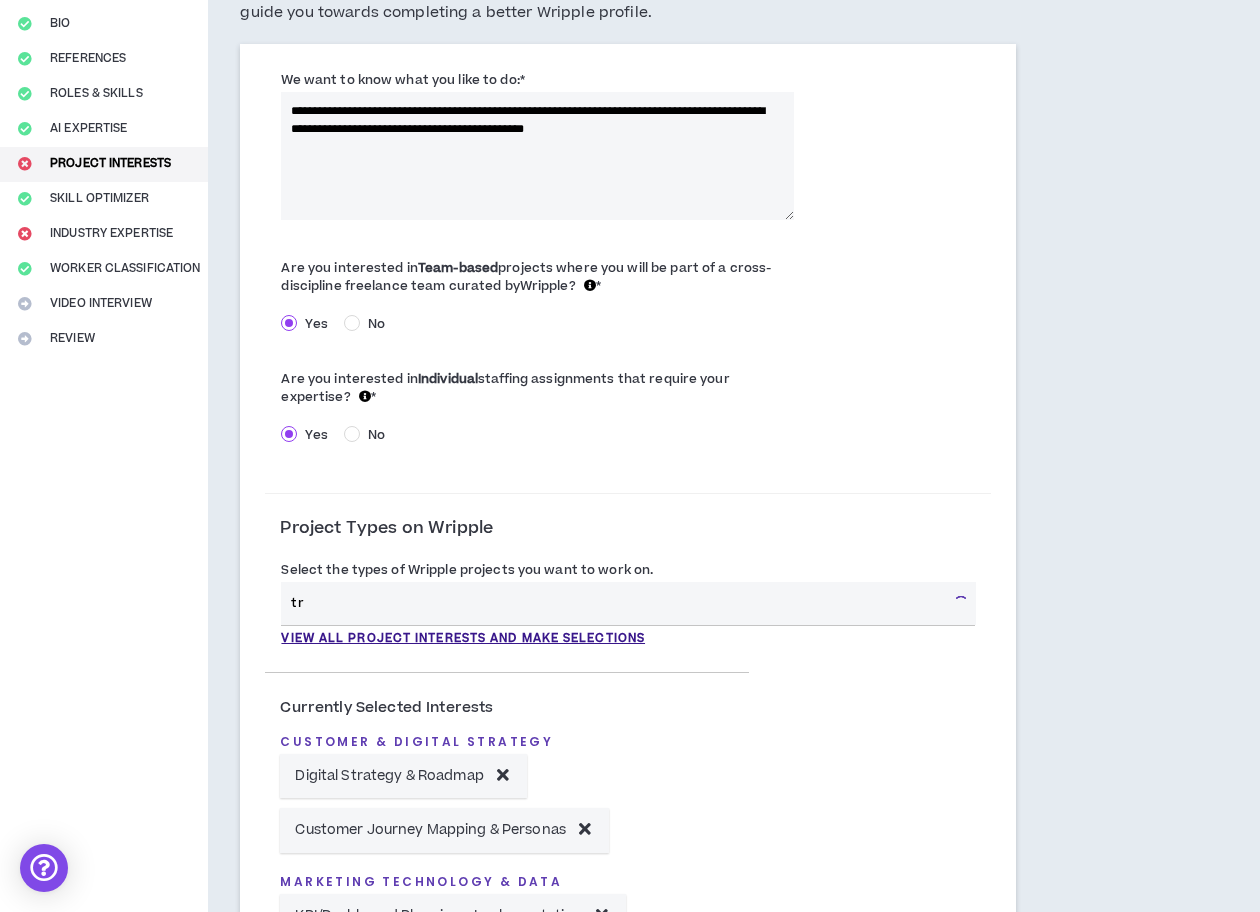 type on "t" 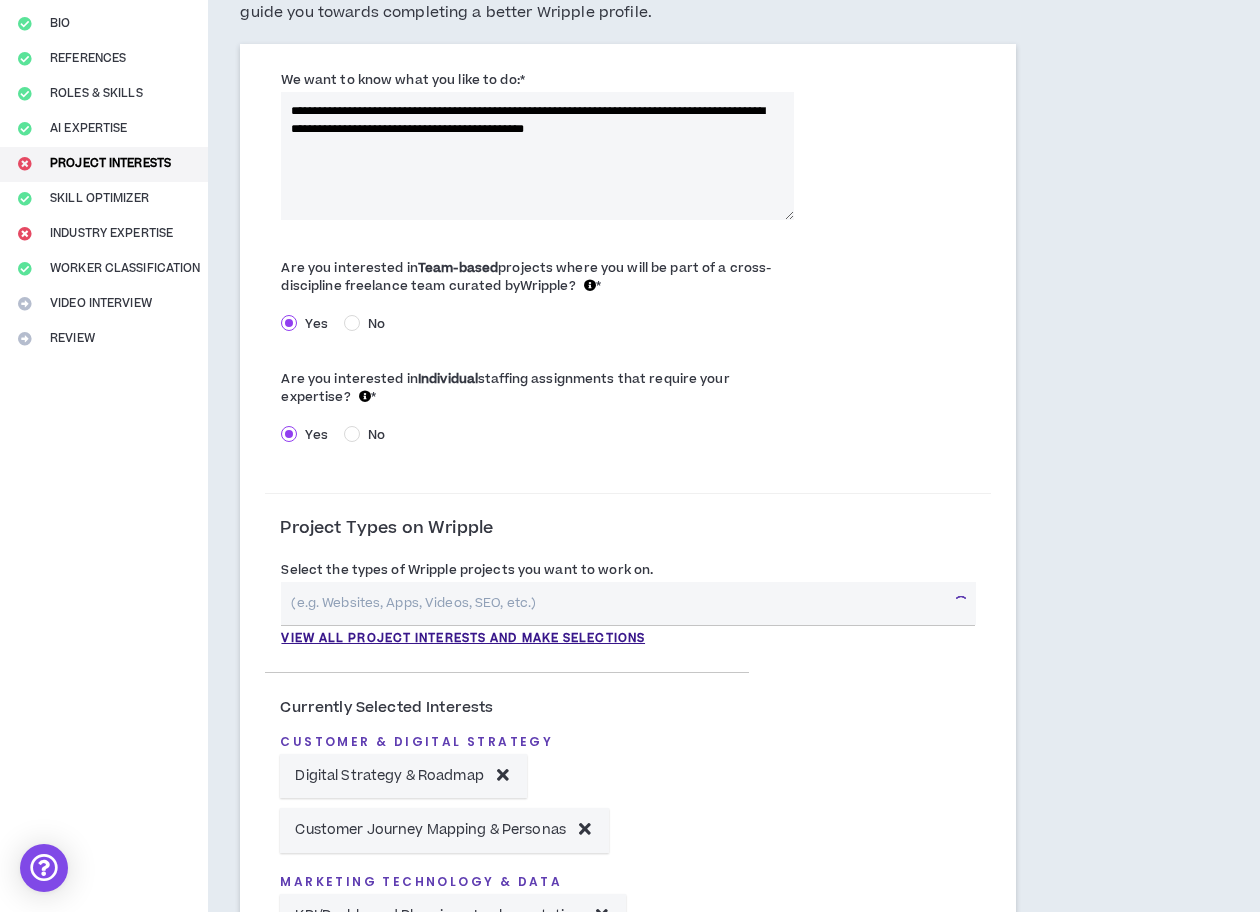 type on "e" 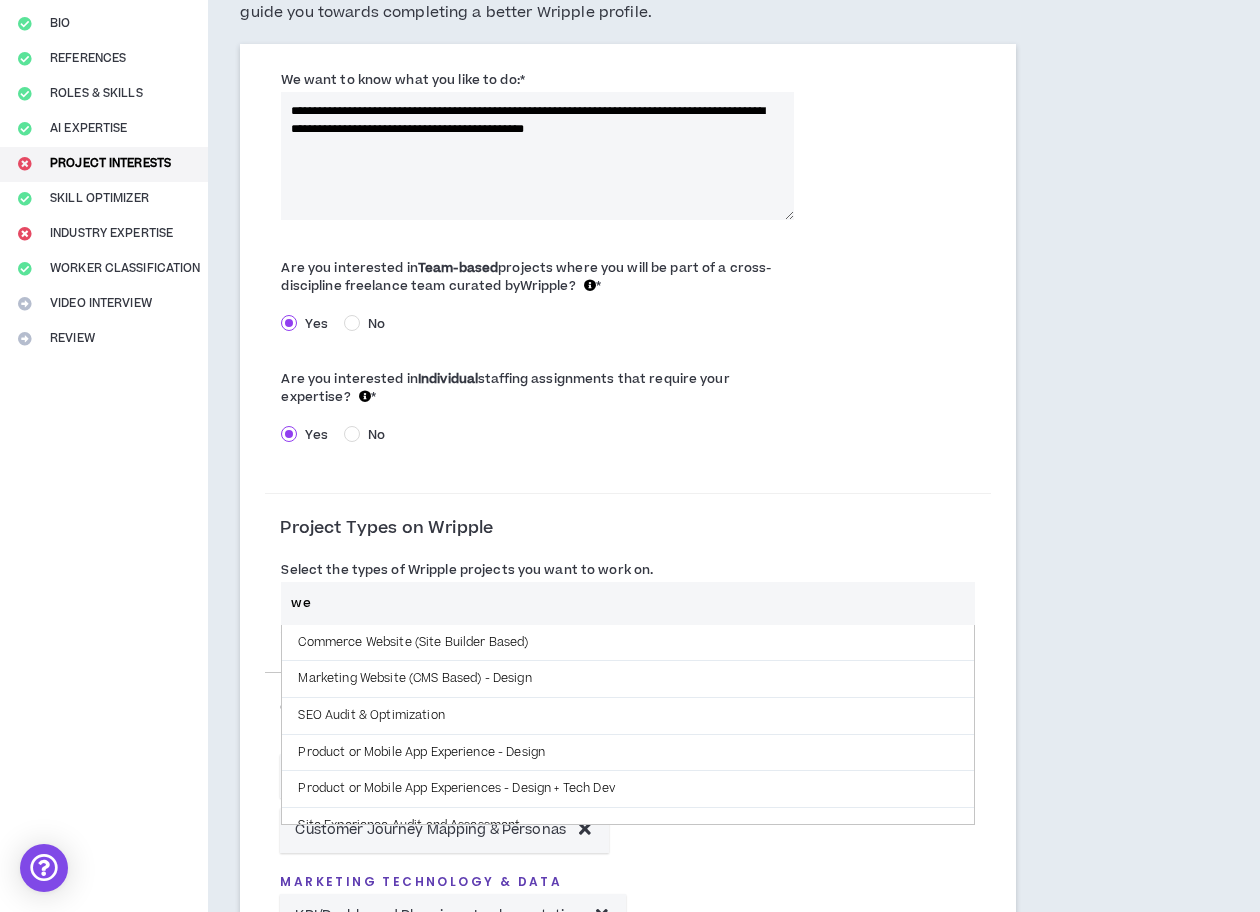 type on "w" 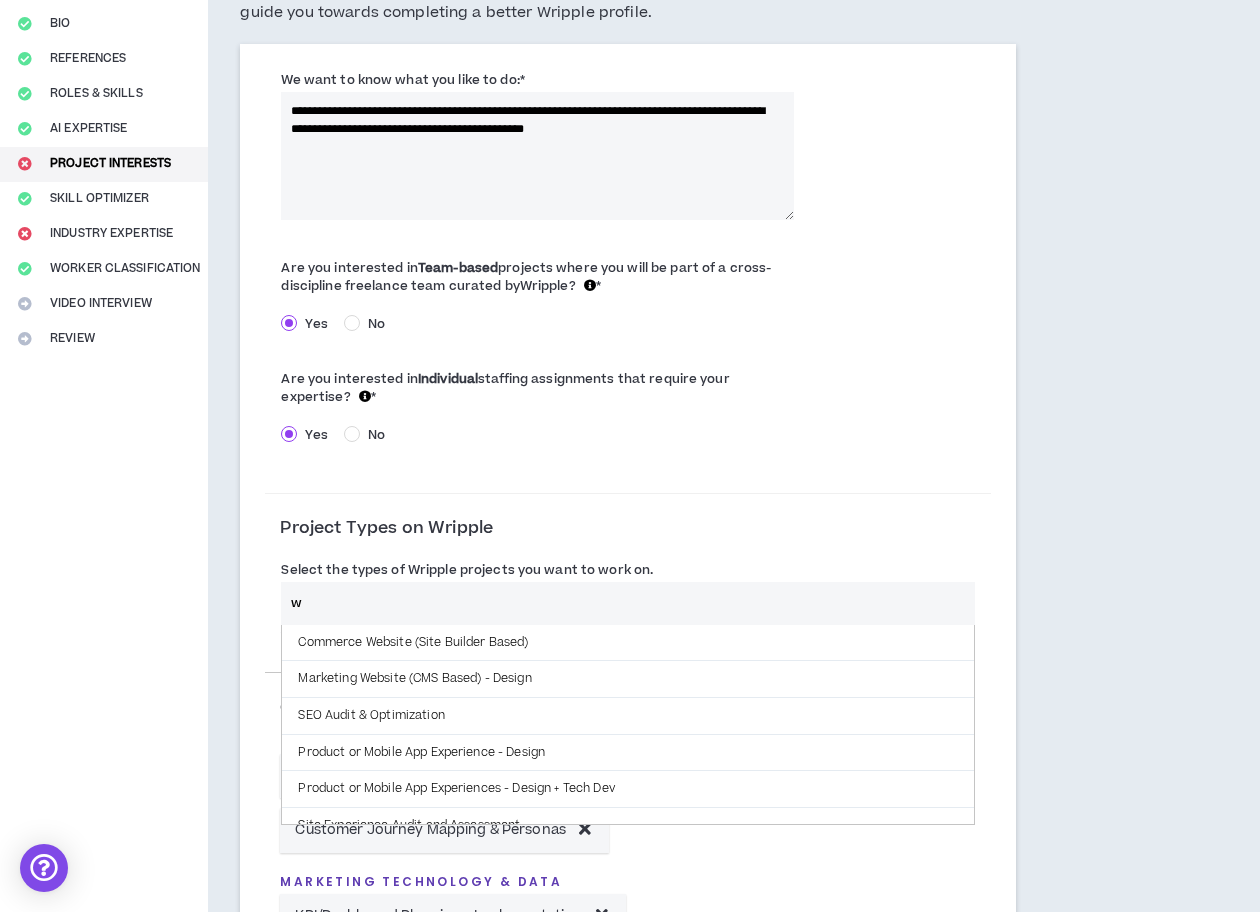 type 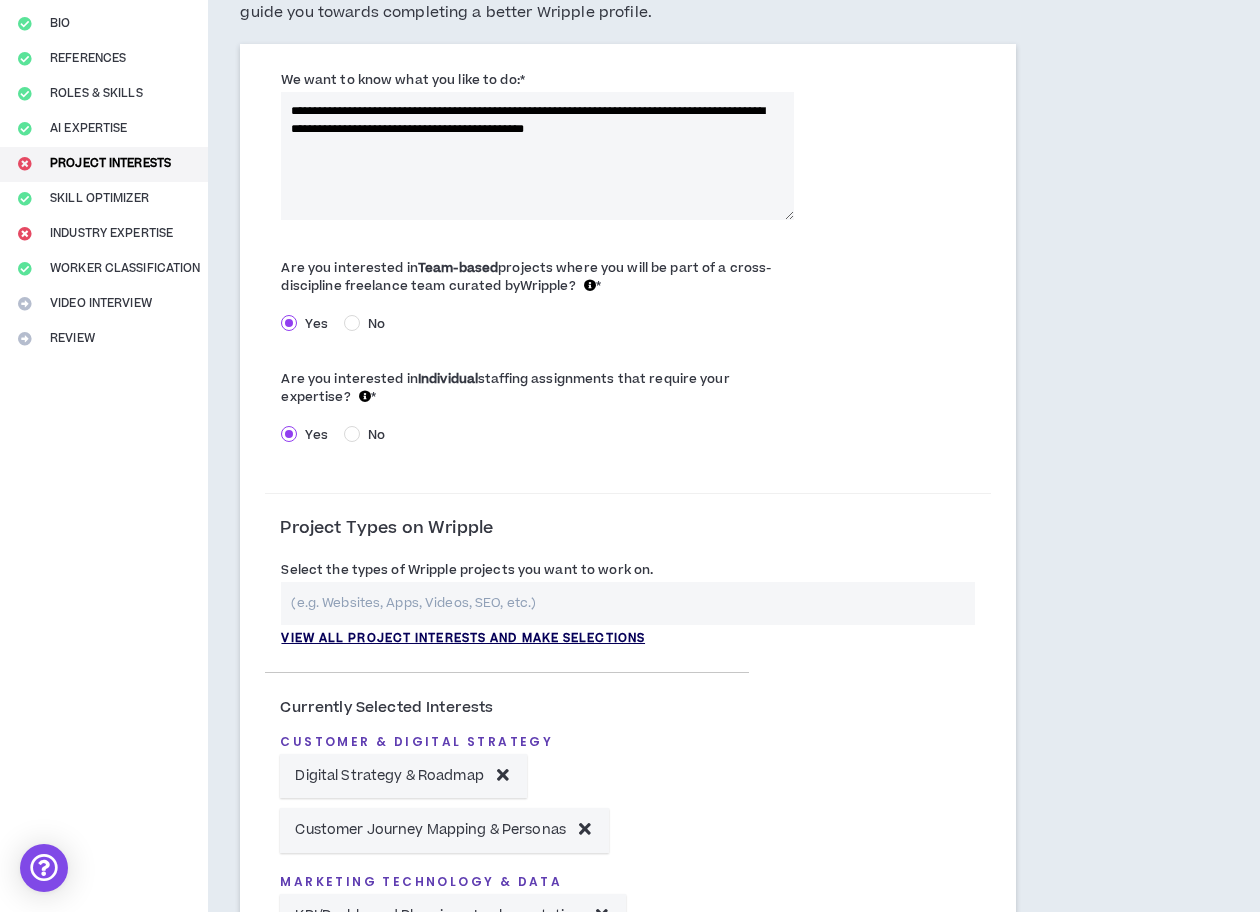 click on "View all project interests and make selections" at bounding box center (463, 639) 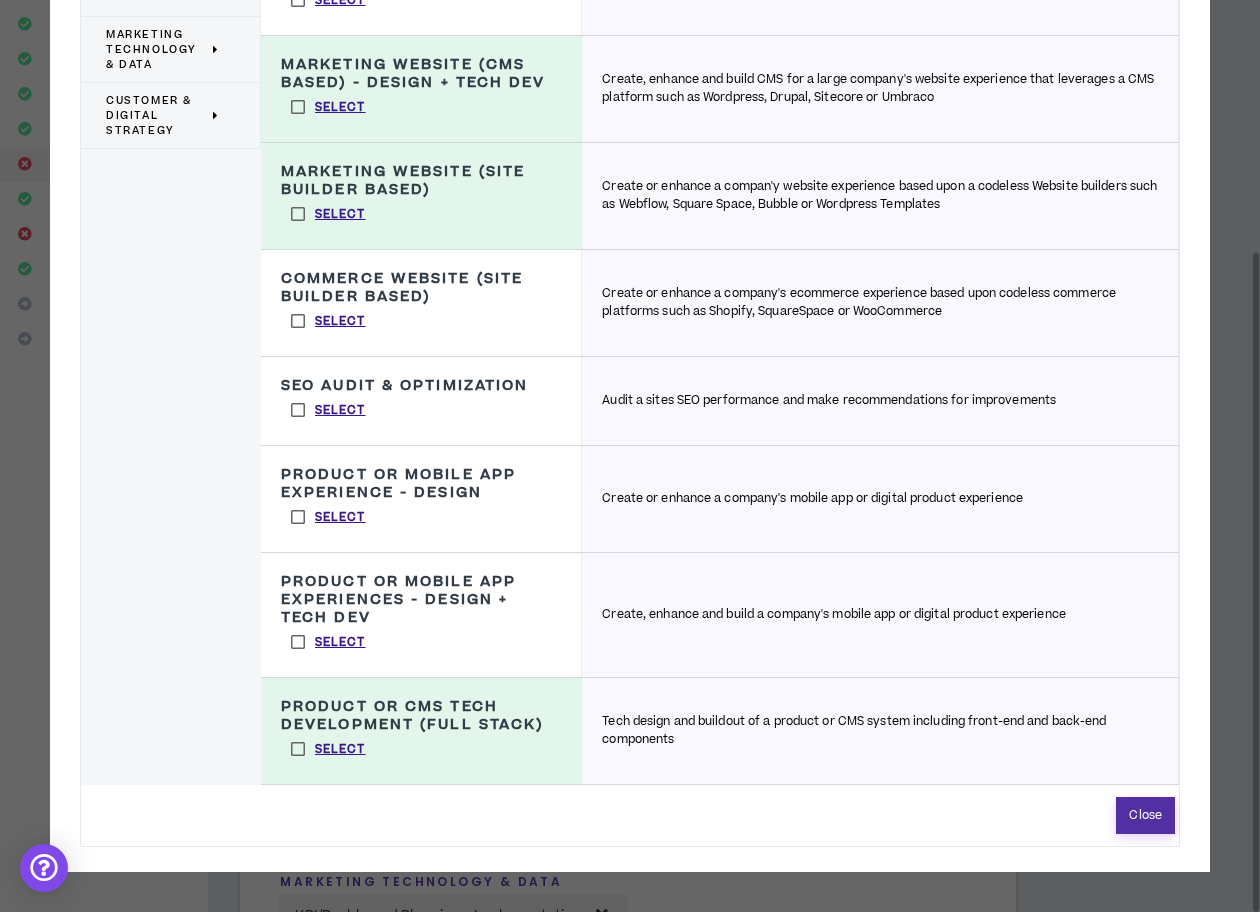 drag, startPoint x: 1157, startPoint y: 820, endPoint x: 1132, endPoint y: 814, distance: 25.70992 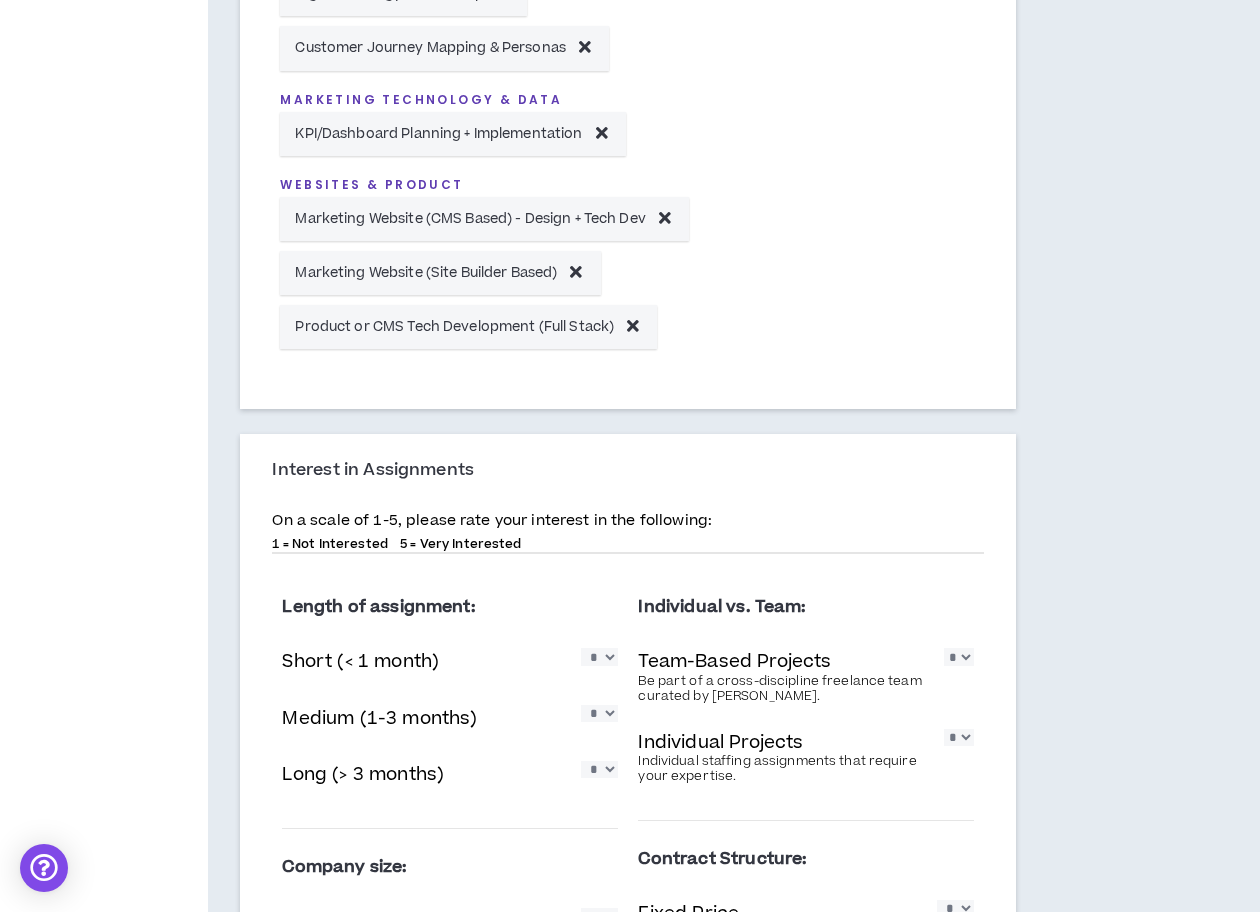 scroll, scrollTop: 1312, scrollLeft: 0, axis: vertical 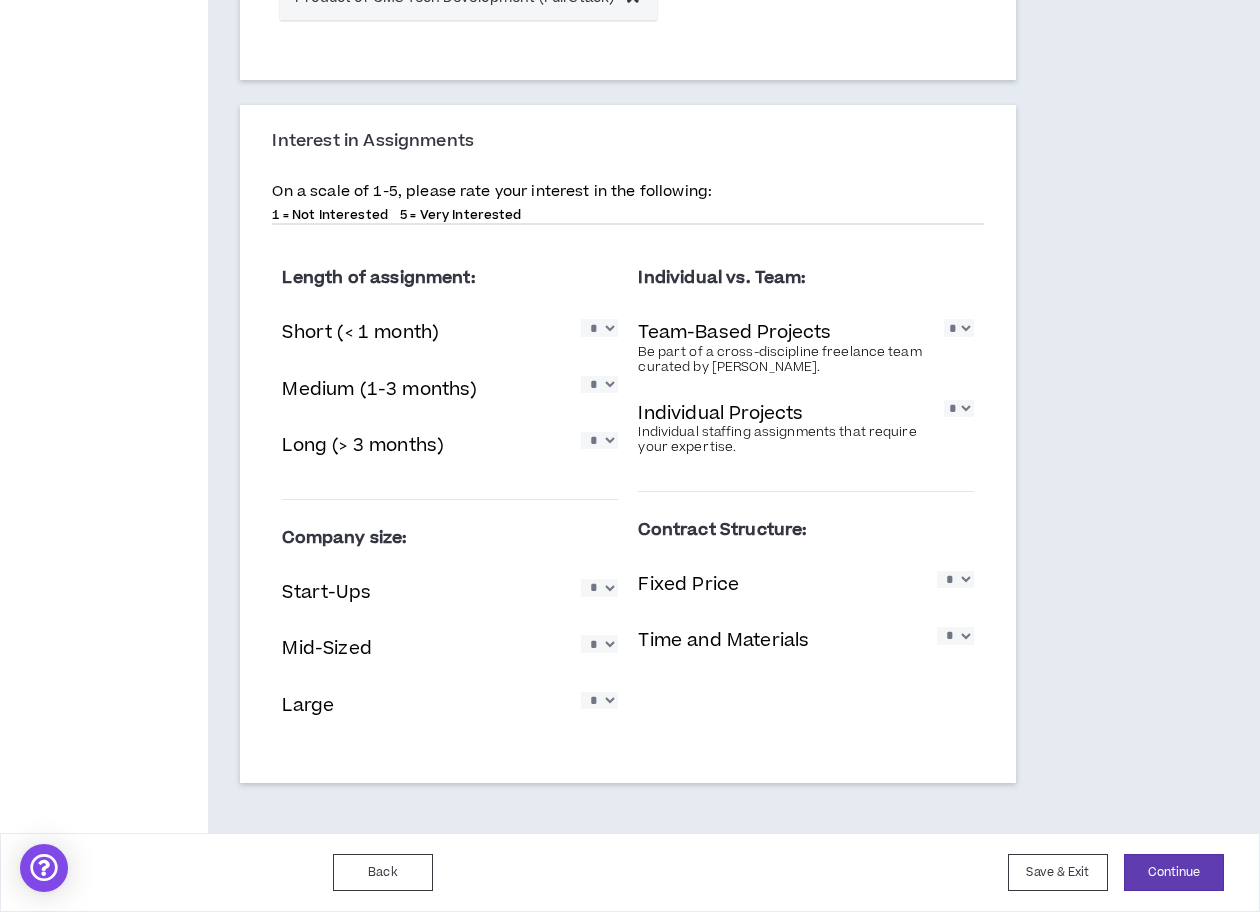 click on "* * * * *" at bounding box center (955, 635) 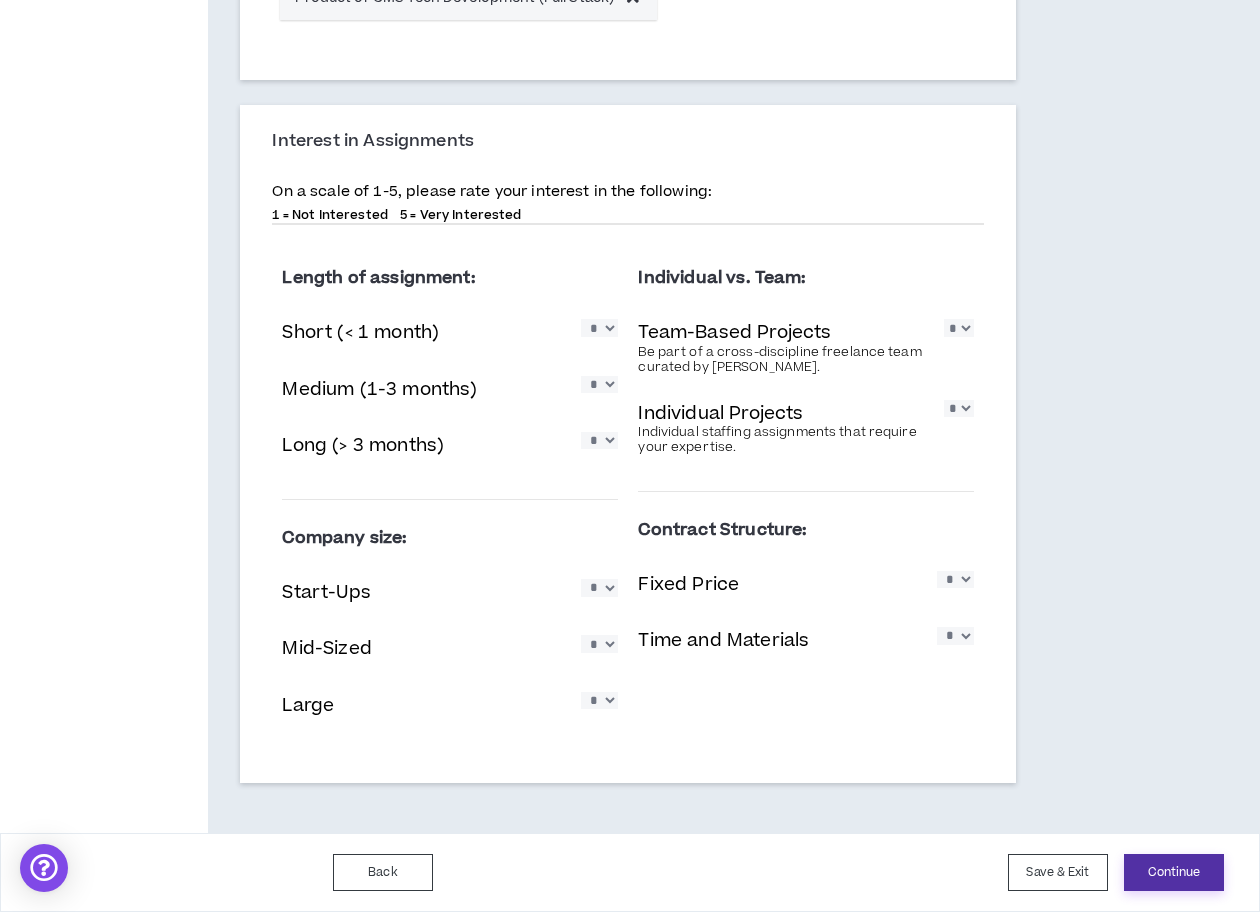 click on "Continue" at bounding box center (1174, 872) 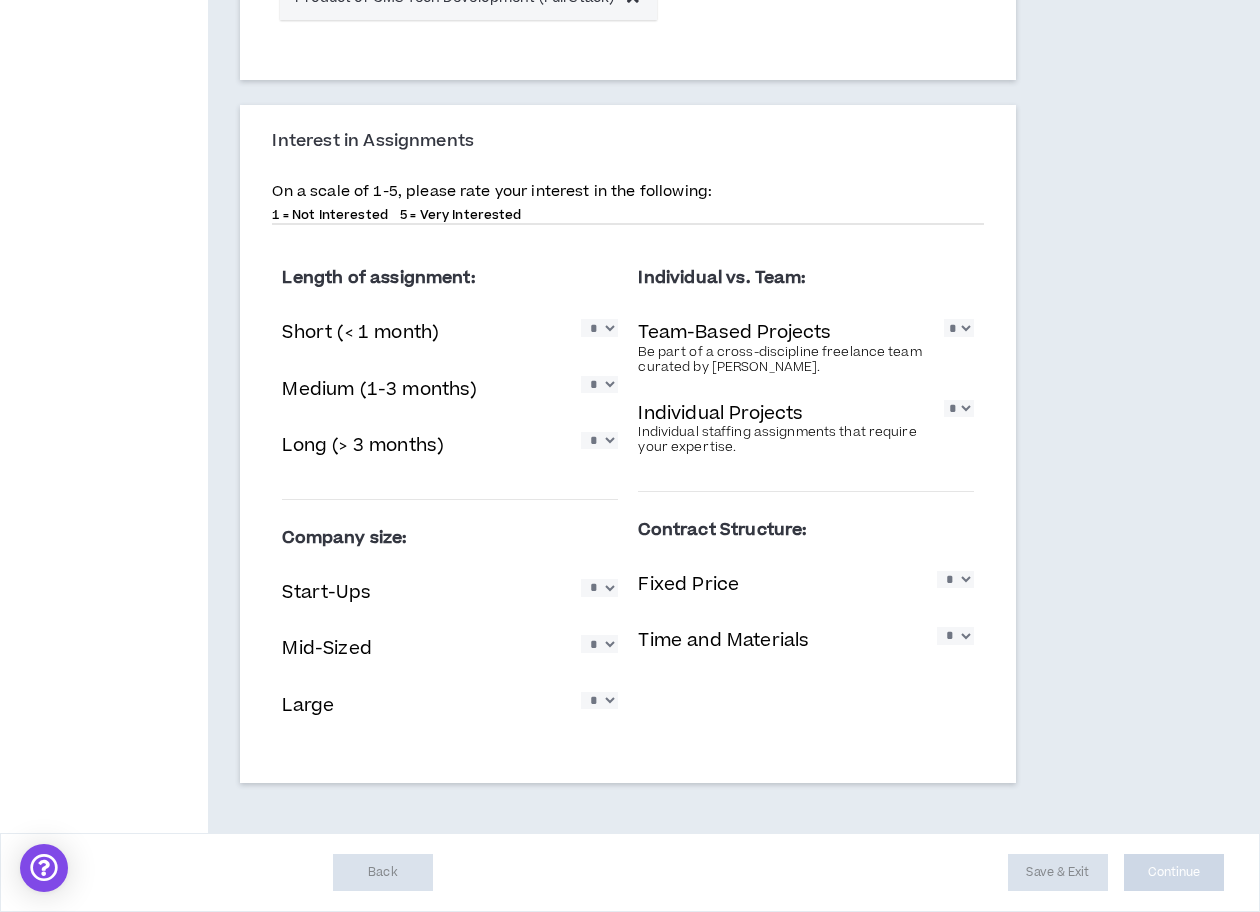 scroll, scrollTop: 0, scrollLeft: 0, axis: both 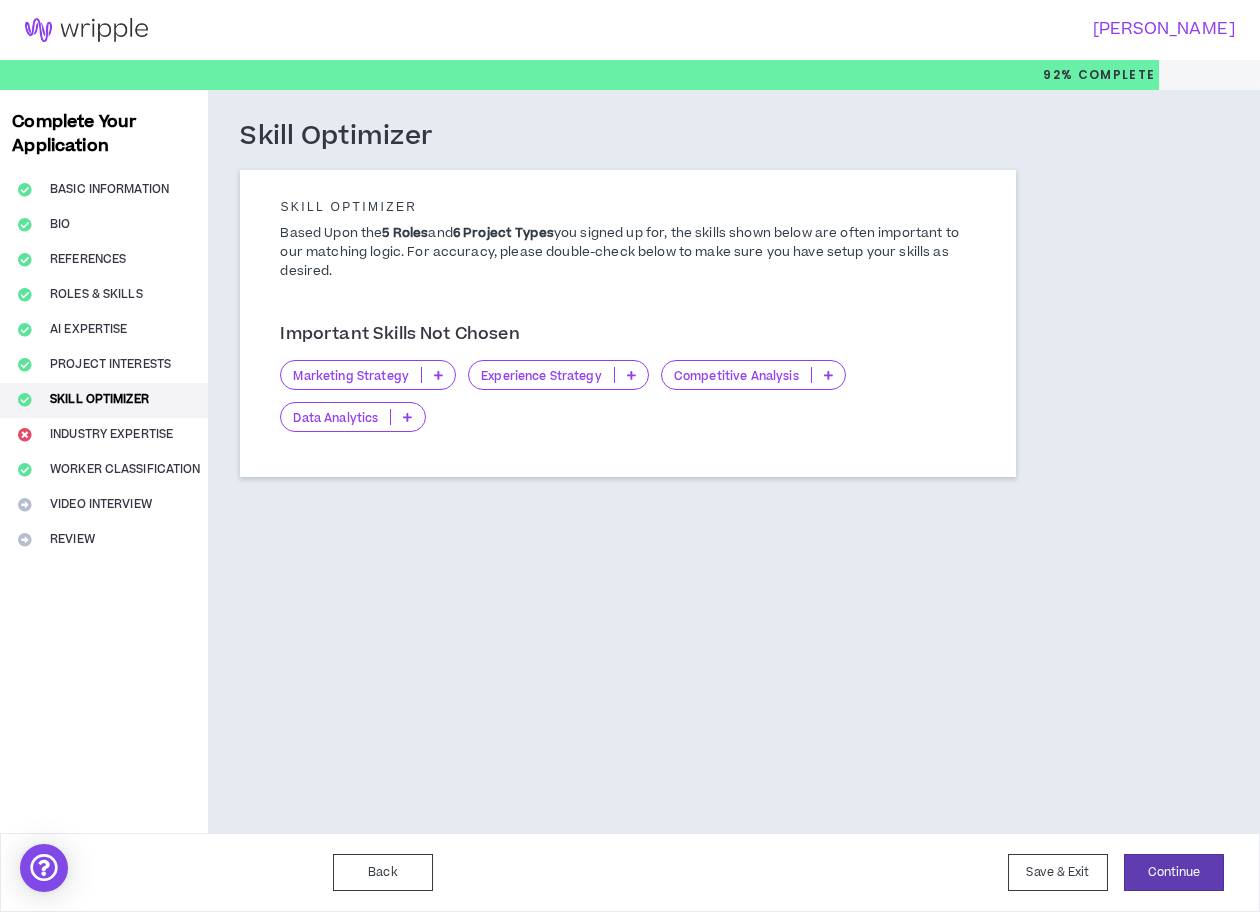 click at bounding box center (631, 375) 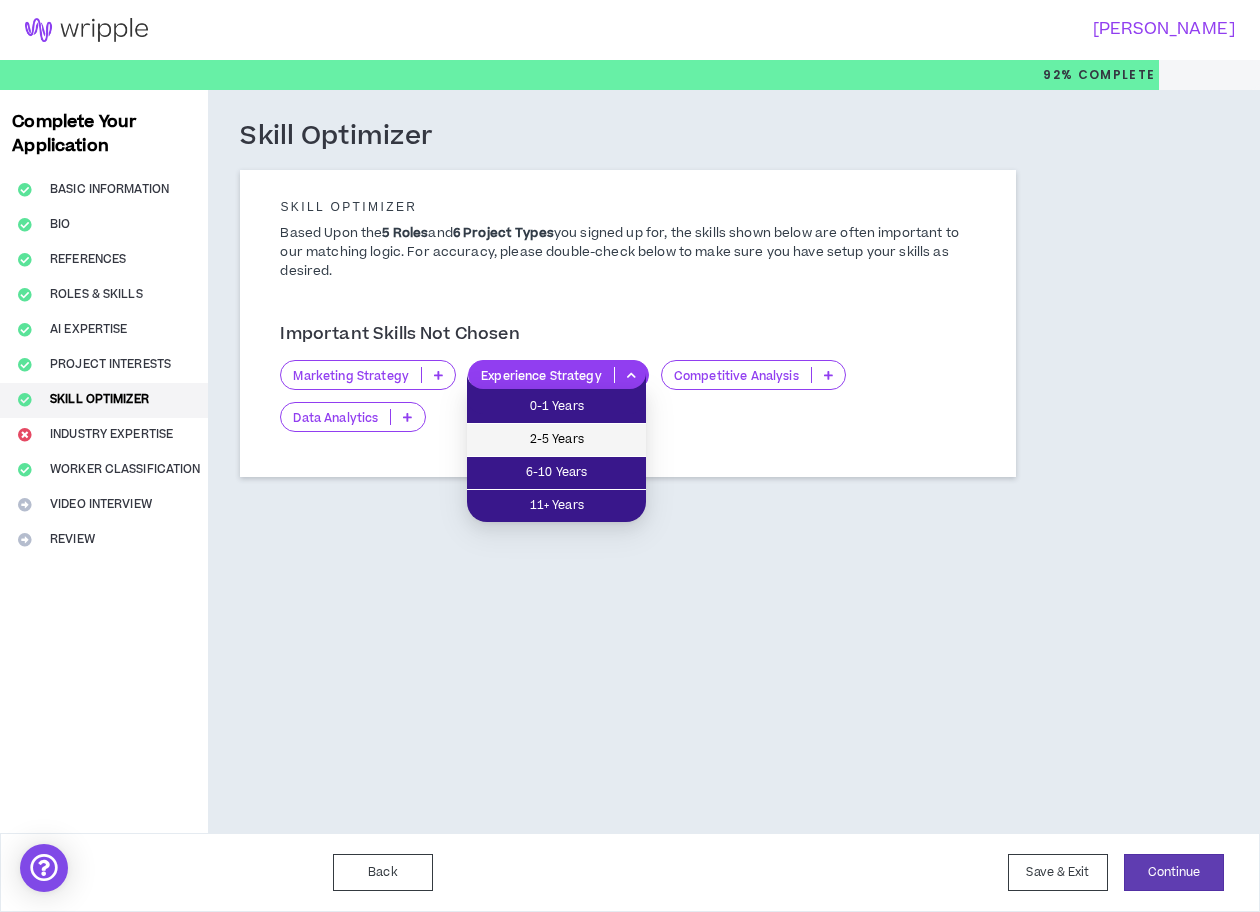 click on "2-5 Years" at bounding box center [556, 440] 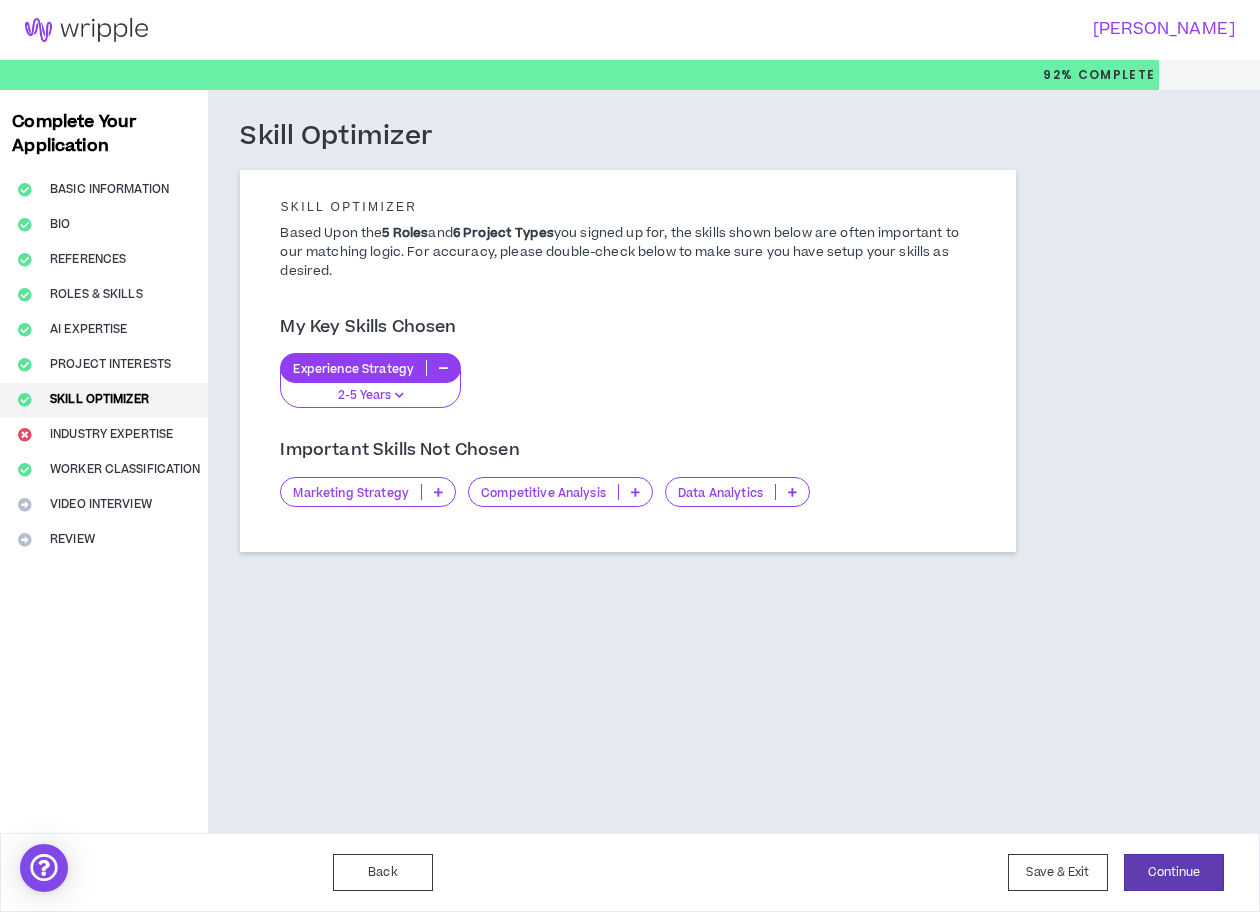 click at bounding box center (635, 492) 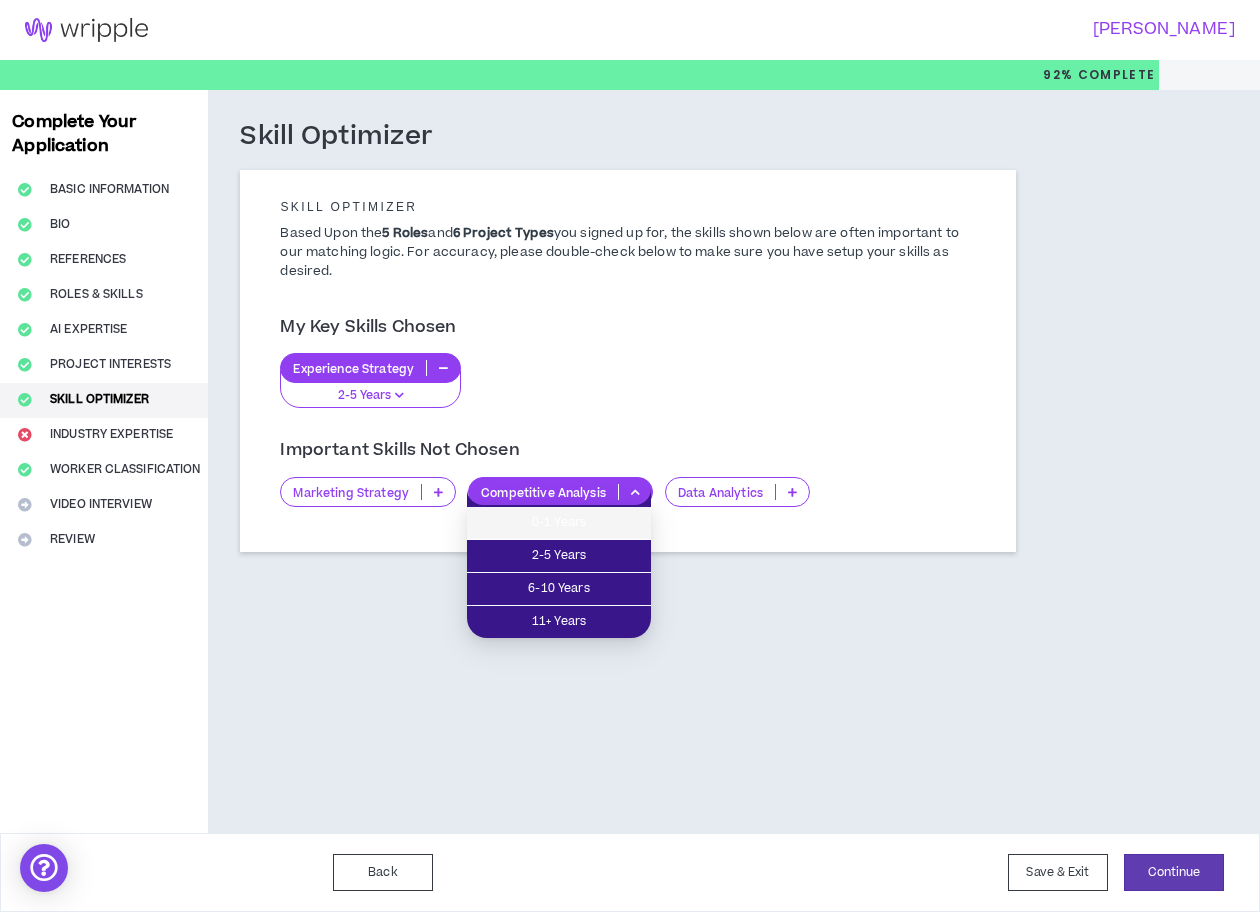 drag, startPoint x: 591, startPoint y: 516, endPoint x: 366, endPoint y: 501, distance: 225.49945 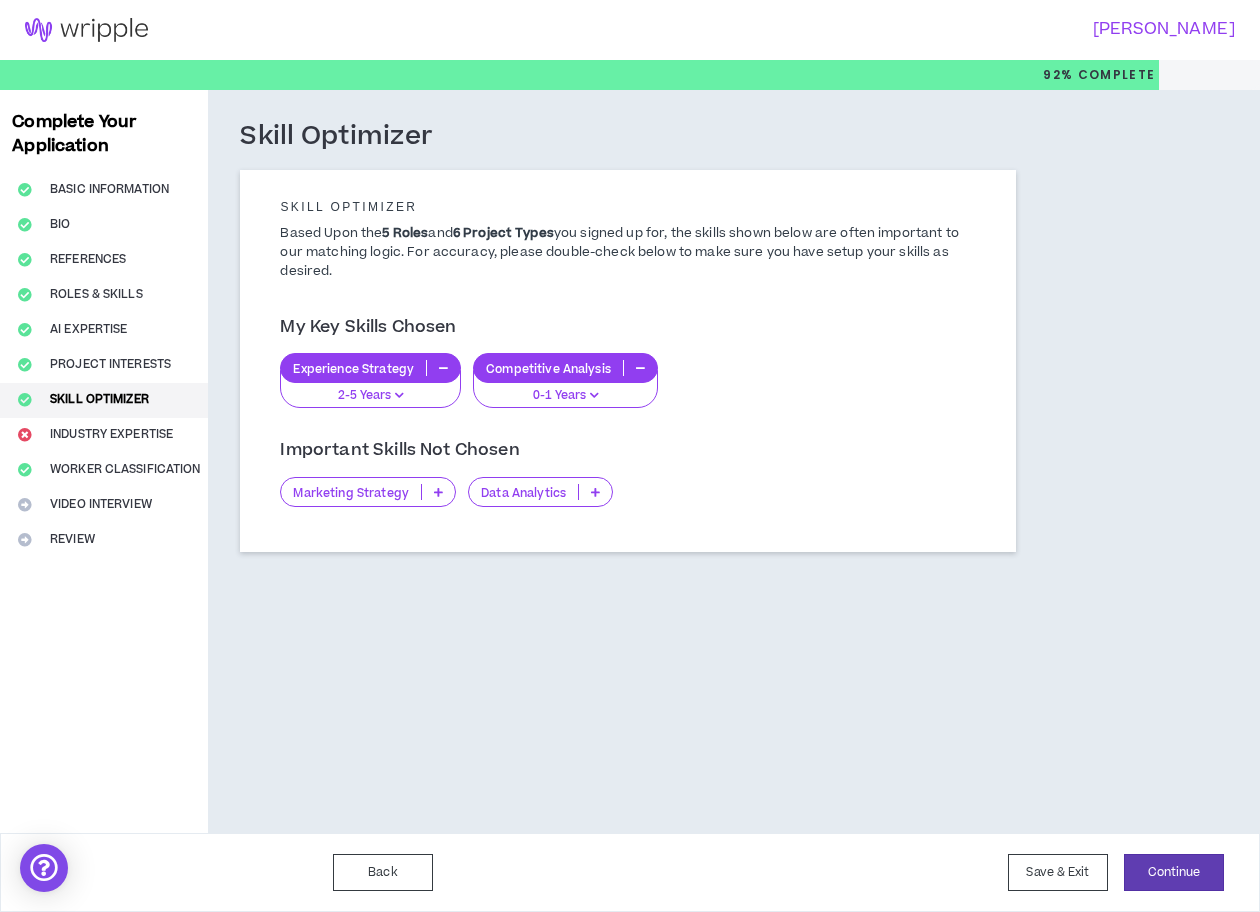 click at bounding box center (421, 492) 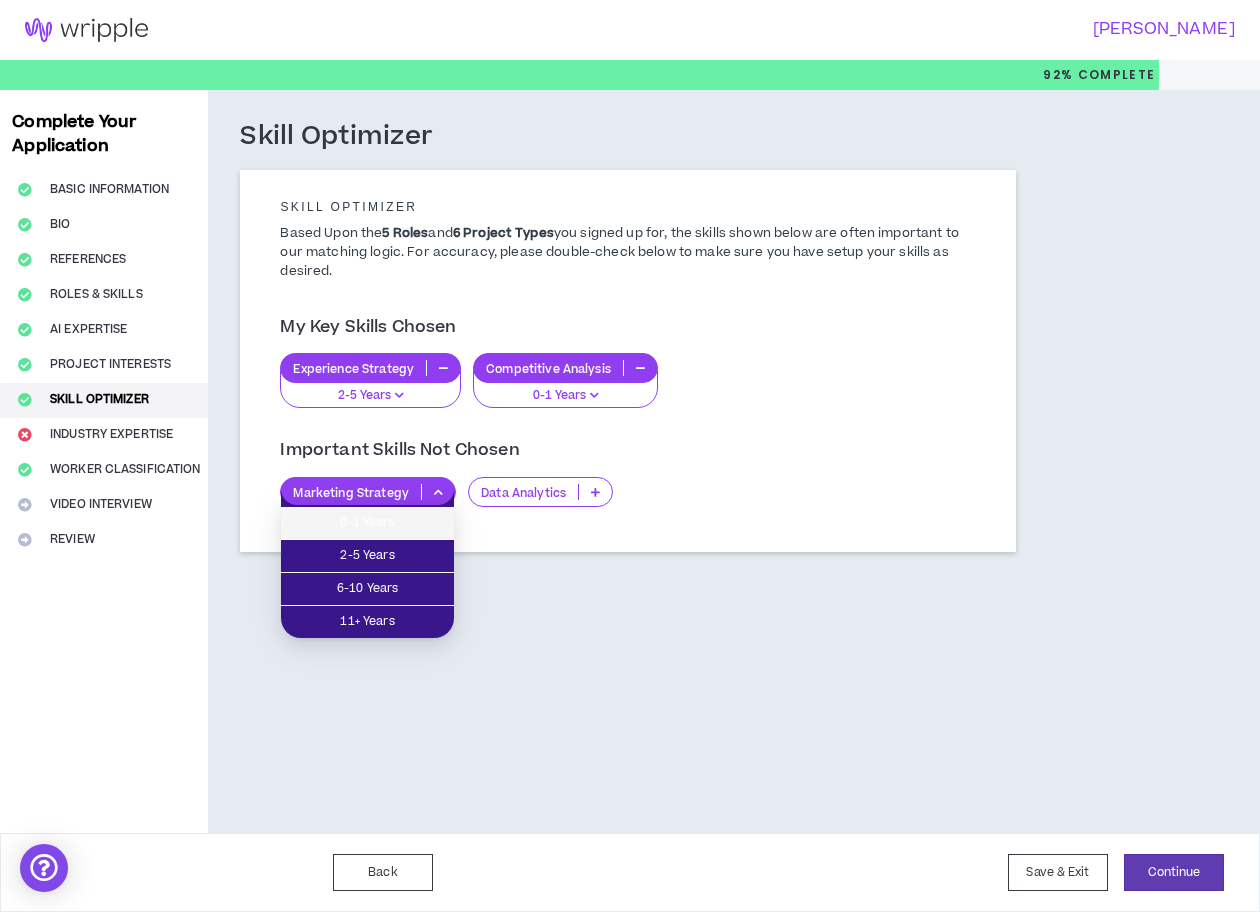 drag, startPoint x: 394, startPoint y: 522, endPoint x: 549, endPoint y: 514, distance: 155.20631 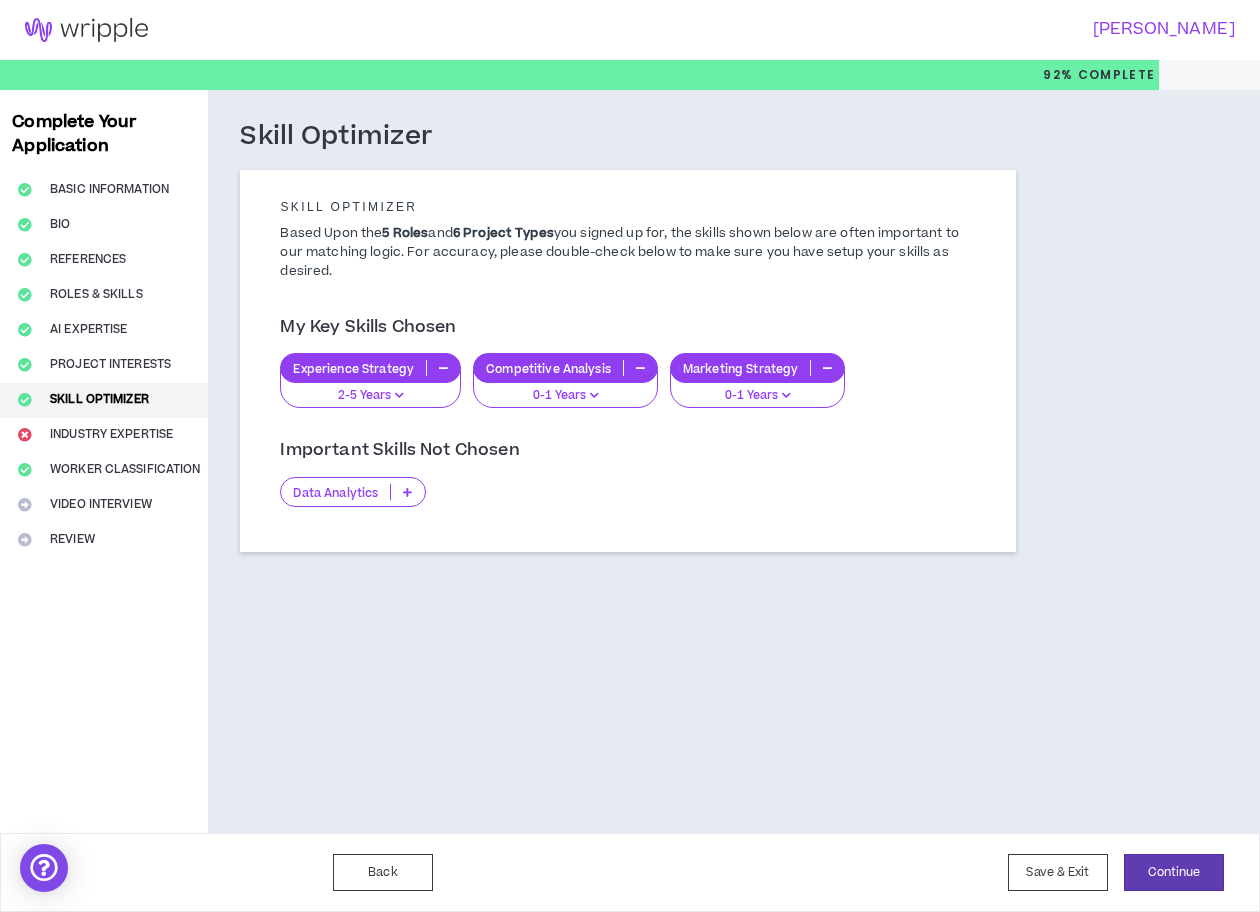 click at bounding box center [407, 492] 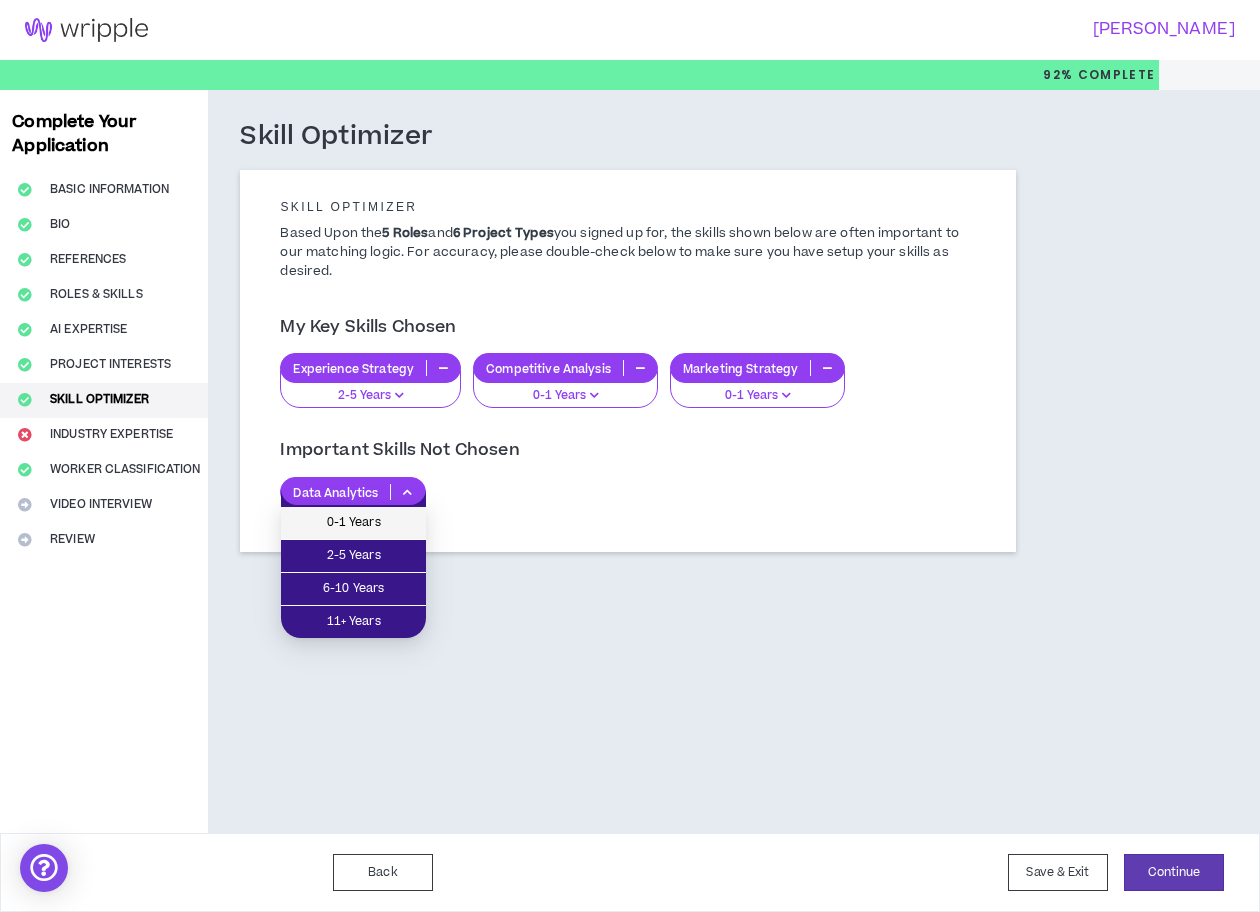 click on "0-1 Years" at bounding box center [353, 523] 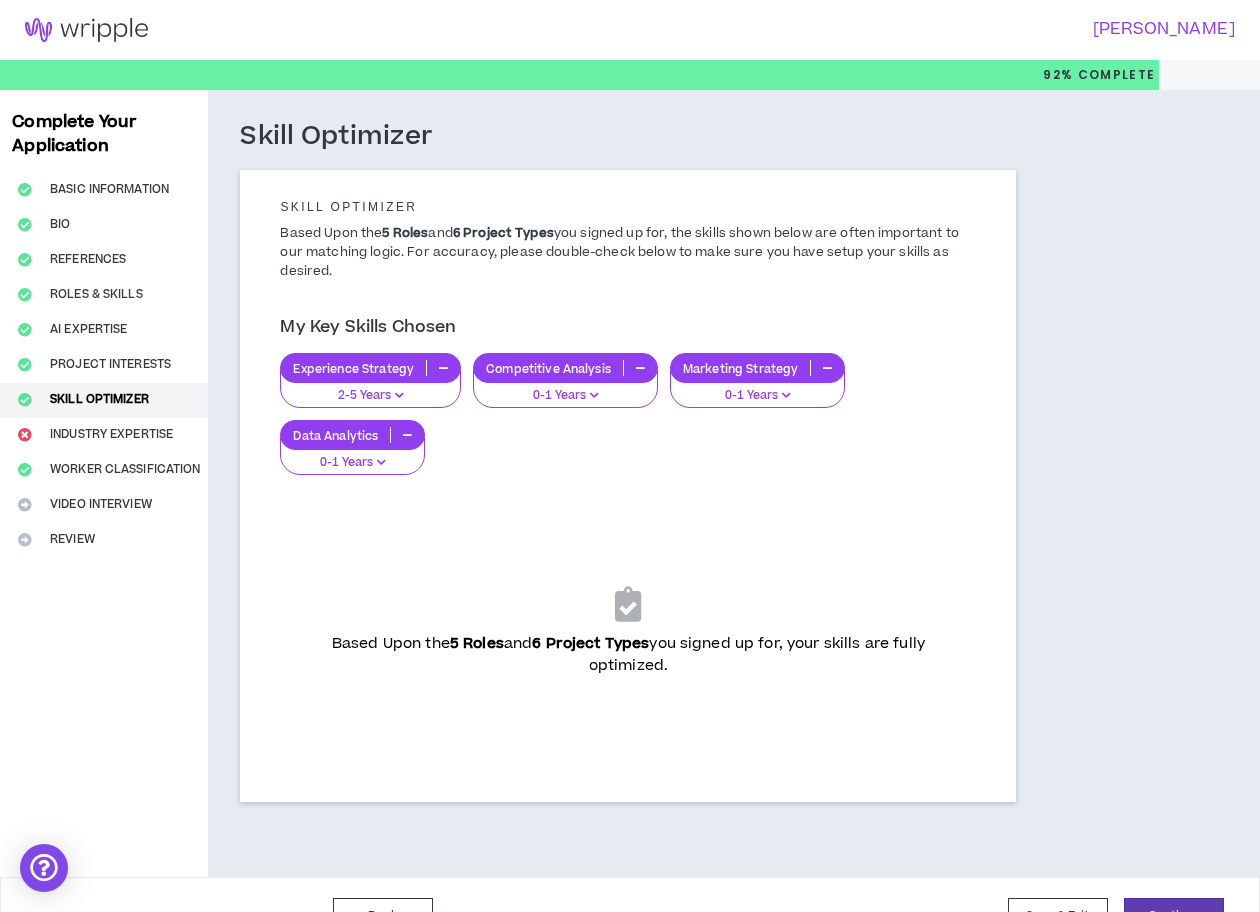 scroll, scrollTop: 44, scrollLeft: 0, axis: vertical 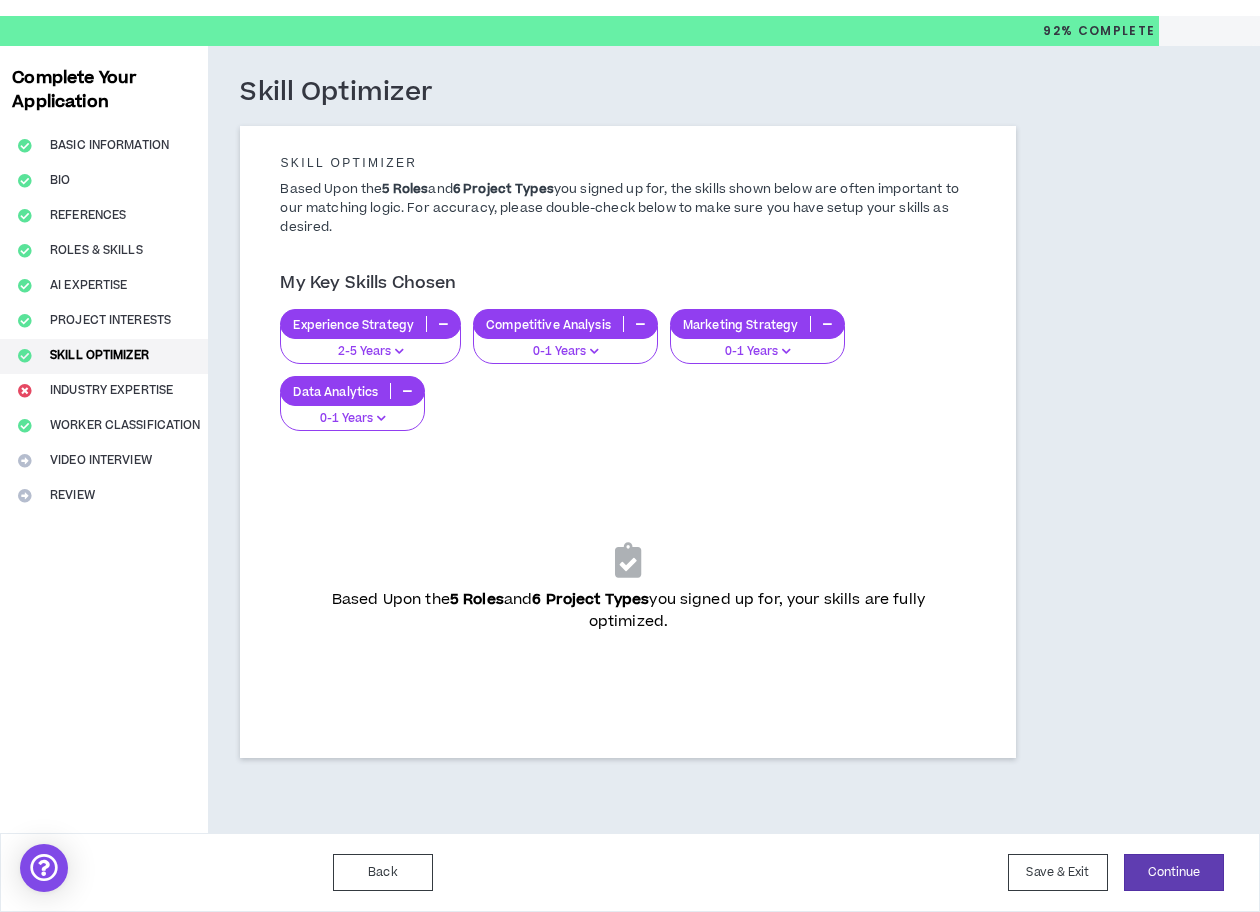 click on "Back Save & Exit Continue Save & Exit" at bounding box center [630, 872] 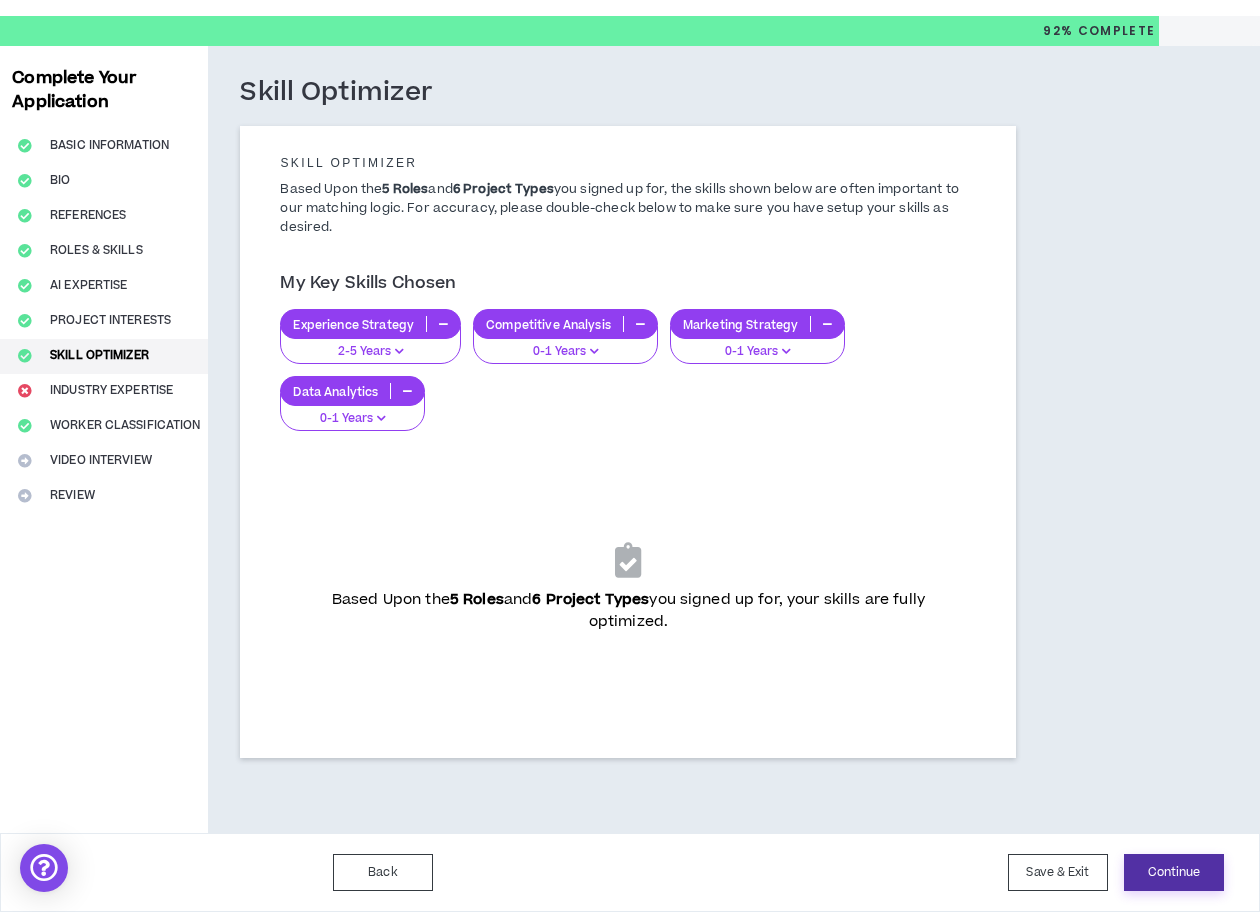 click on "Continue" at bounding box center (1174, 872) 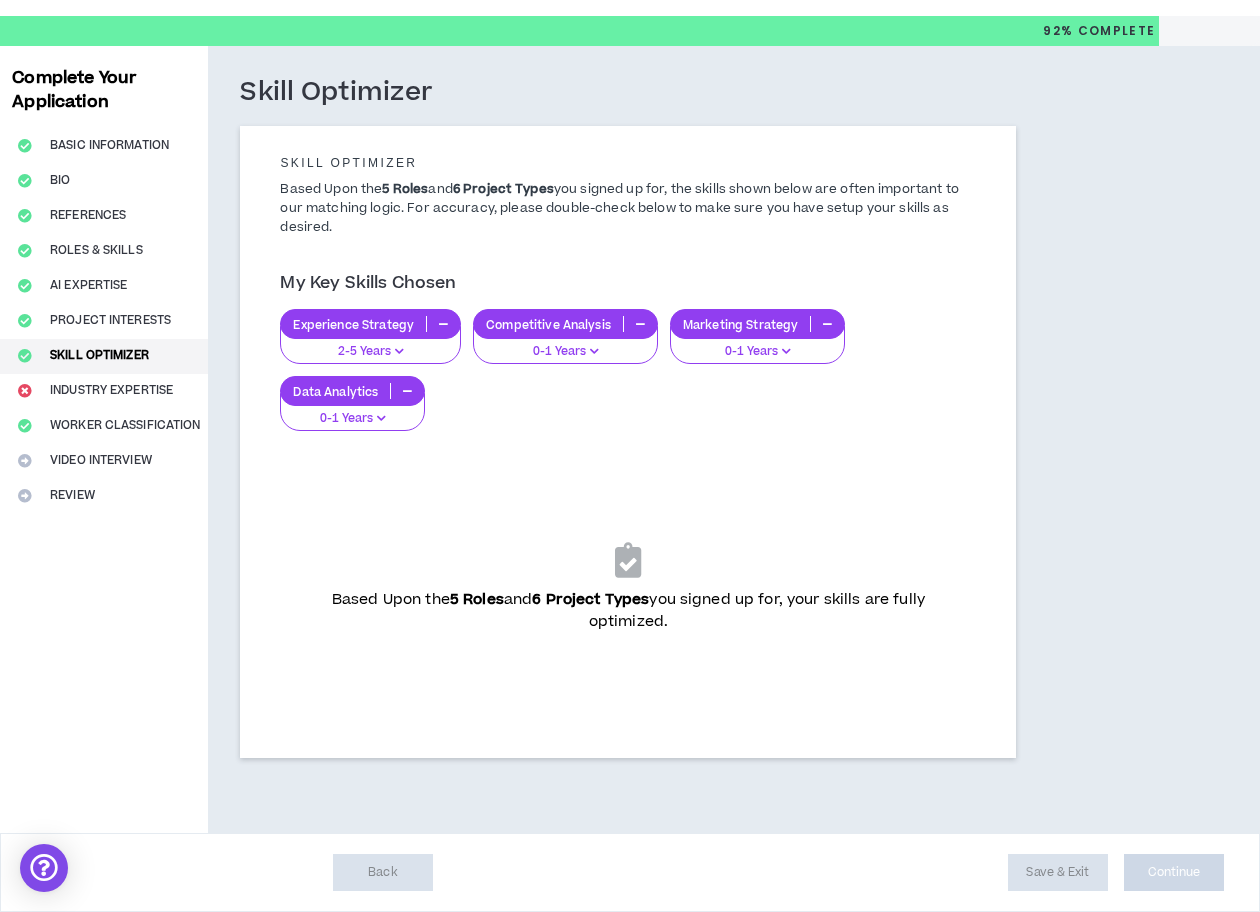 scroll, scrollTop: 0, scrollLeft: 0, axis: both 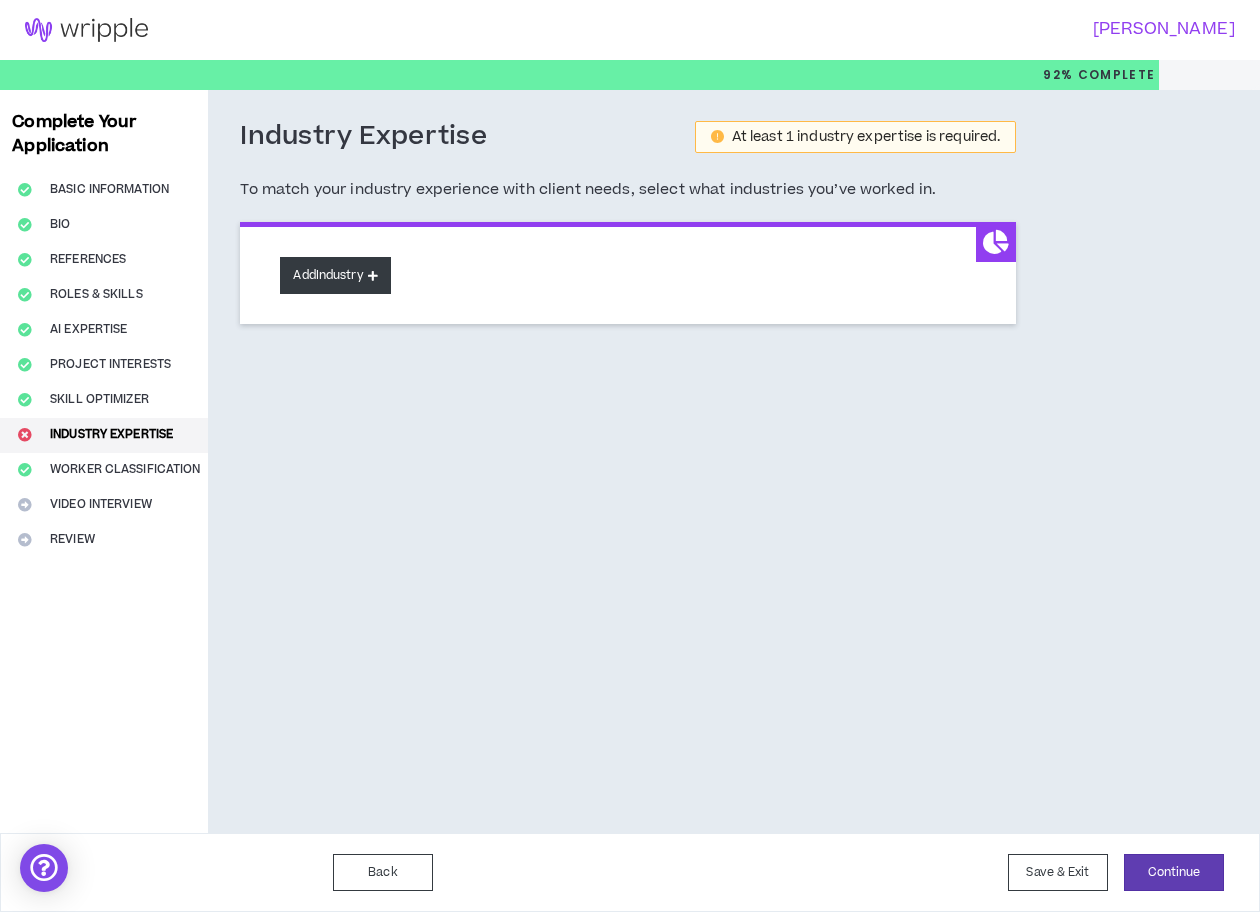 click at bounding box center (373, 275) 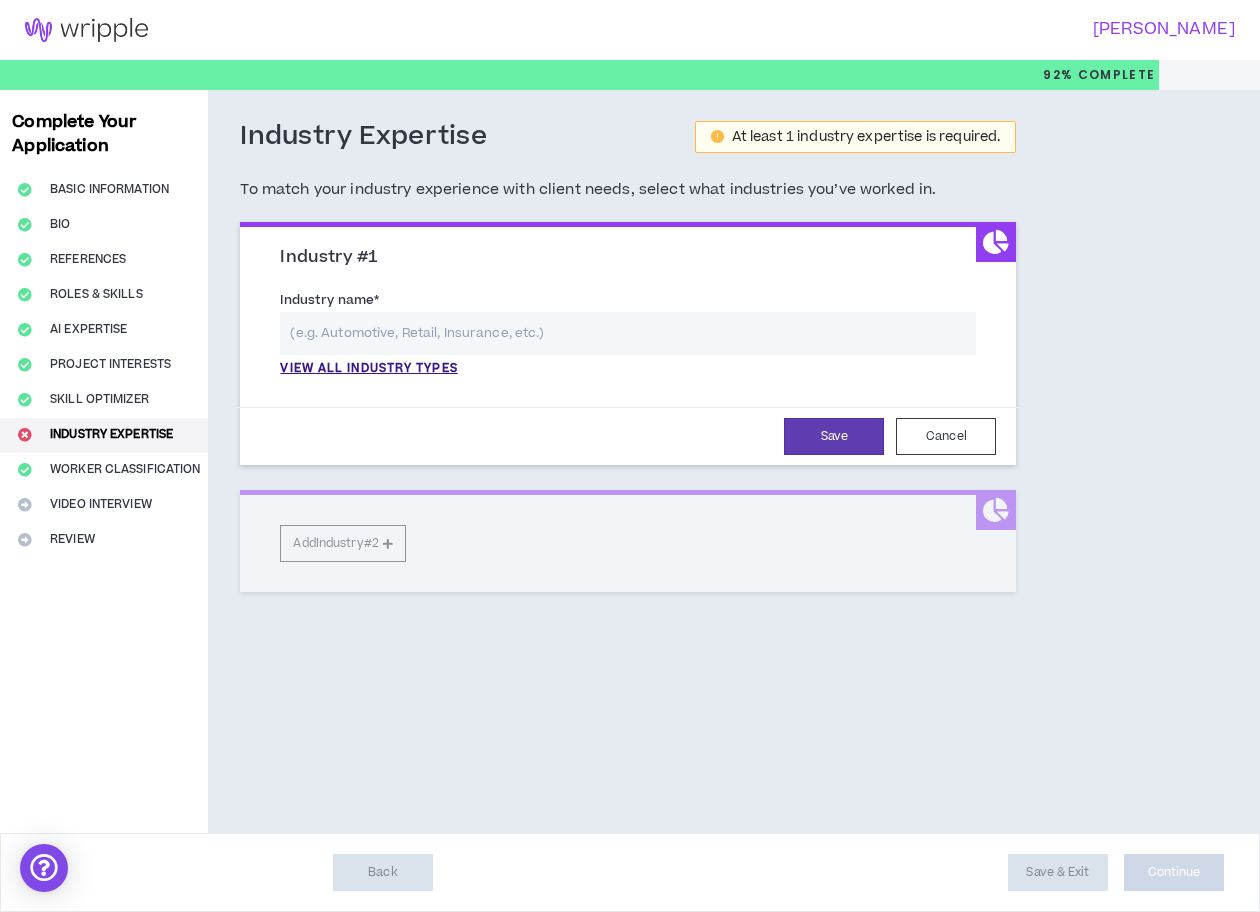 click at bounding box center [628, 333] 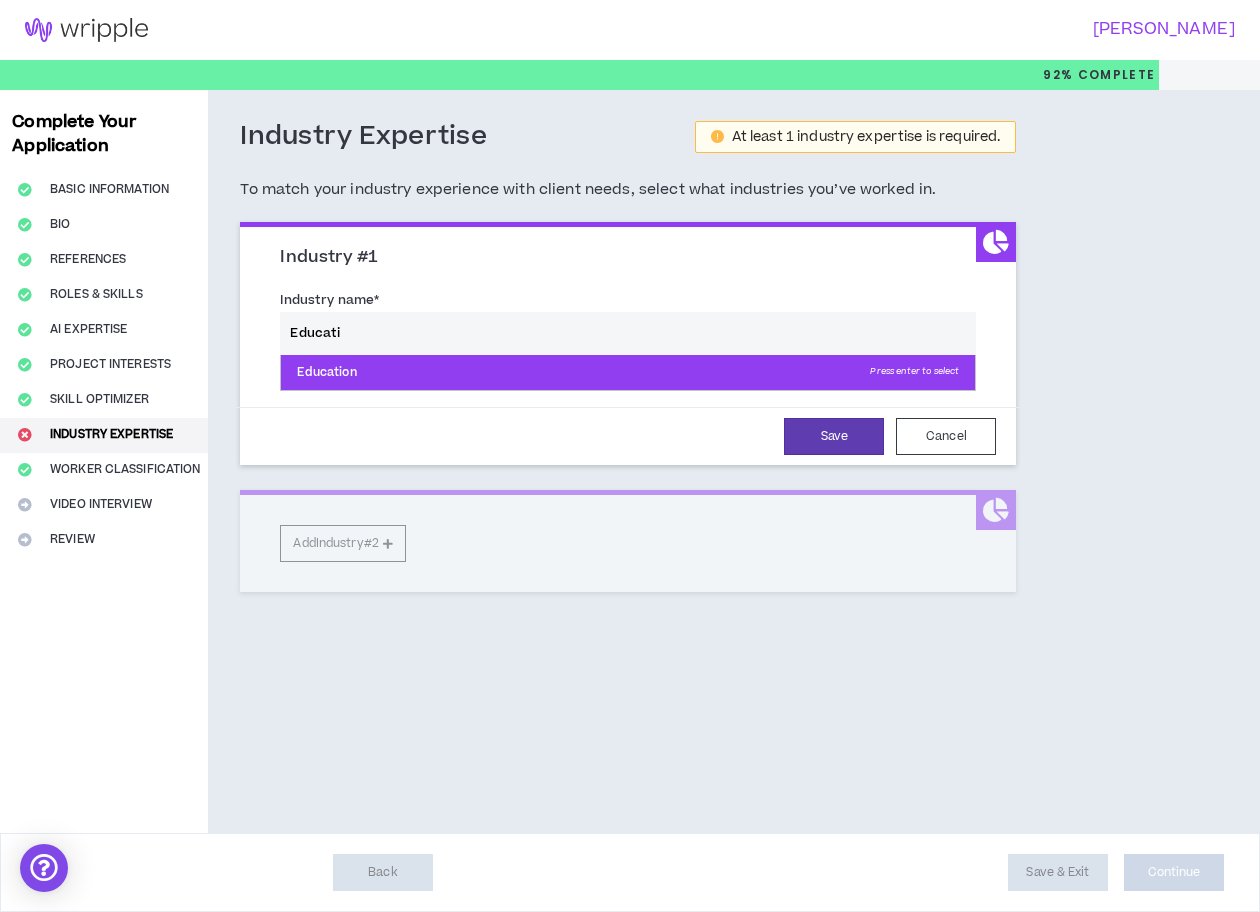 drag, startPoint x: 341, startPoint y: 381, endPoint x: 330, endPoint y: 381, distance: 11 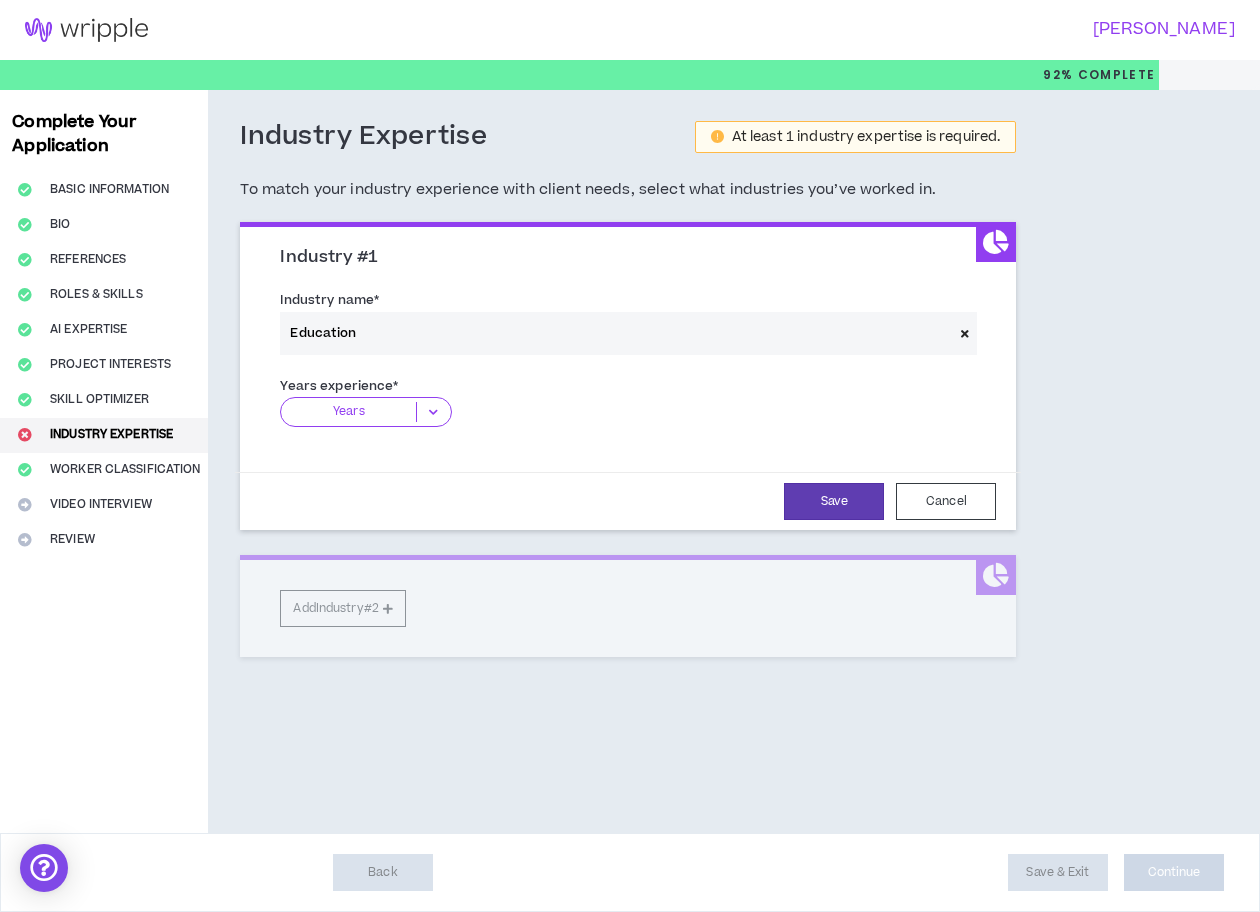 click at bounding box center [433, 412] 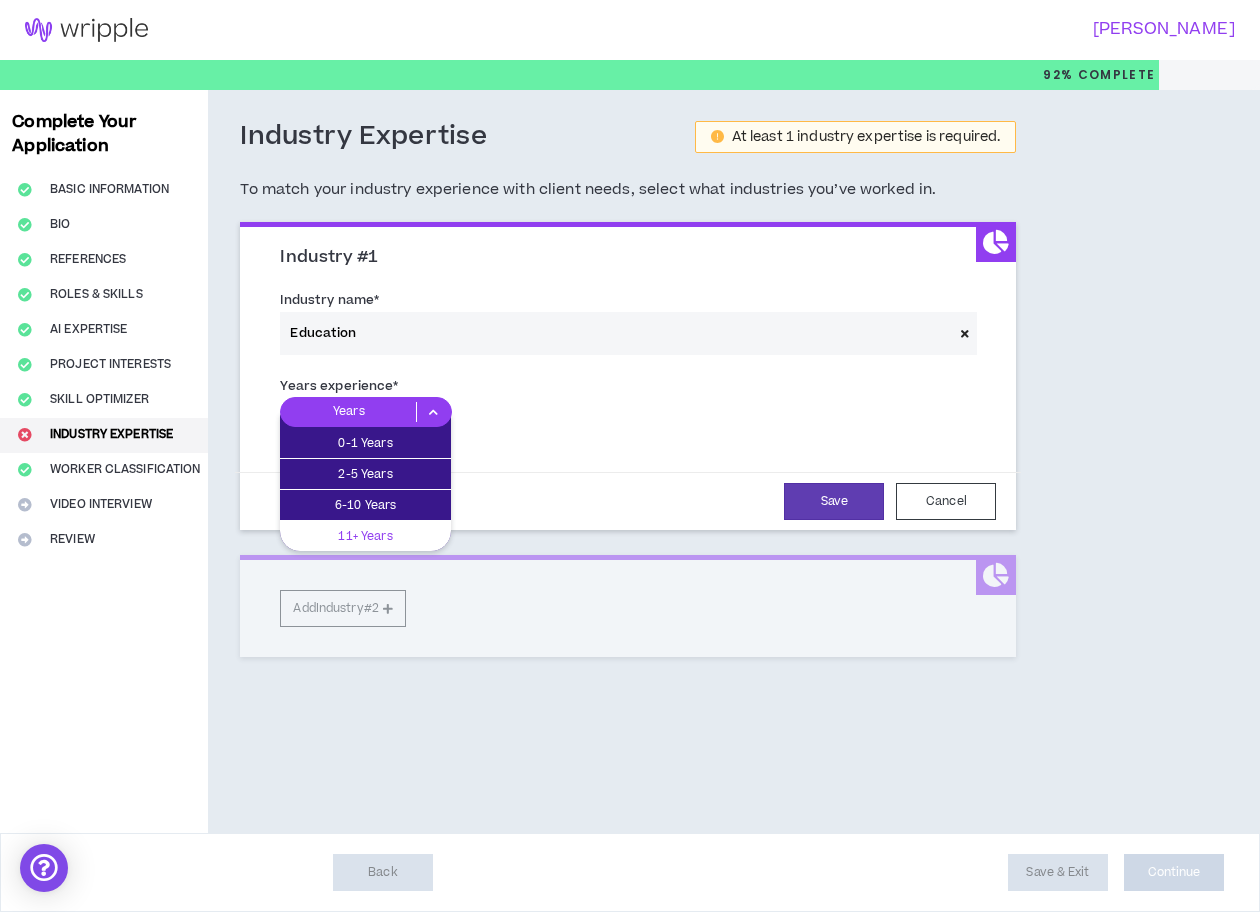 click on "11+ Years" at bounding box center [365, 536] 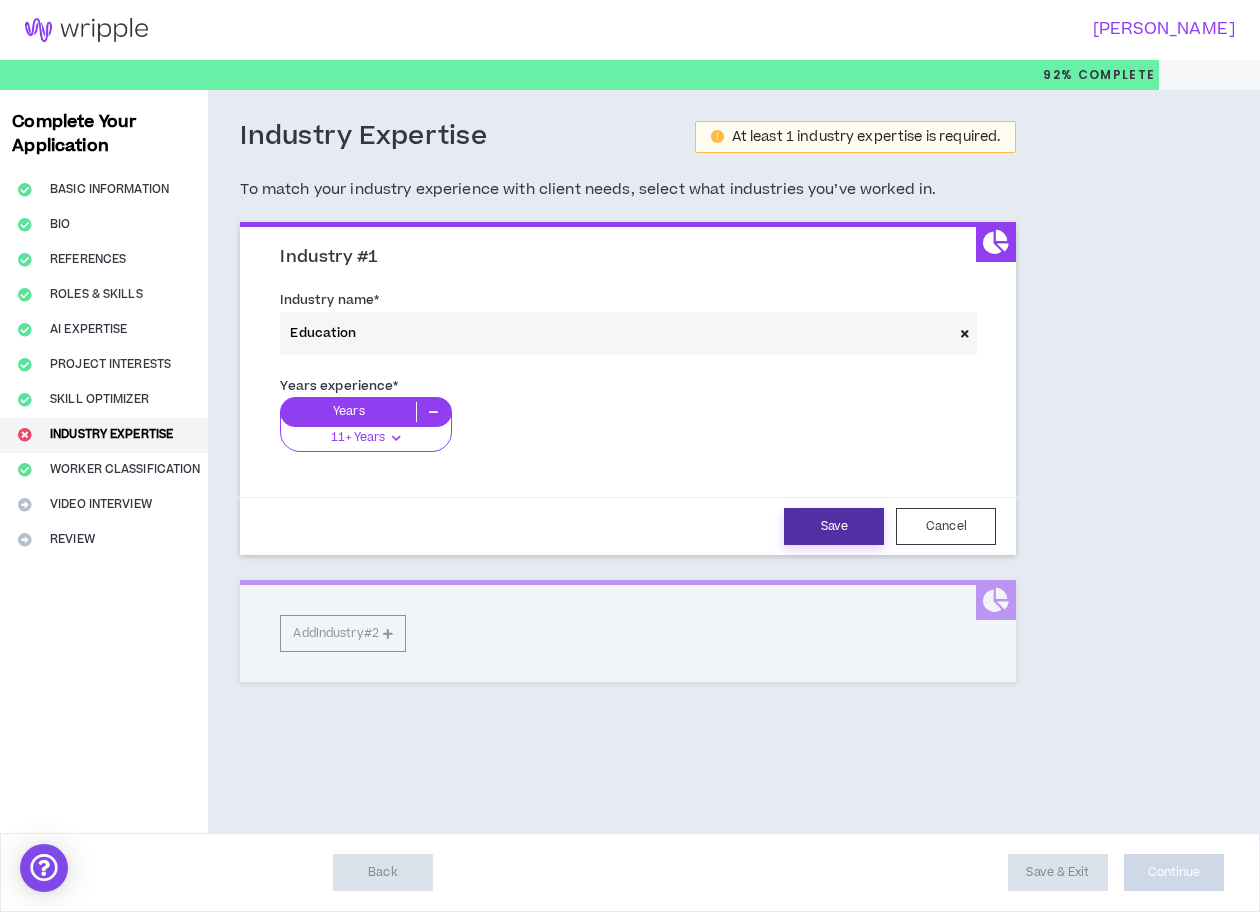 click on "Save" at bounding box center (834, 526) 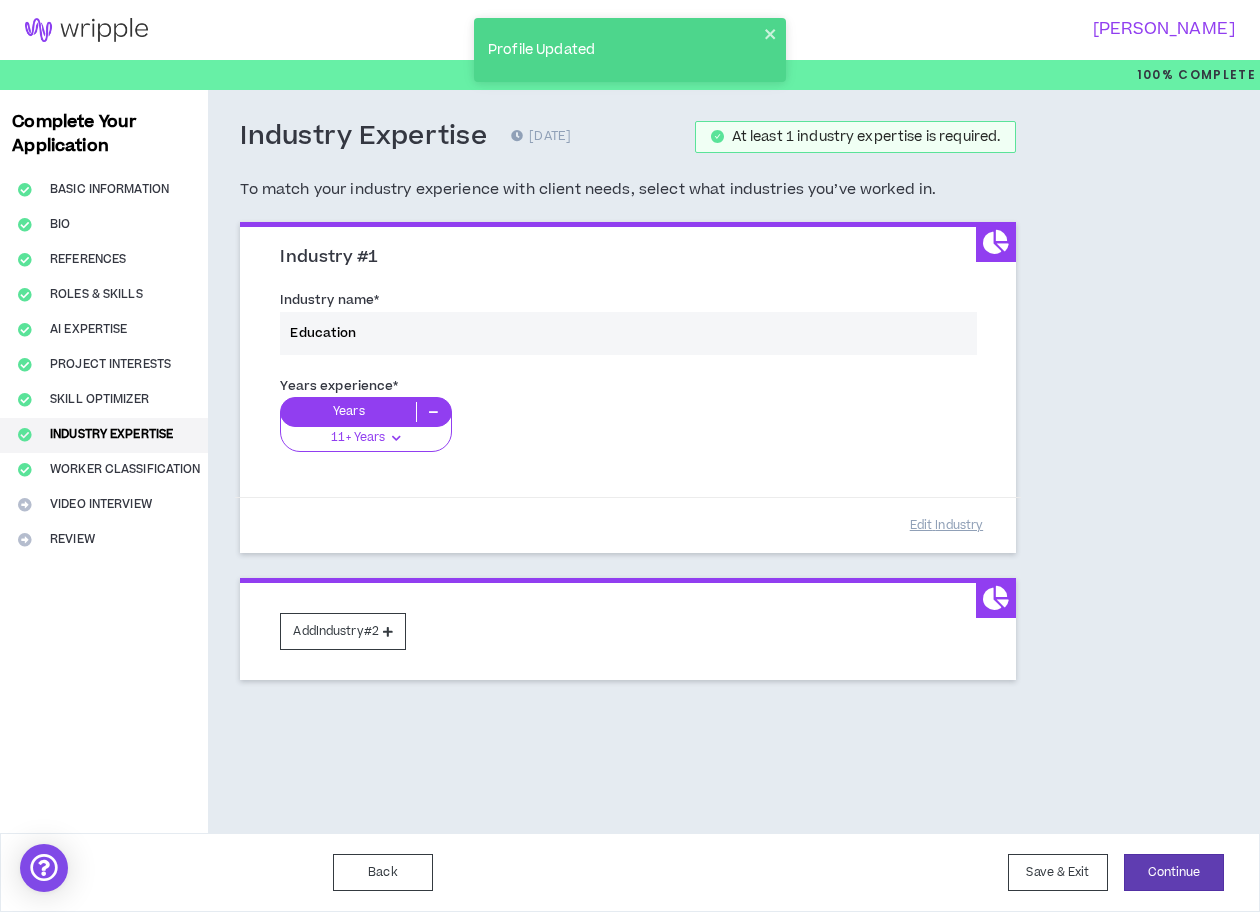 click on "Industry name  * Education" at bounding box center (628, 326) 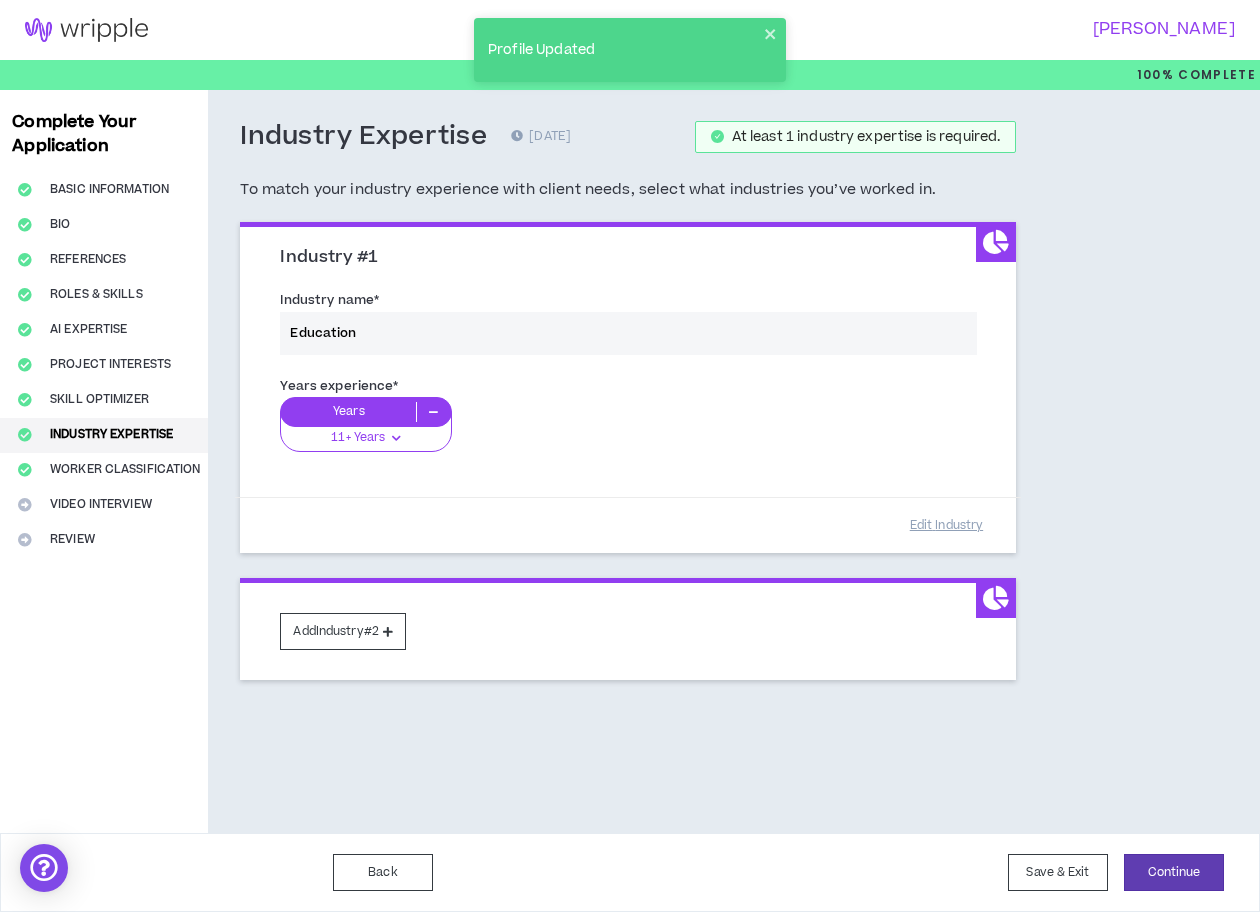 click on "Industry name  * Education" at bounding box center (628, 326) 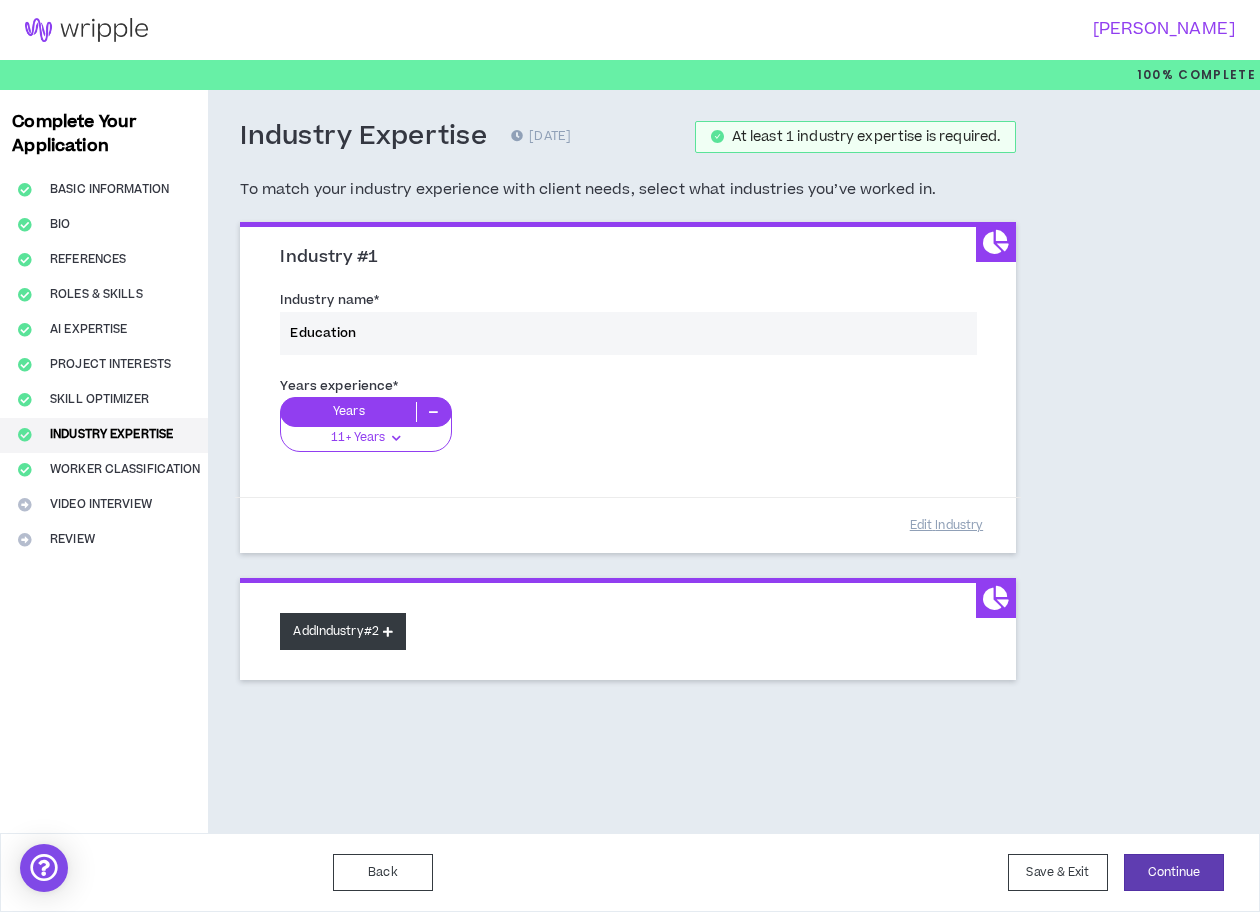 click on "Add  Industry  #2" at bounding box center (343, 631) 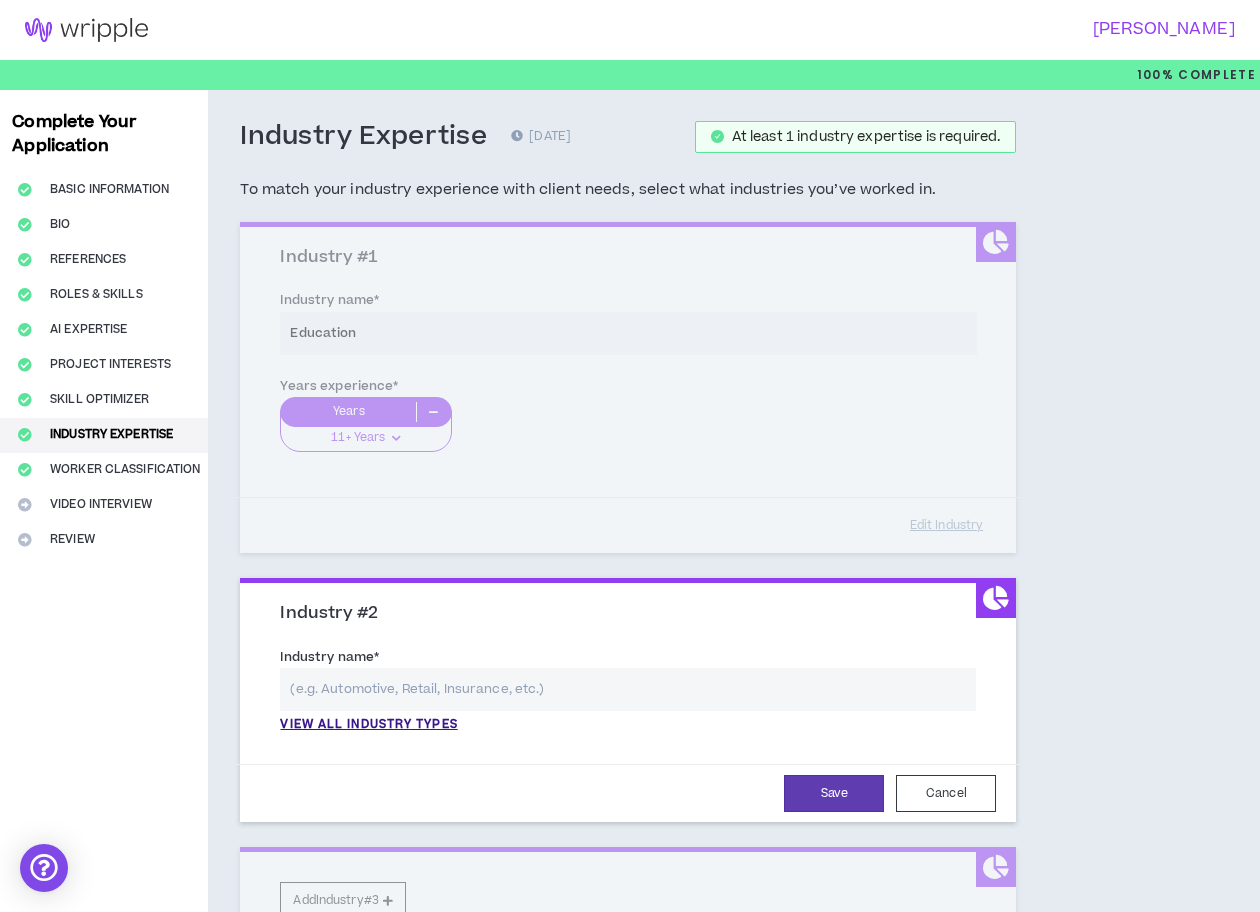 click at bounding box center (628, 689) 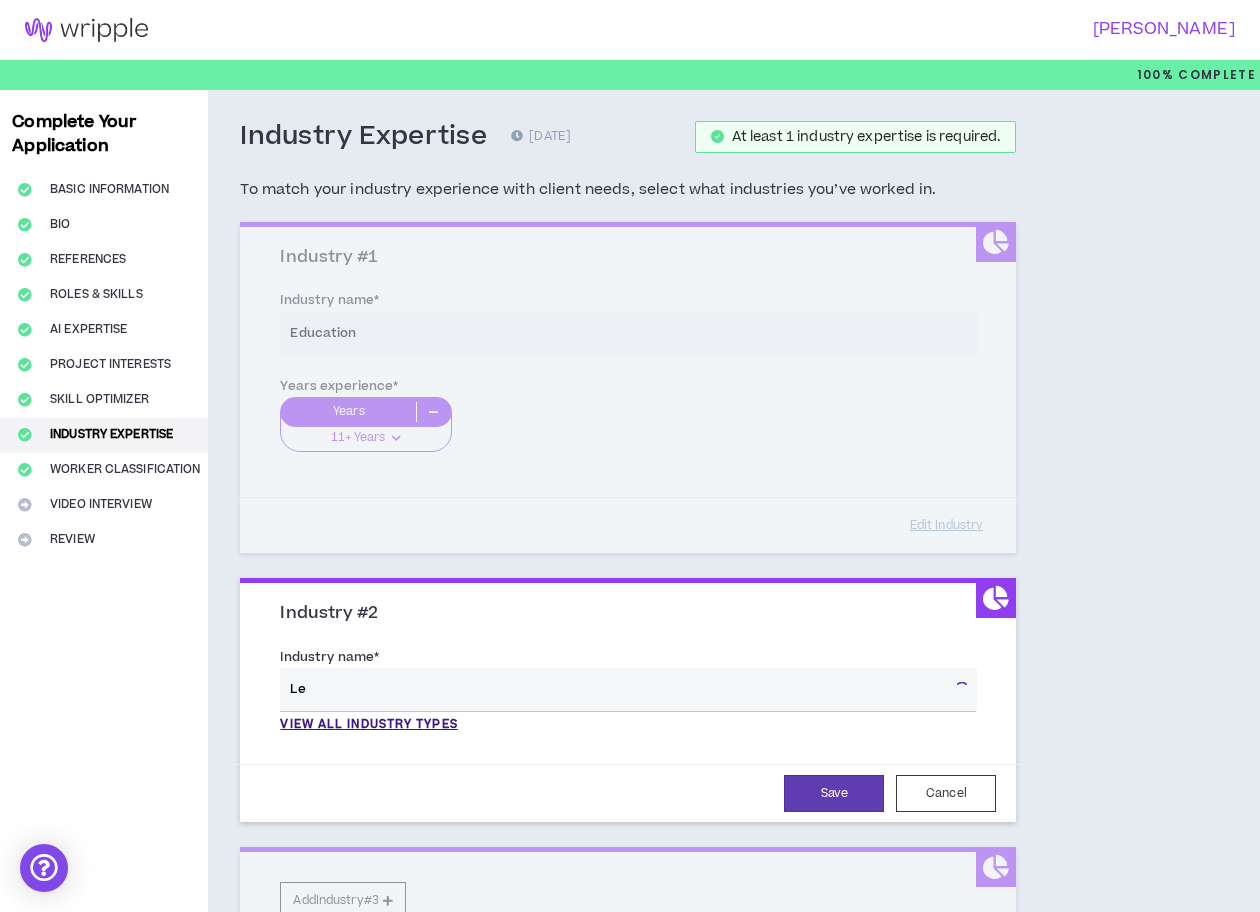 type on "L" 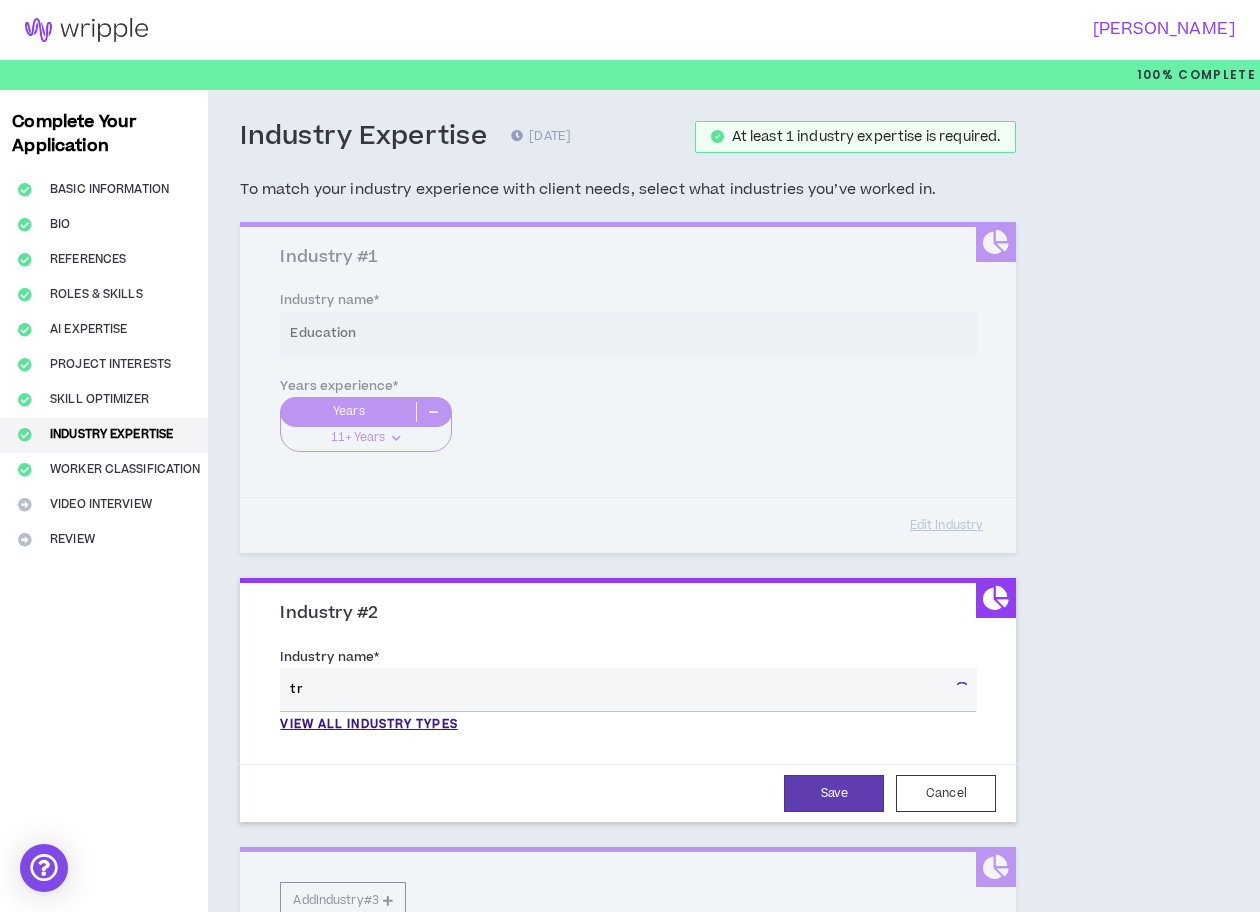 type on "t" 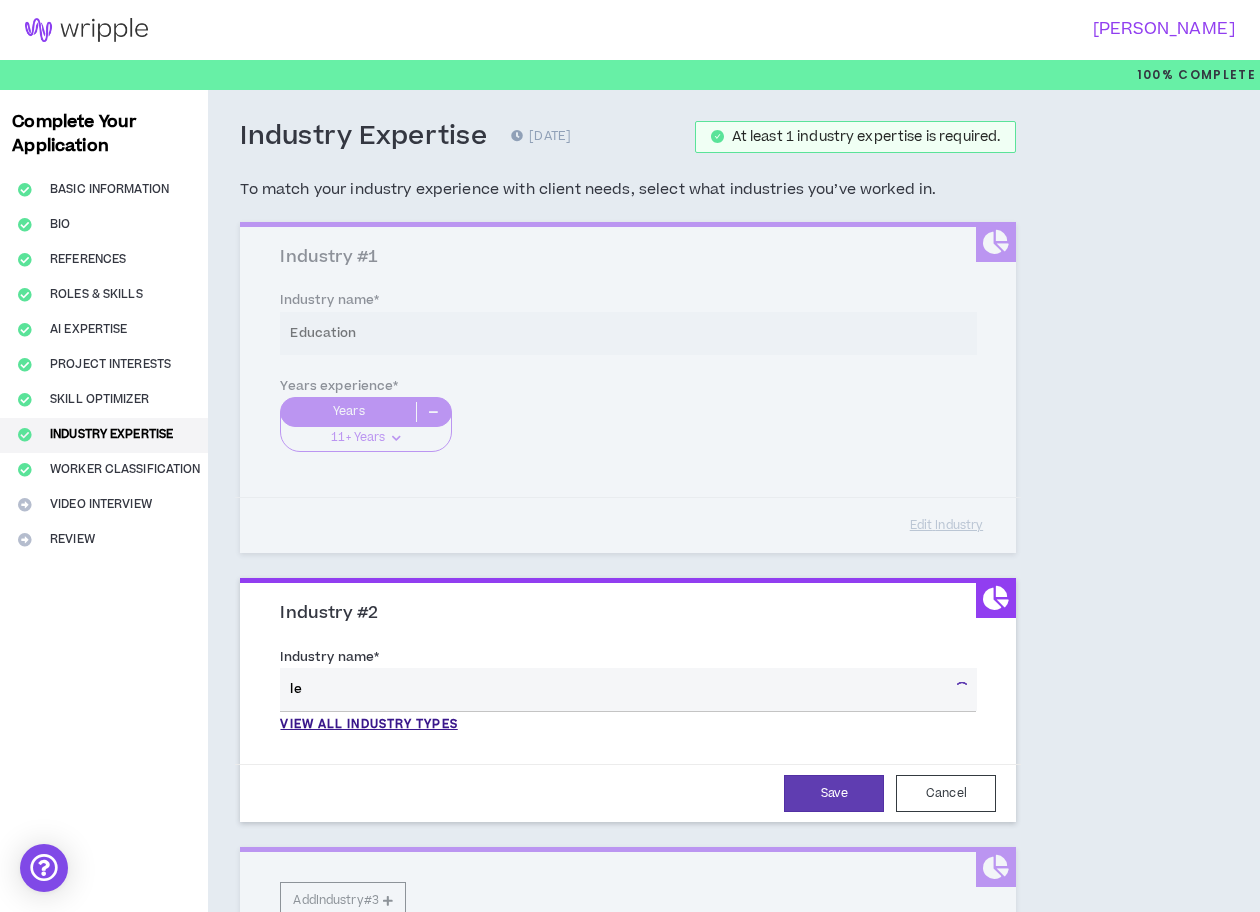 type on "l" 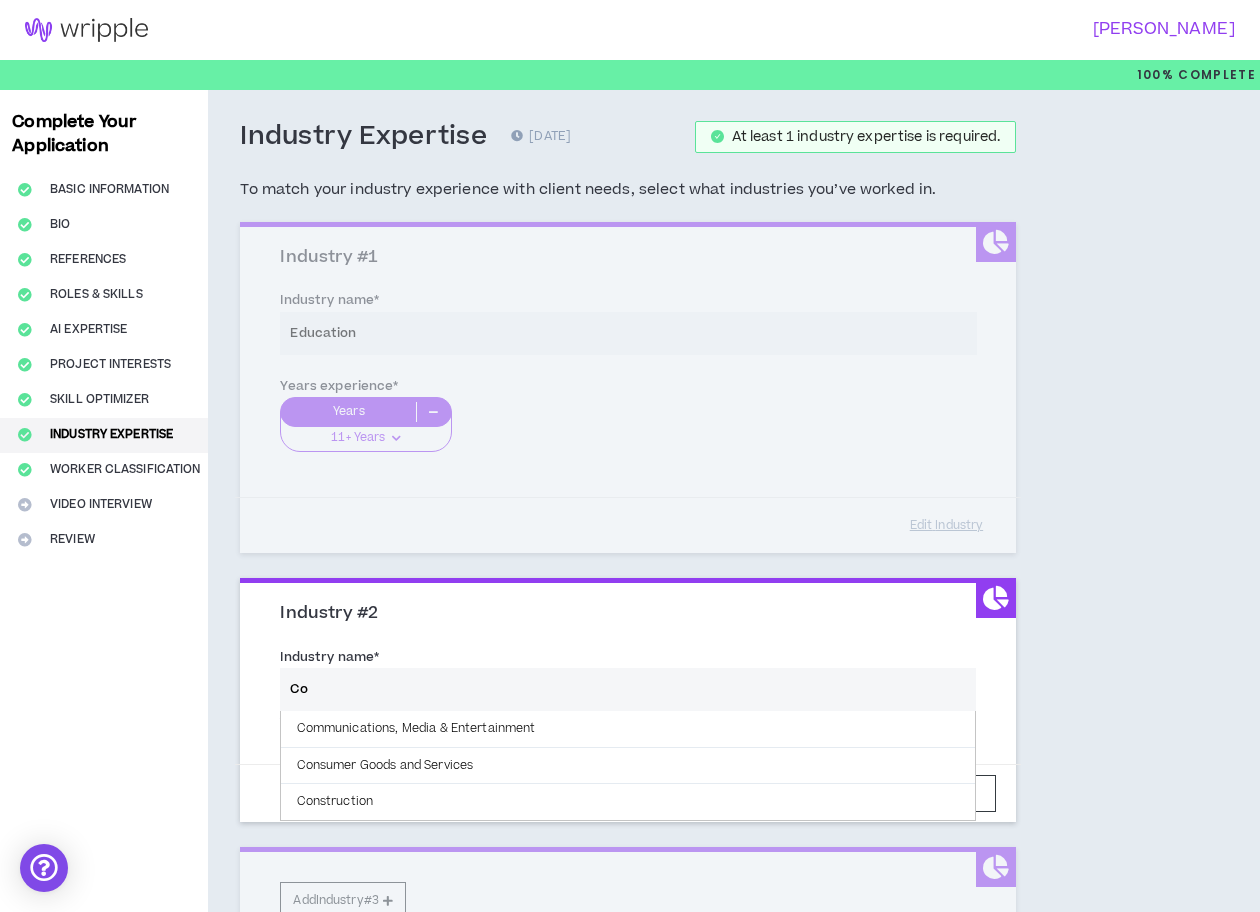 type on "C" 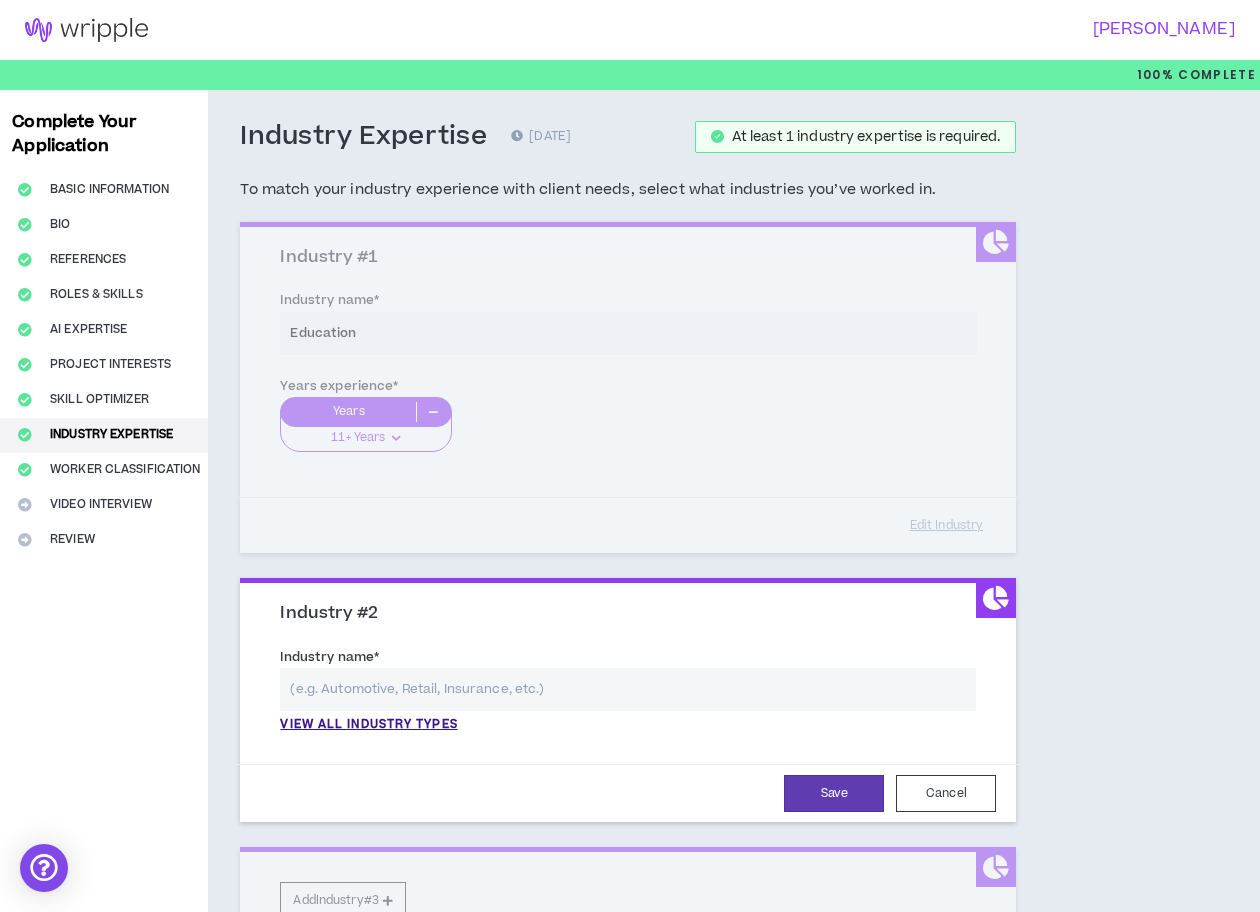 type on "P" 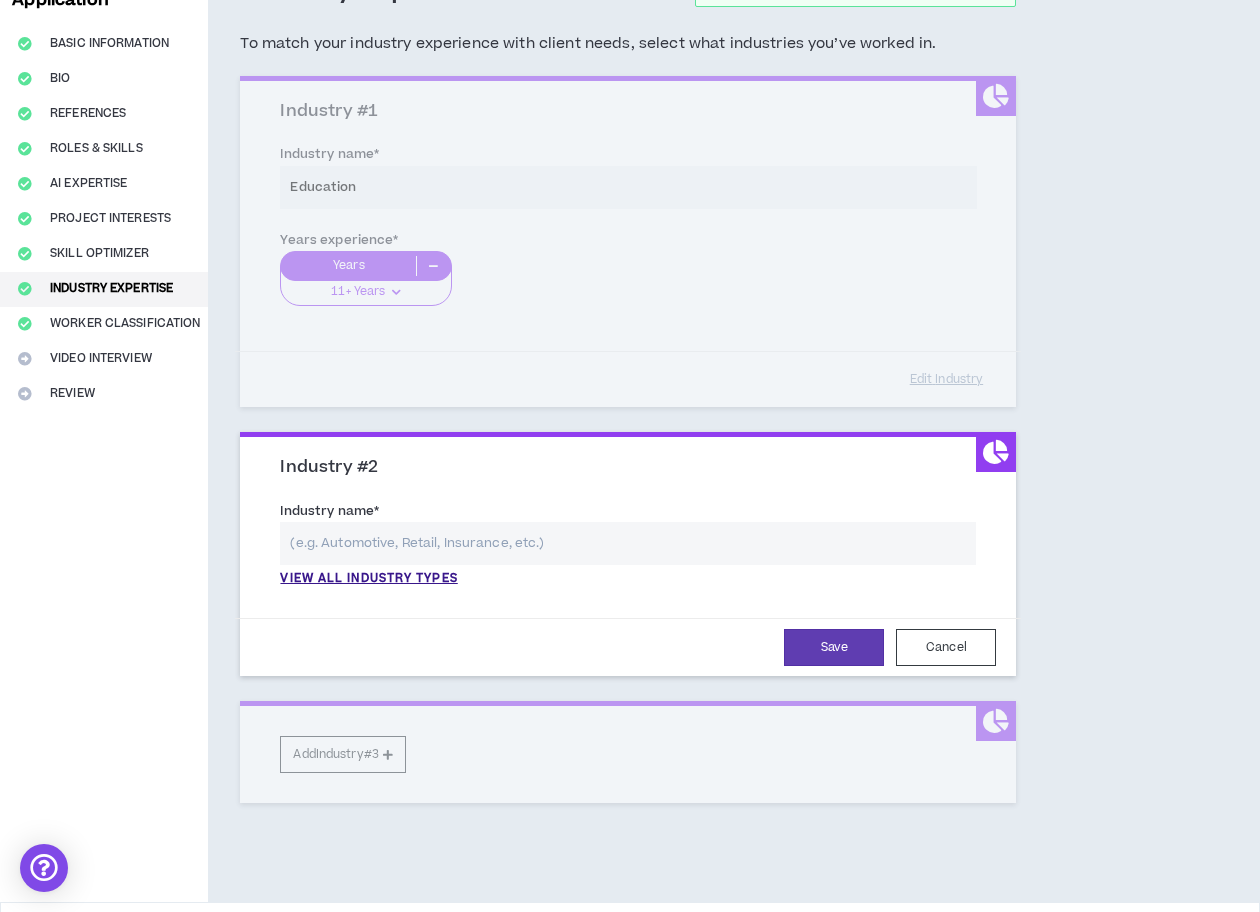 scroll, scrollTop: 142, scrollLeft: 0, axis: vertical 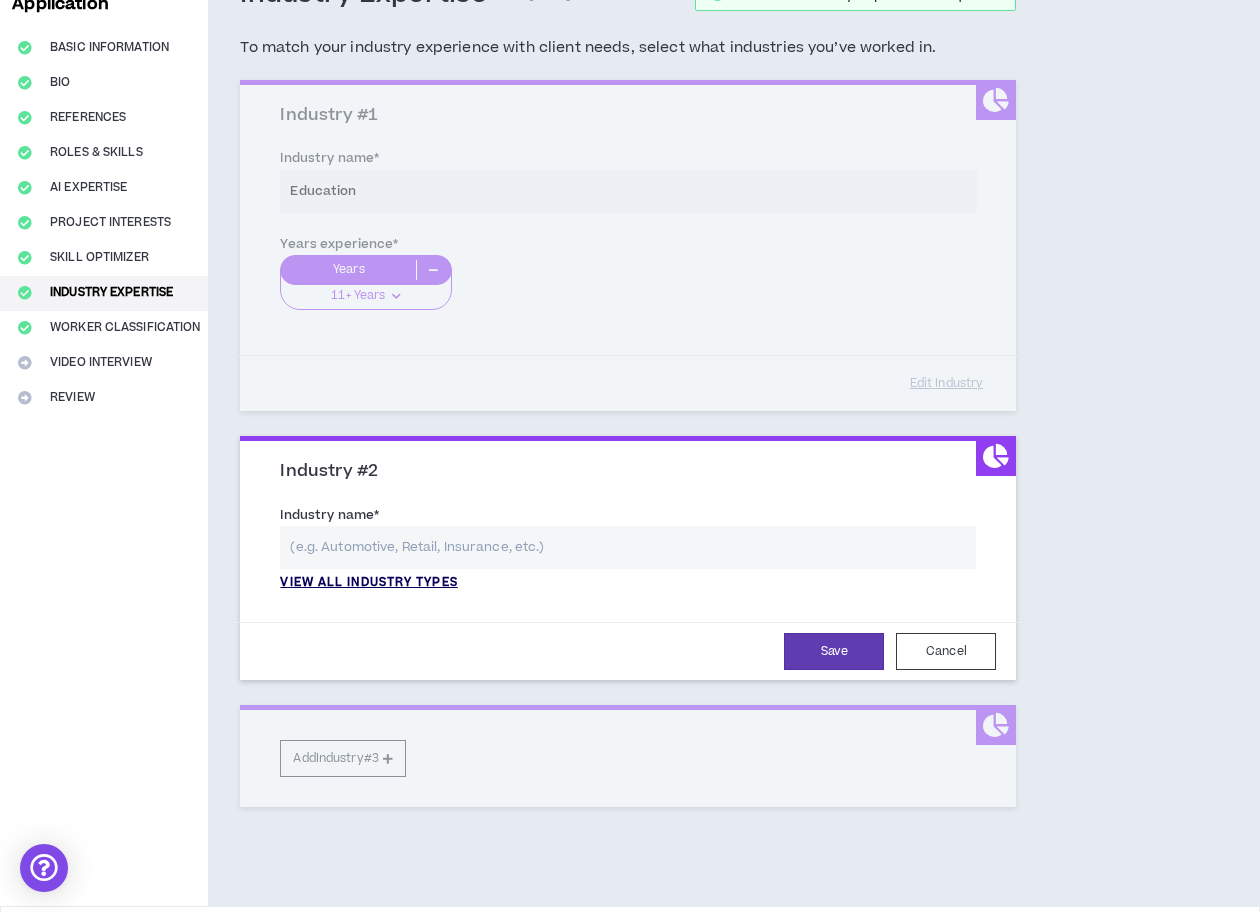 click on "View all industry types" at bounding box center (368, 583) 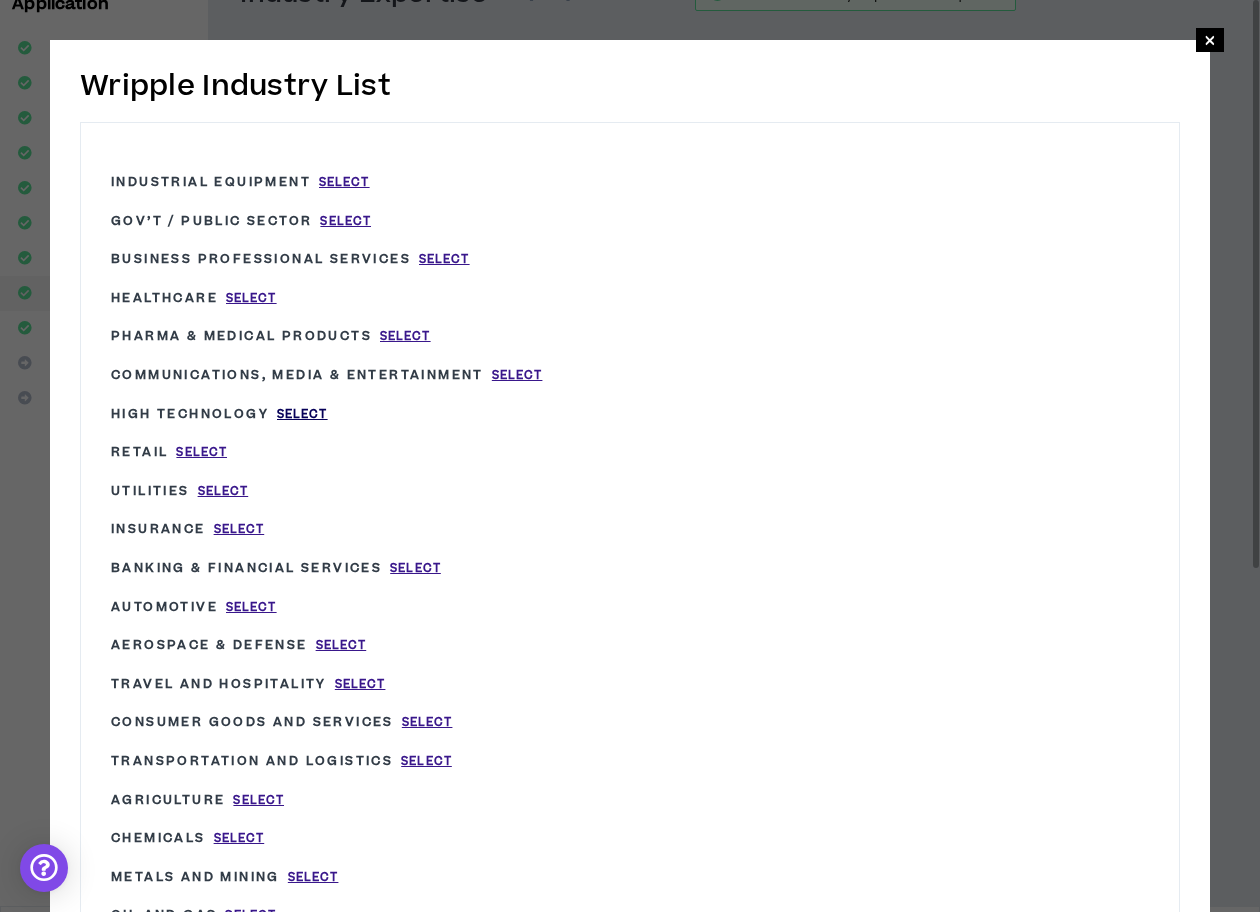 click on "Select" at bounding box center [302, 414] 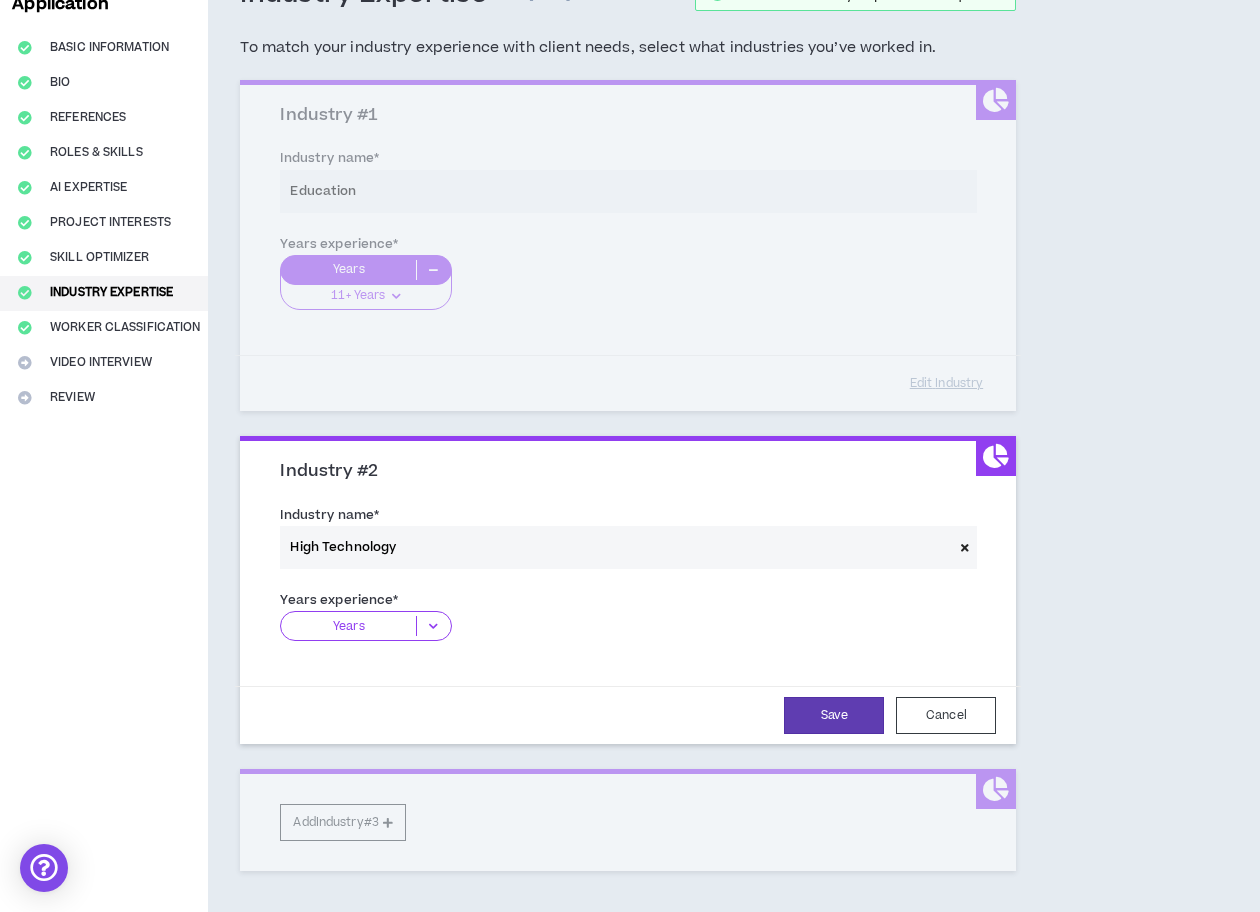 click on "Years" at bounding box center (365, 626) 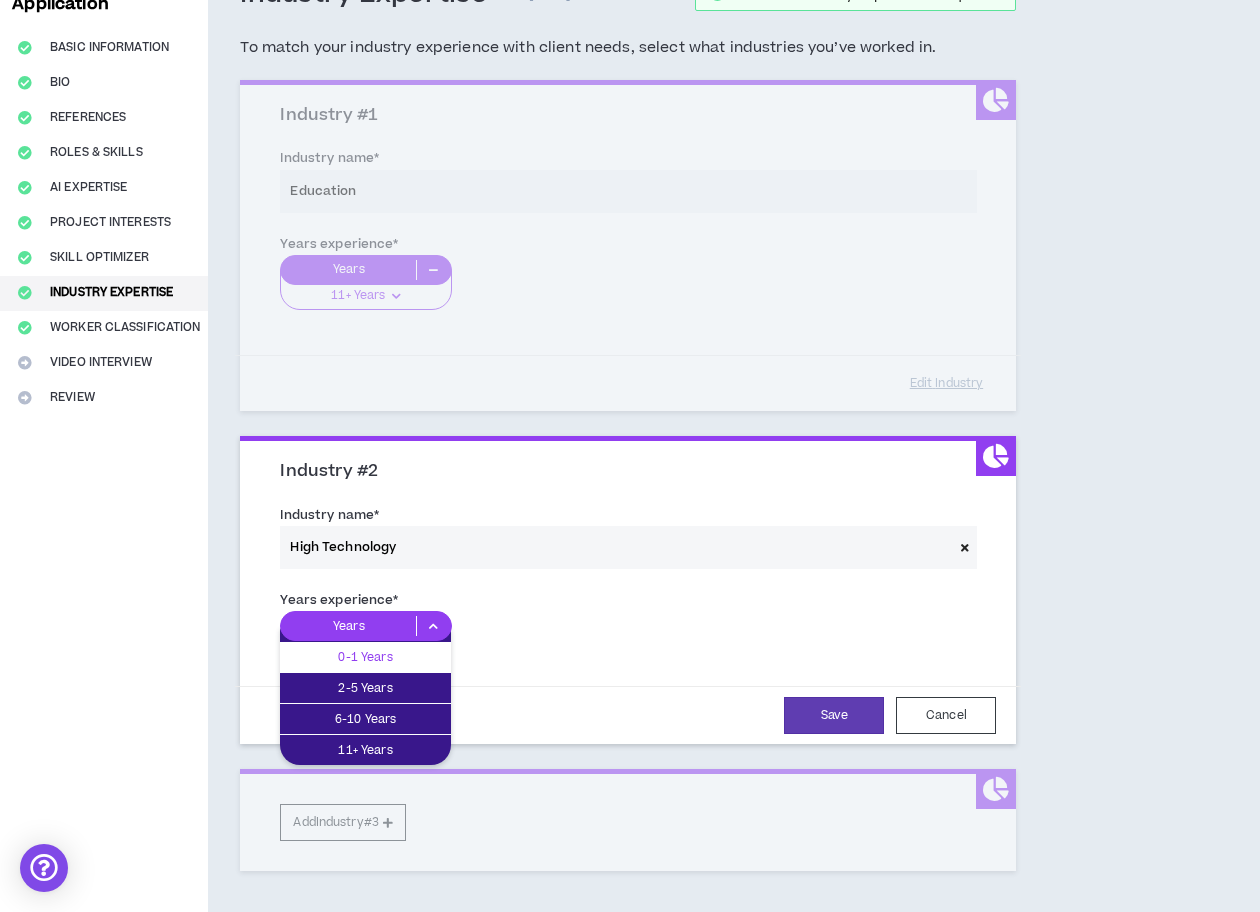 click on "0-1 Years" at bounding box center (365, 657) 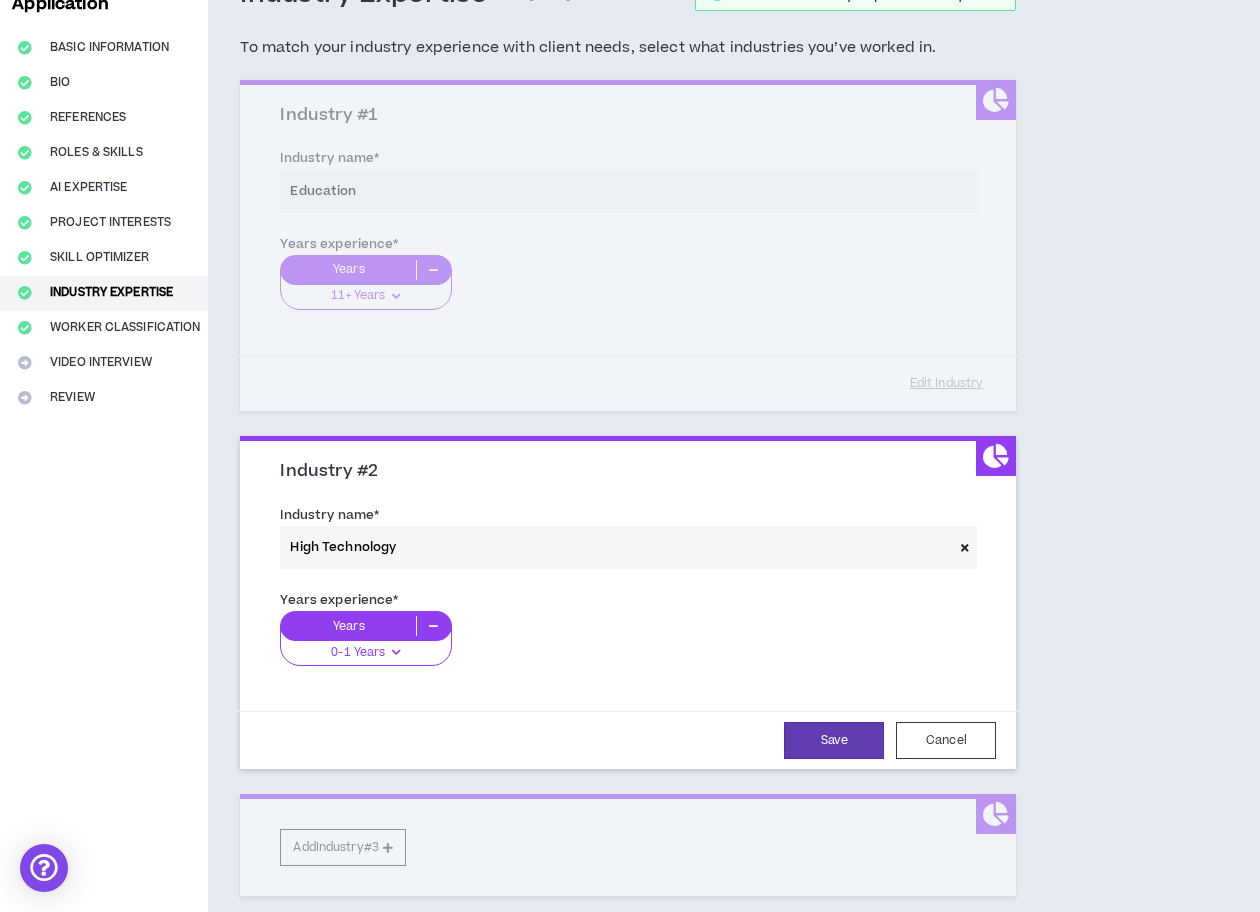 click on "0-1 Years" at bounding box center [365, 646] 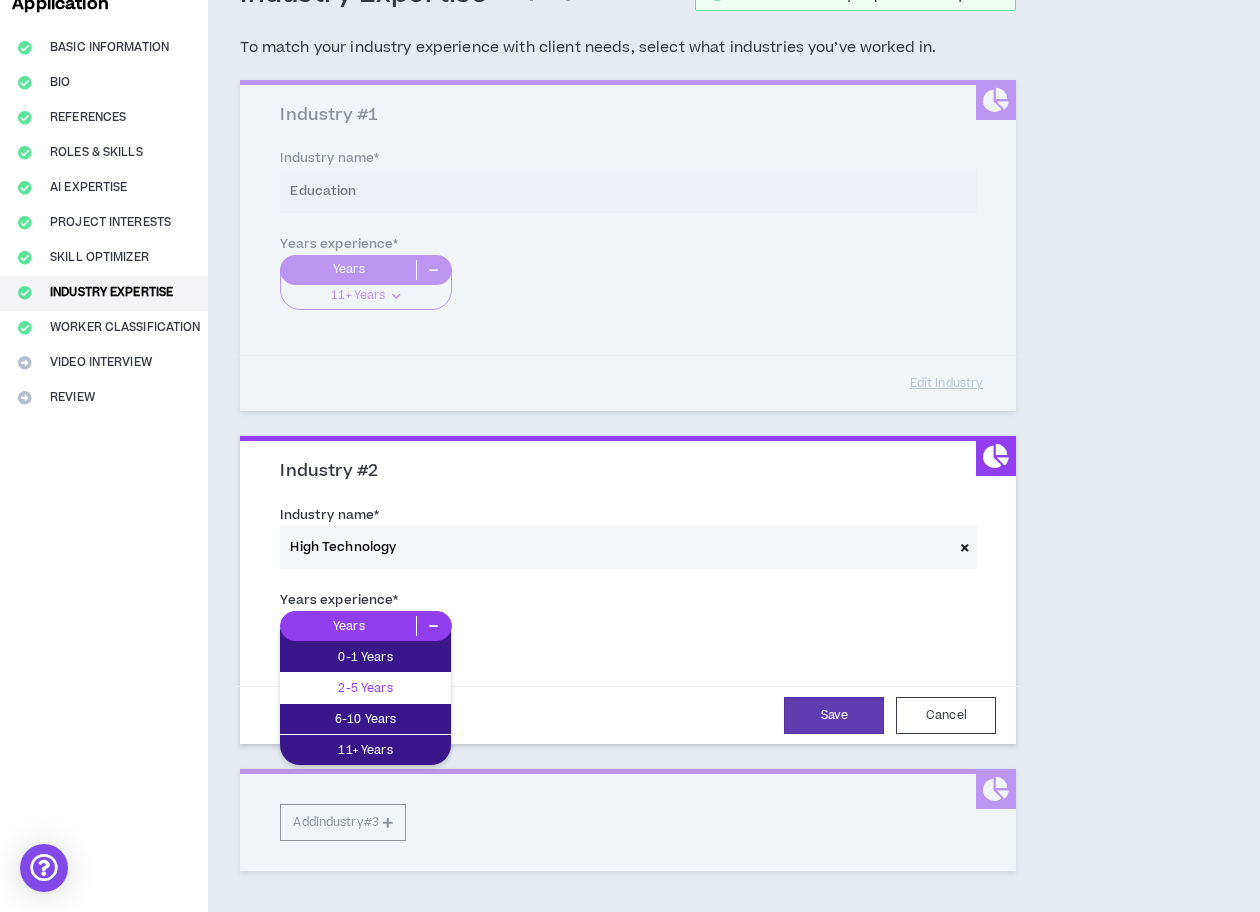click on "2-5 Years" at bounding box center [365, 688] 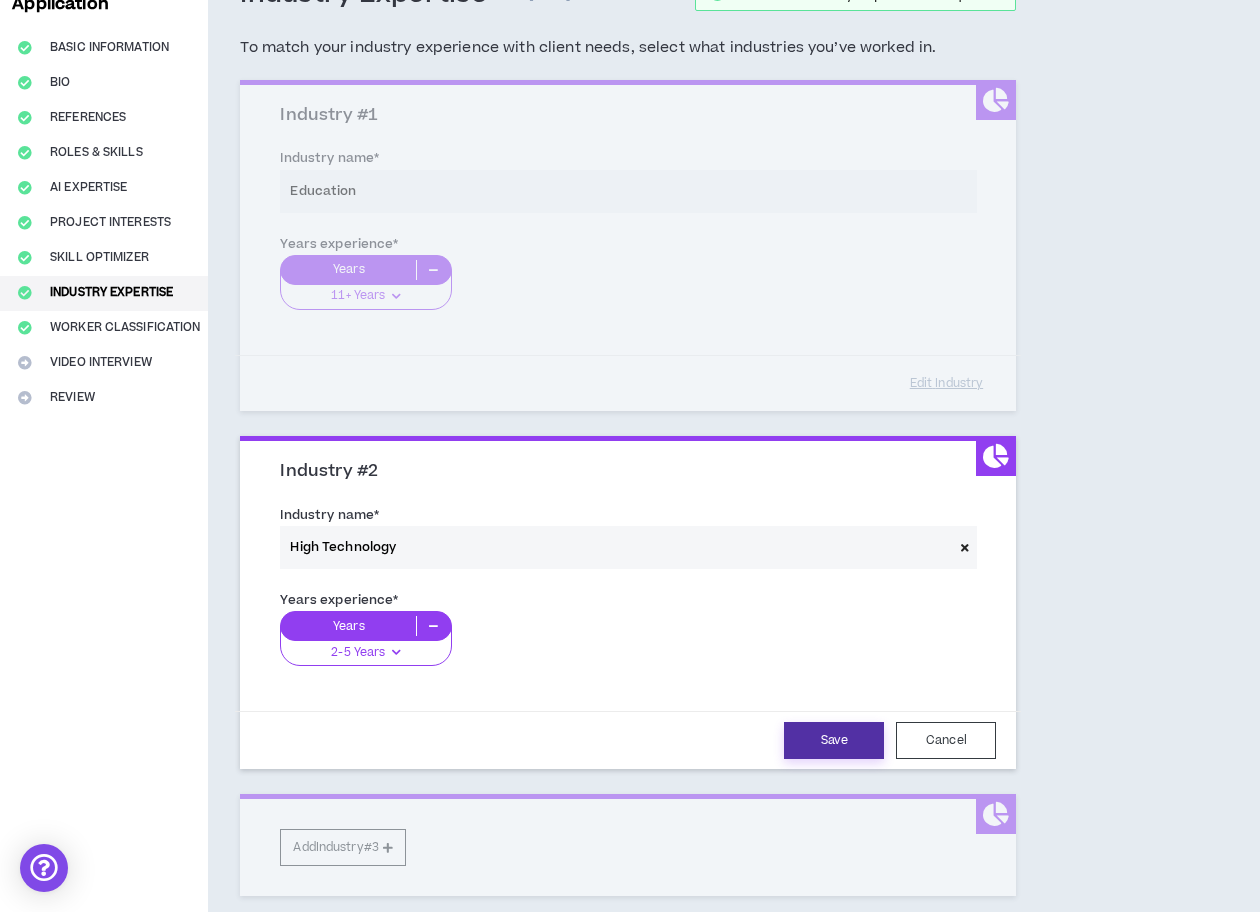 click on "Save" at bounding box center (834, 740) 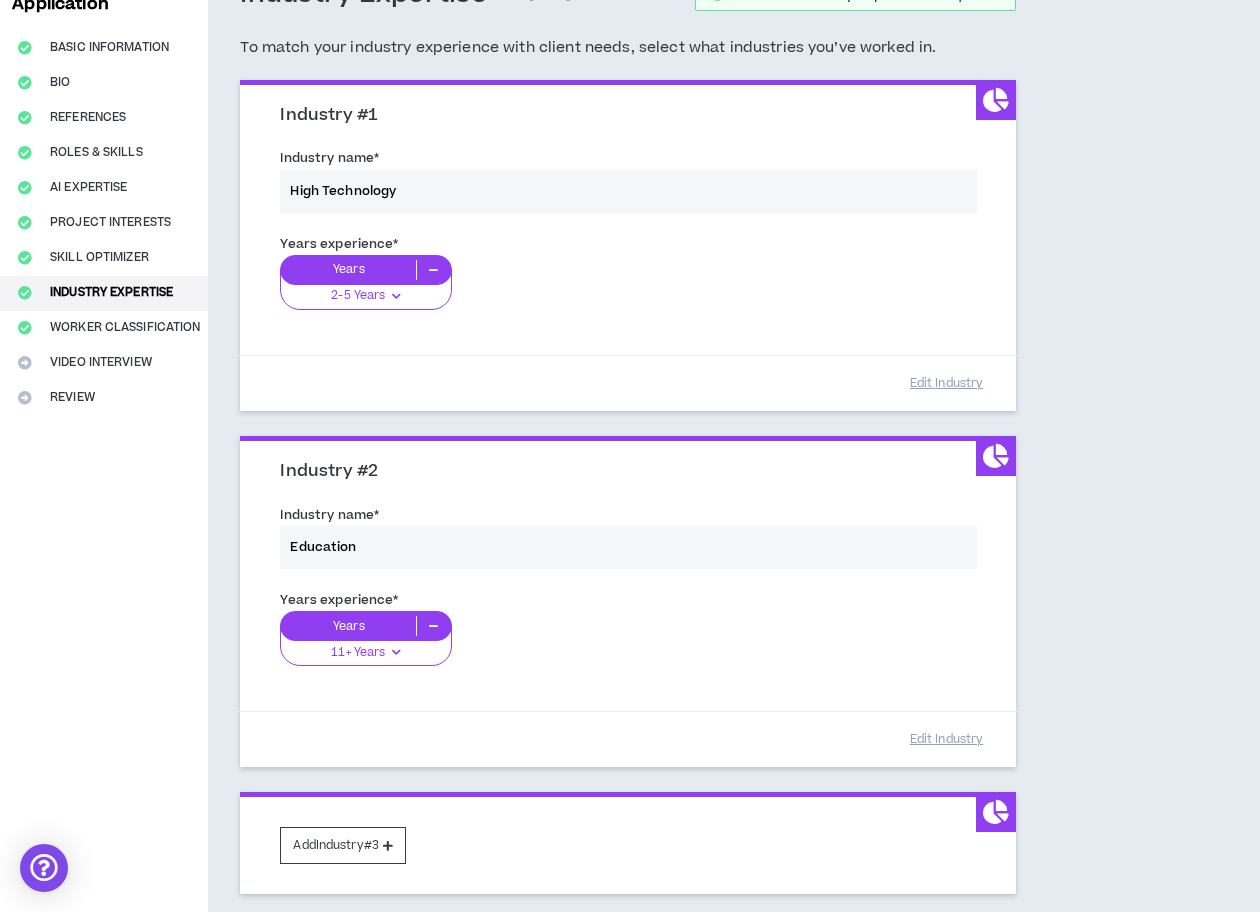 scroll, scrollTop: 302, scrollLeft: 0, axis: vertical 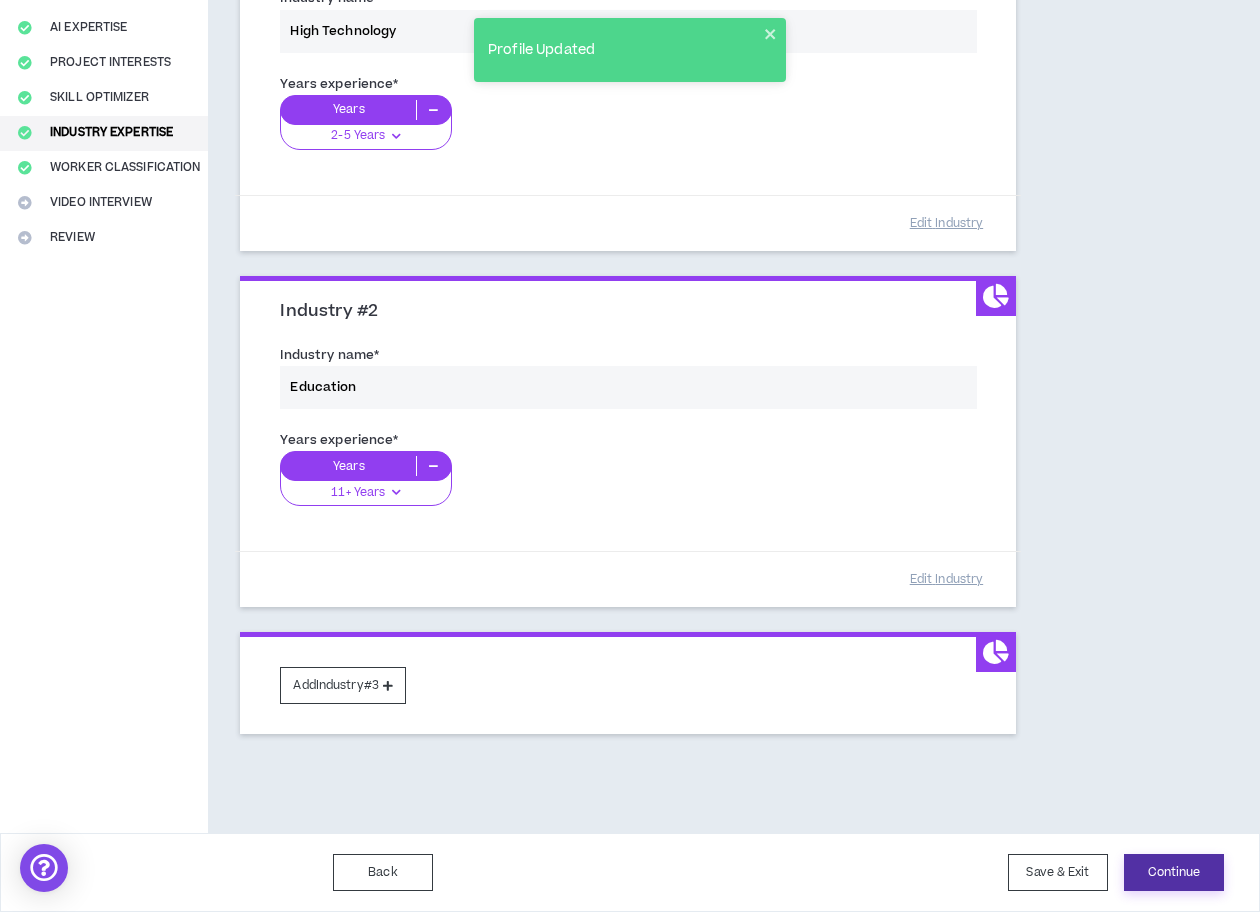 click on "Continue" at bounding box center (1174, 872) 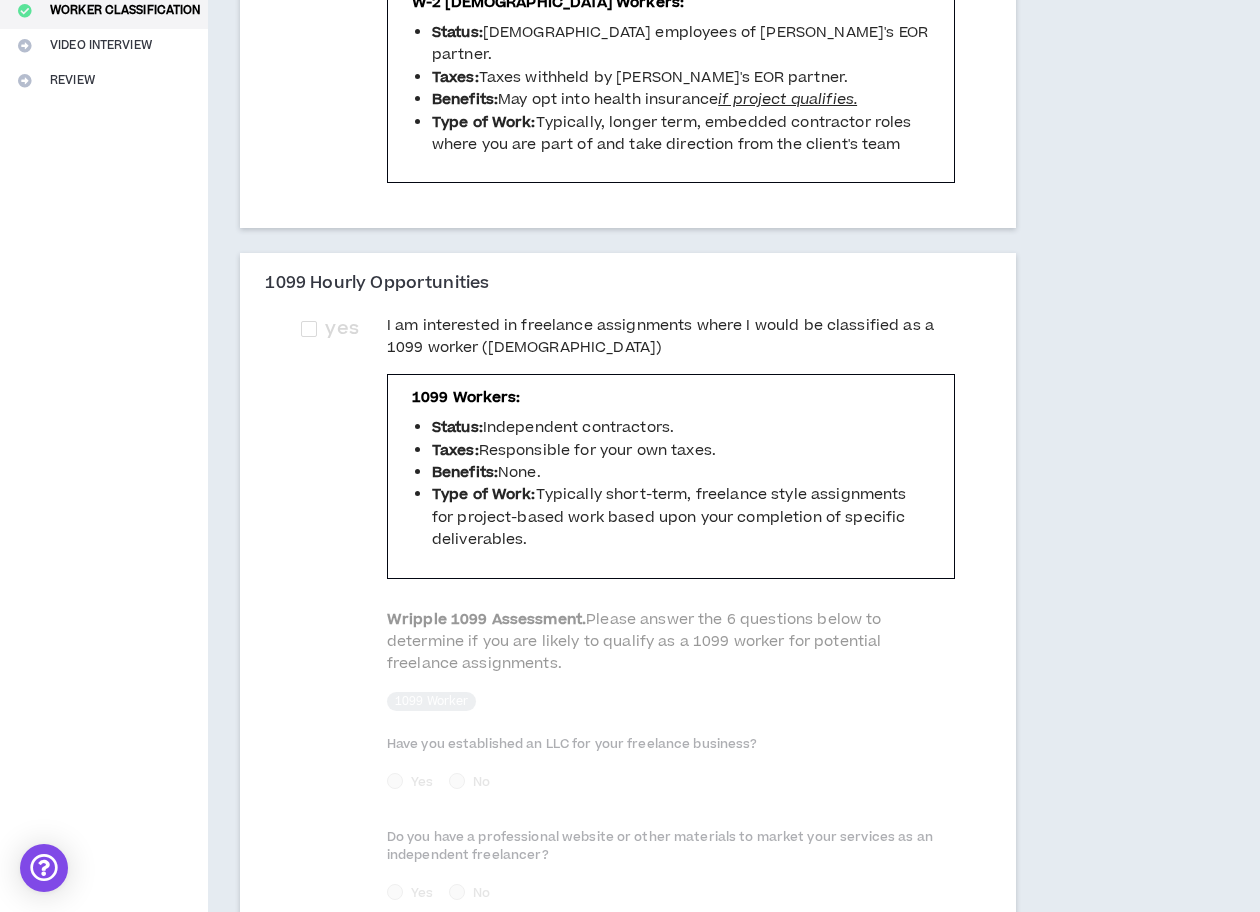 scroll, scrollTop: 460, scrollLeft: 0, axis: vertical 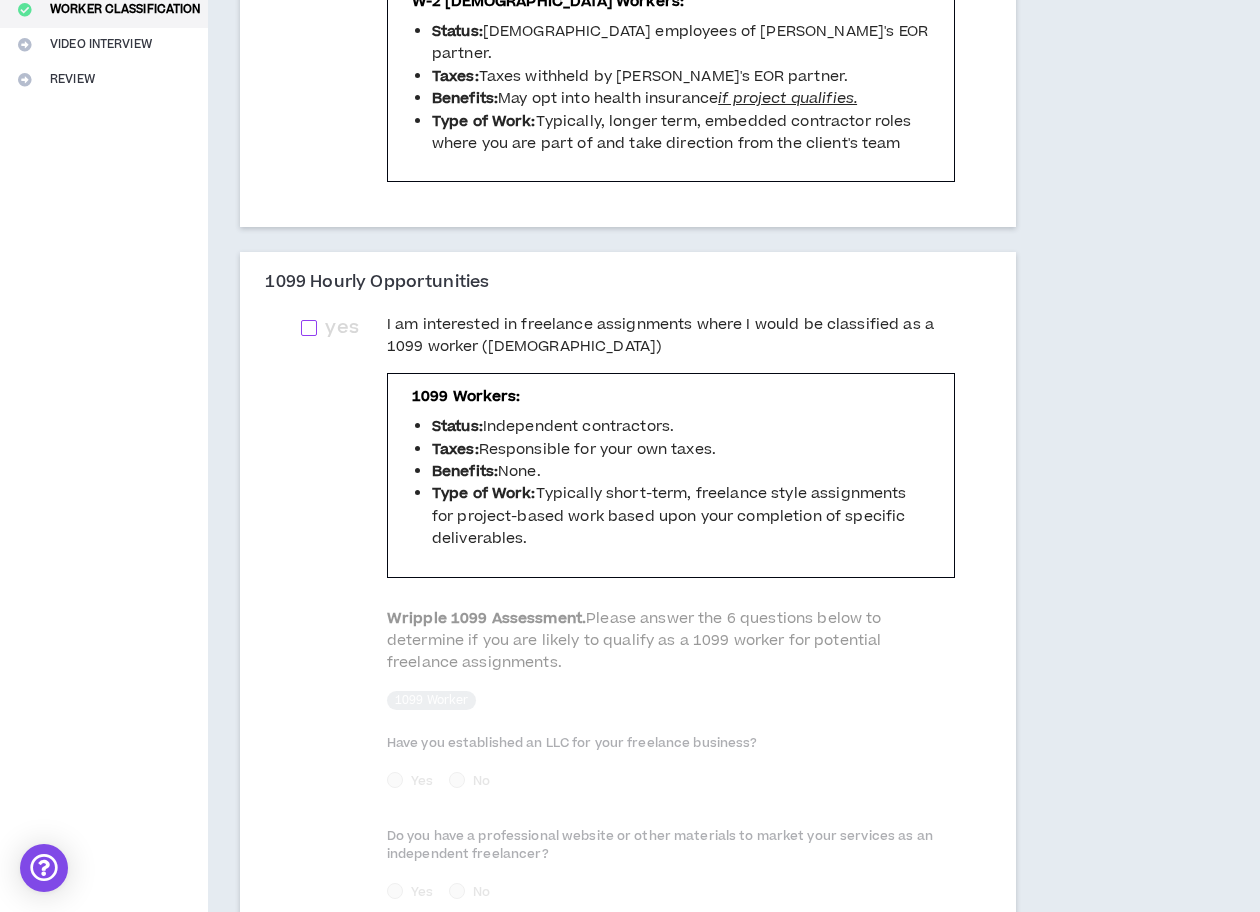 click at bounding box center (309, 328) 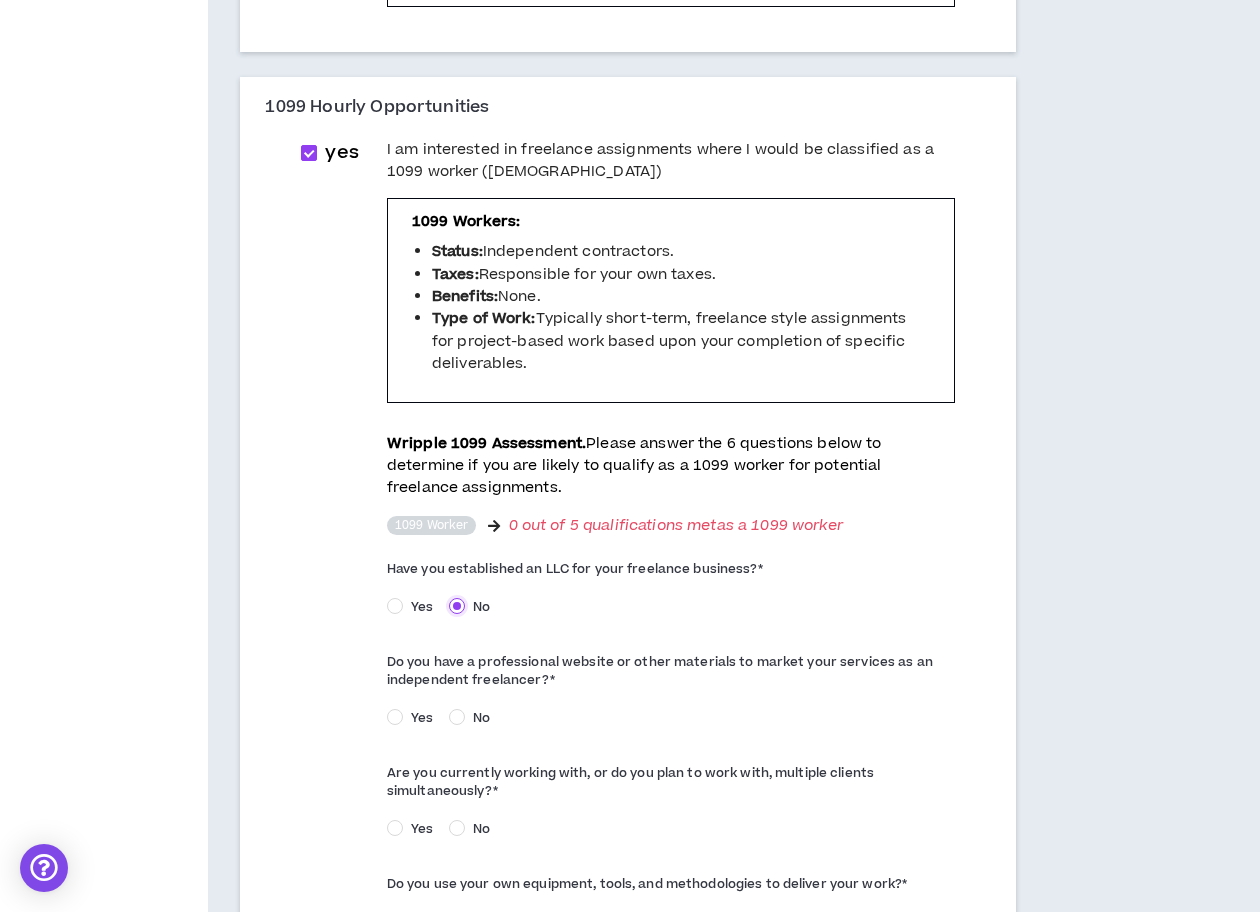 scroll, scrollTop: 636, scrollLeft: 0, axis: vertical 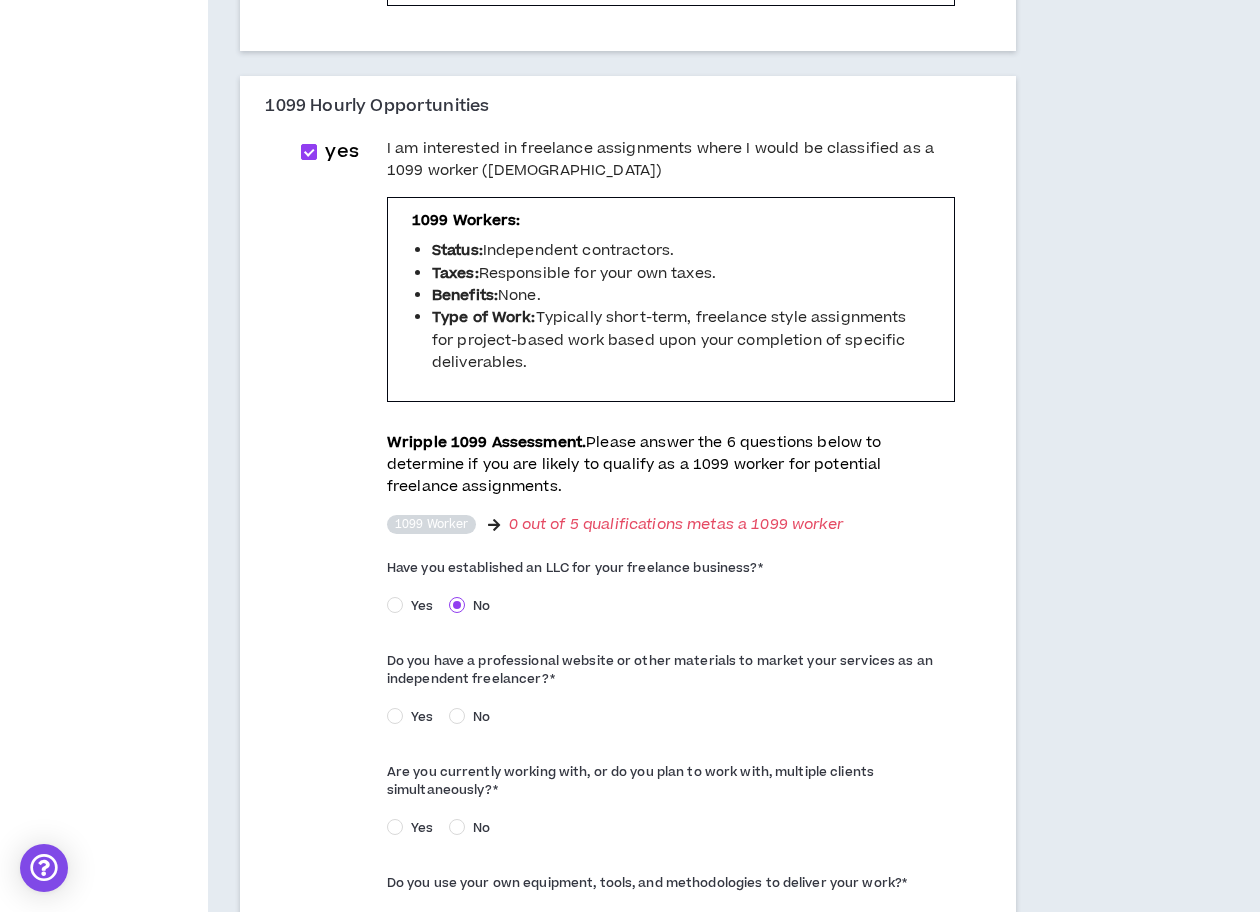 click on "No" at bounding box center (481, 717) 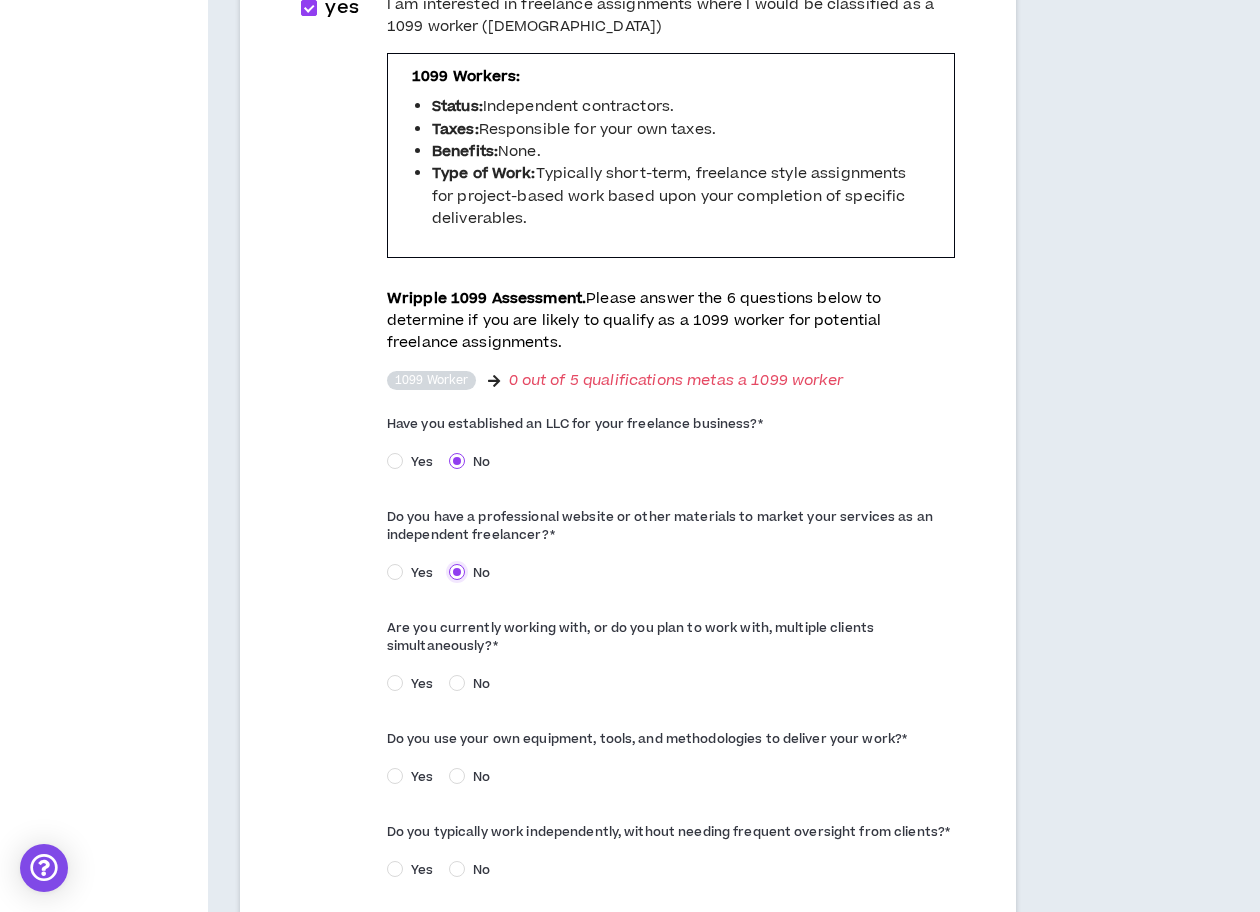 scroll, scrollTop: 863, scrollLeft: 0, axis: vertical 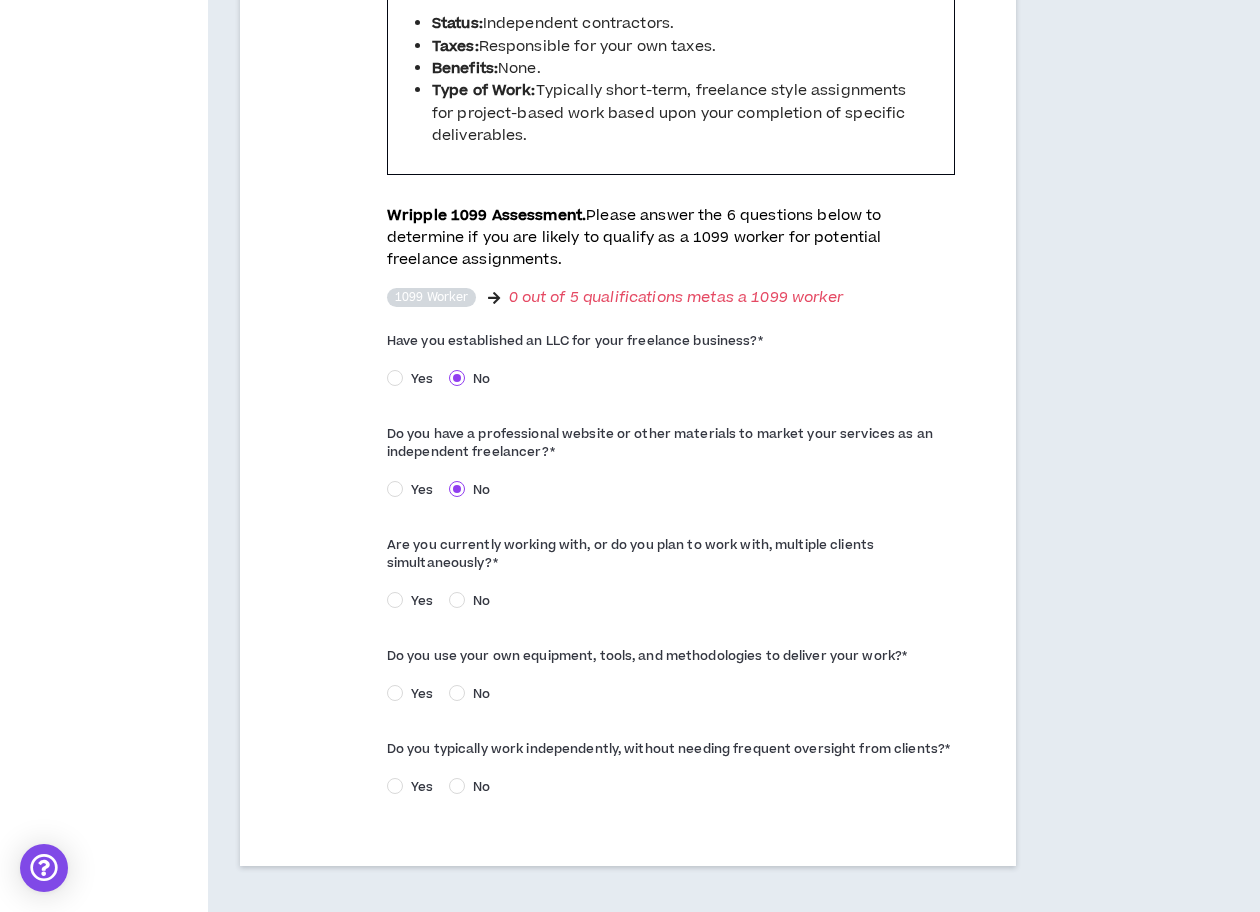 click on "Yes" at bounding box center [422, 601] 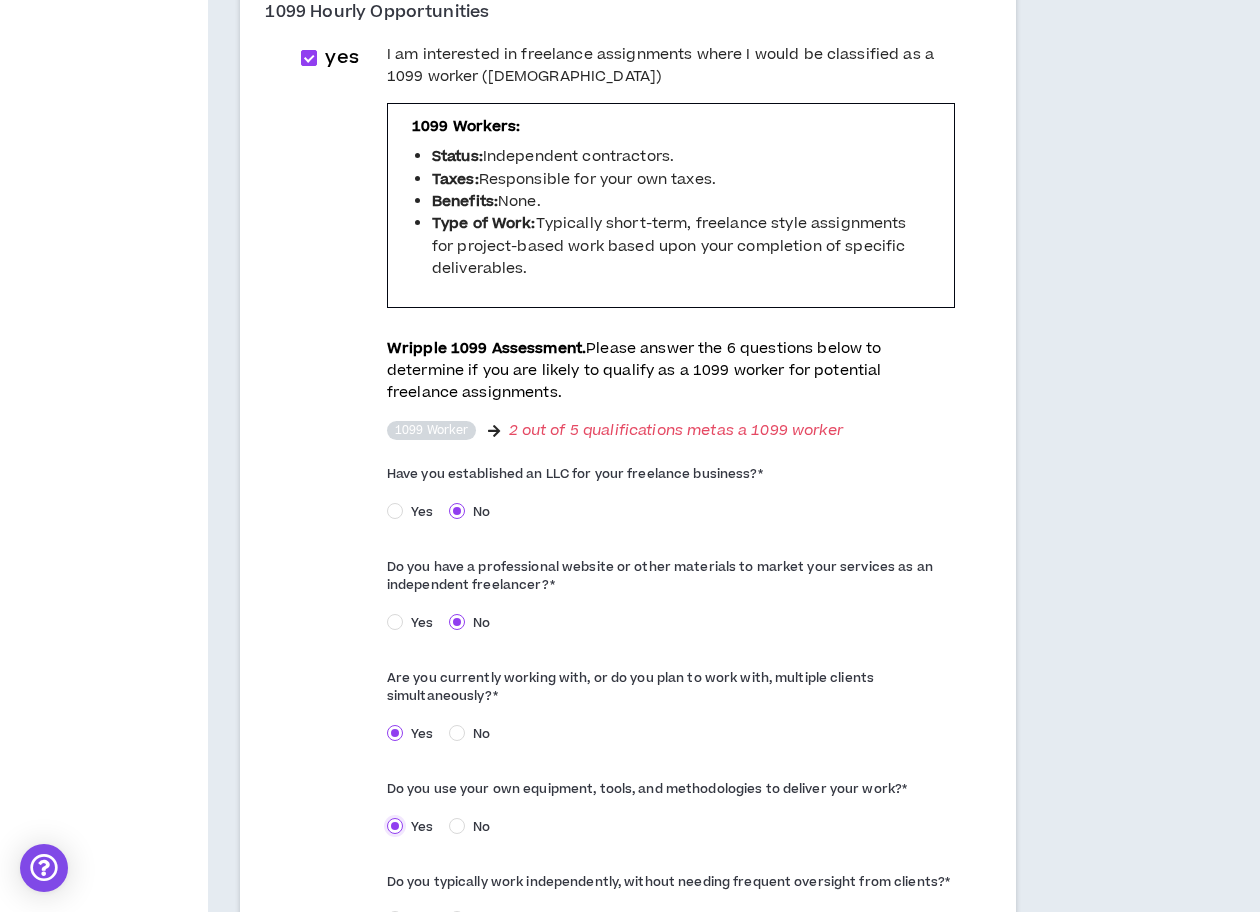 scroll, scrollTop: 637, scrollLeft: 0, axis: vertical 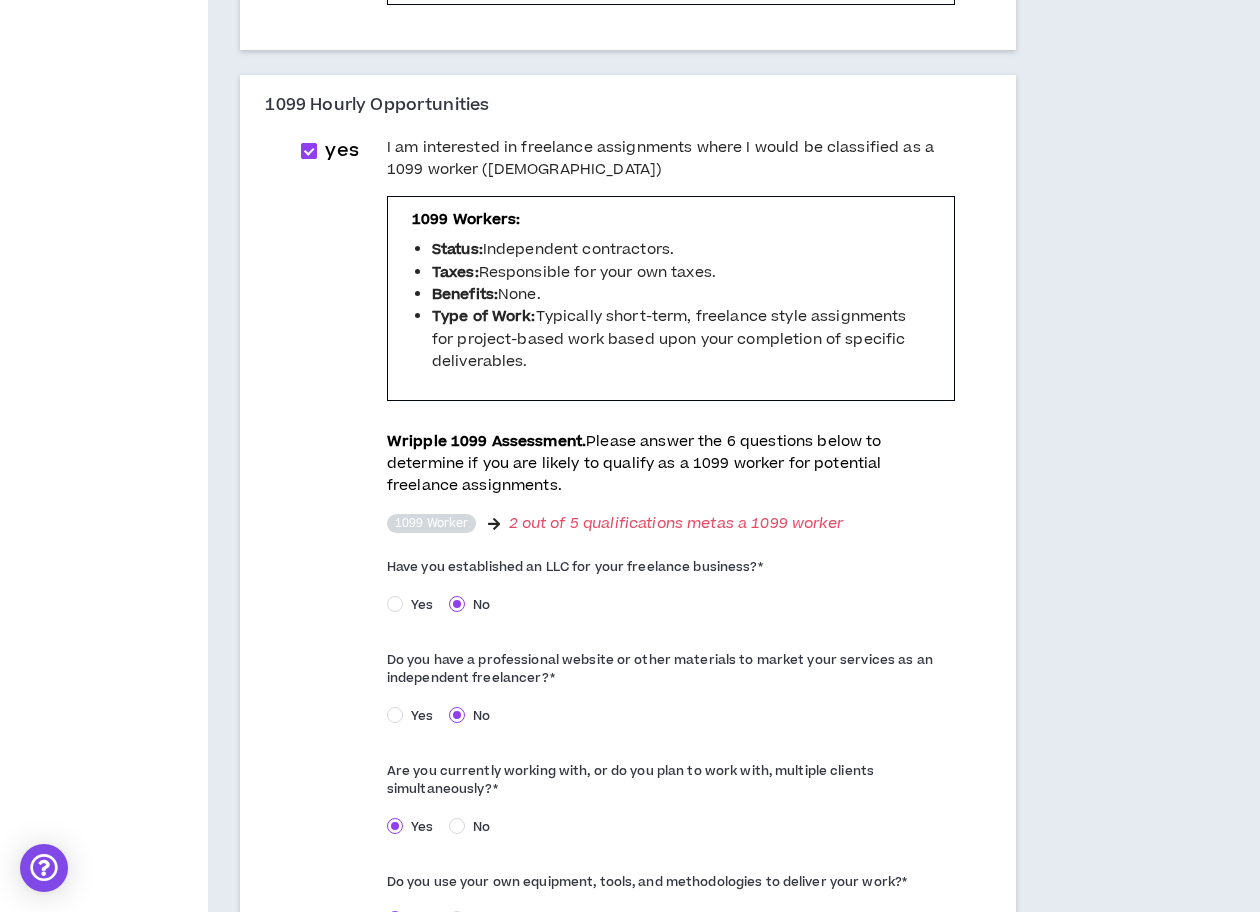 click at bounding box center (309, 151) 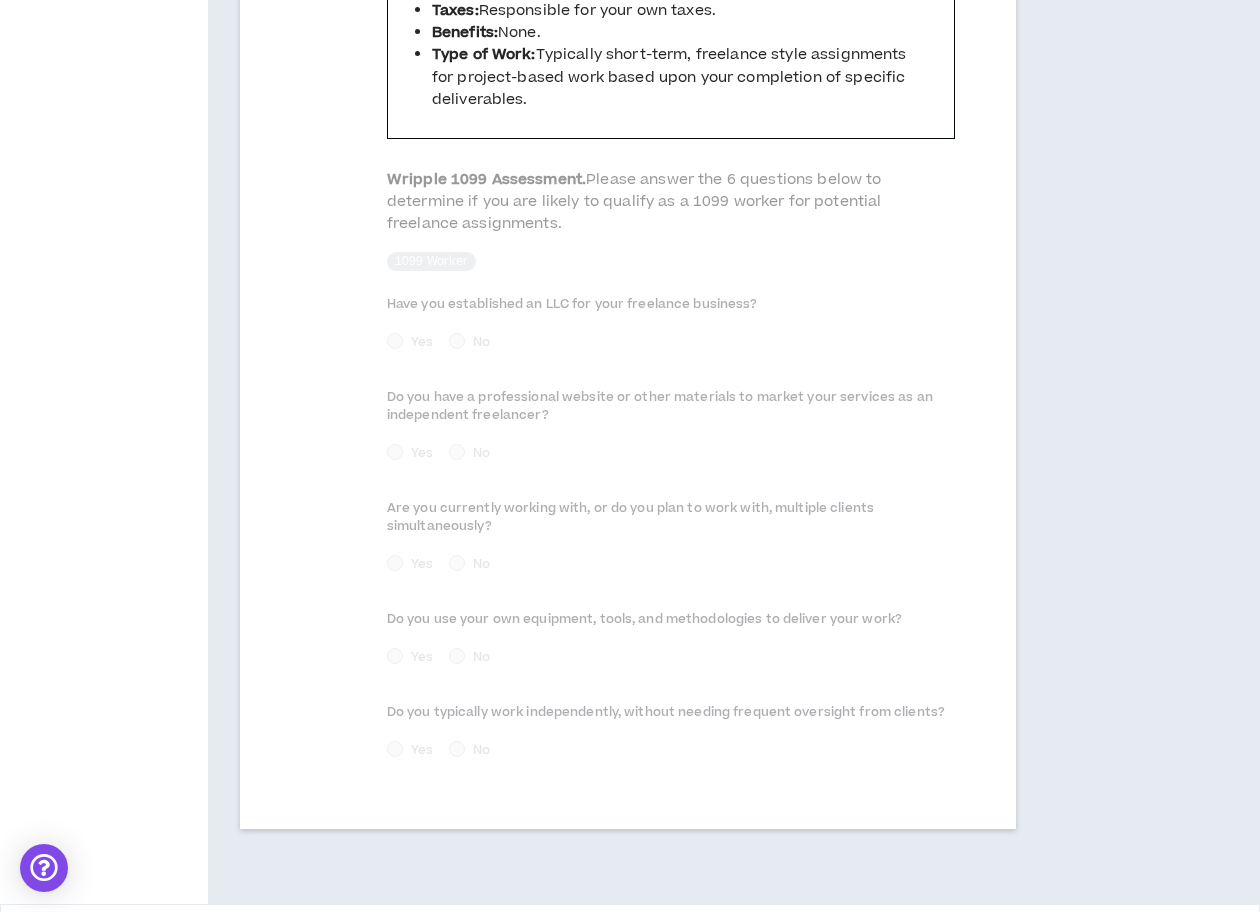 scroll, scrollTop: 981, scrollLeft: 0, axis: vertical 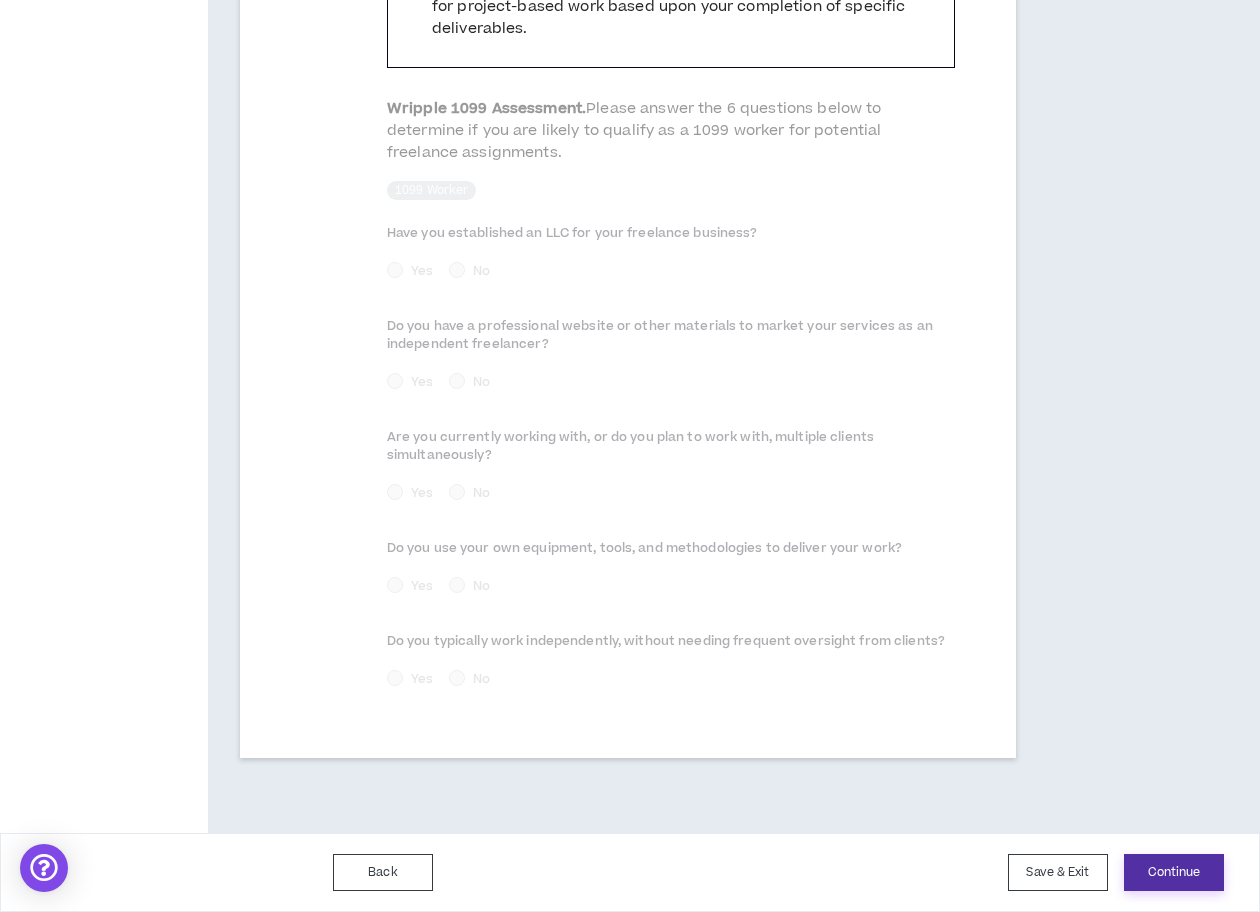click on "Continue" at bounding box center [1174, 872] 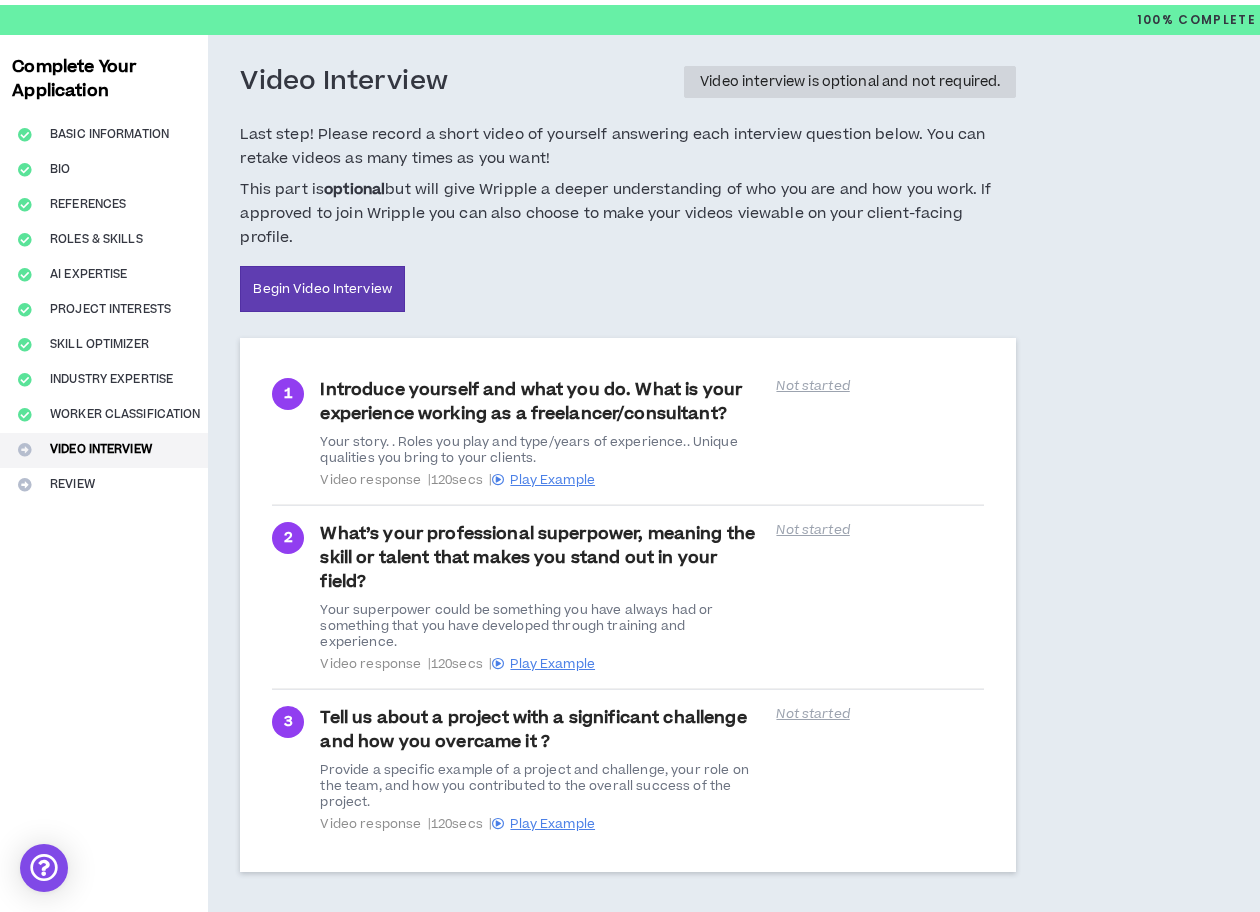 scroll, scrollTop: 0, scrollLeft: 0, axis: both 